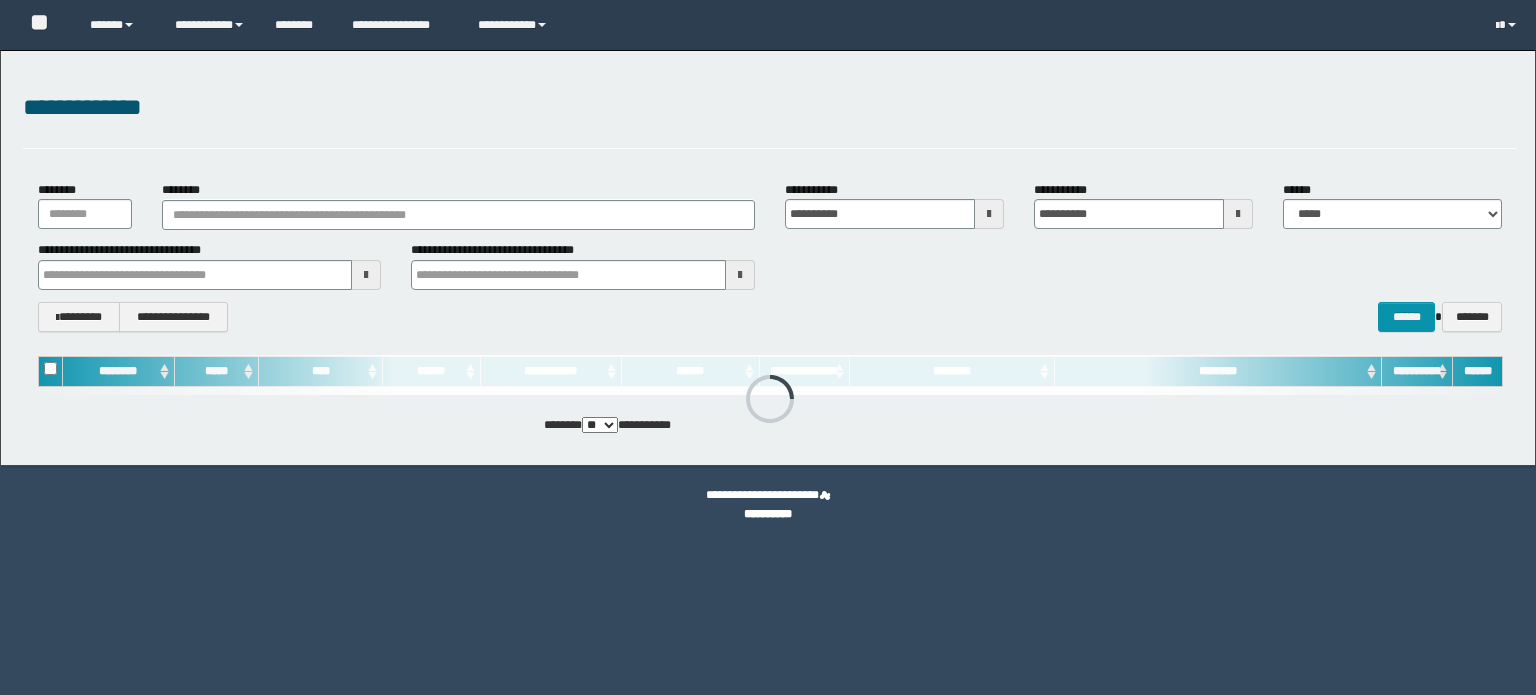 scroll, scrollTop: 0, scrollLeft: 0, axis: both 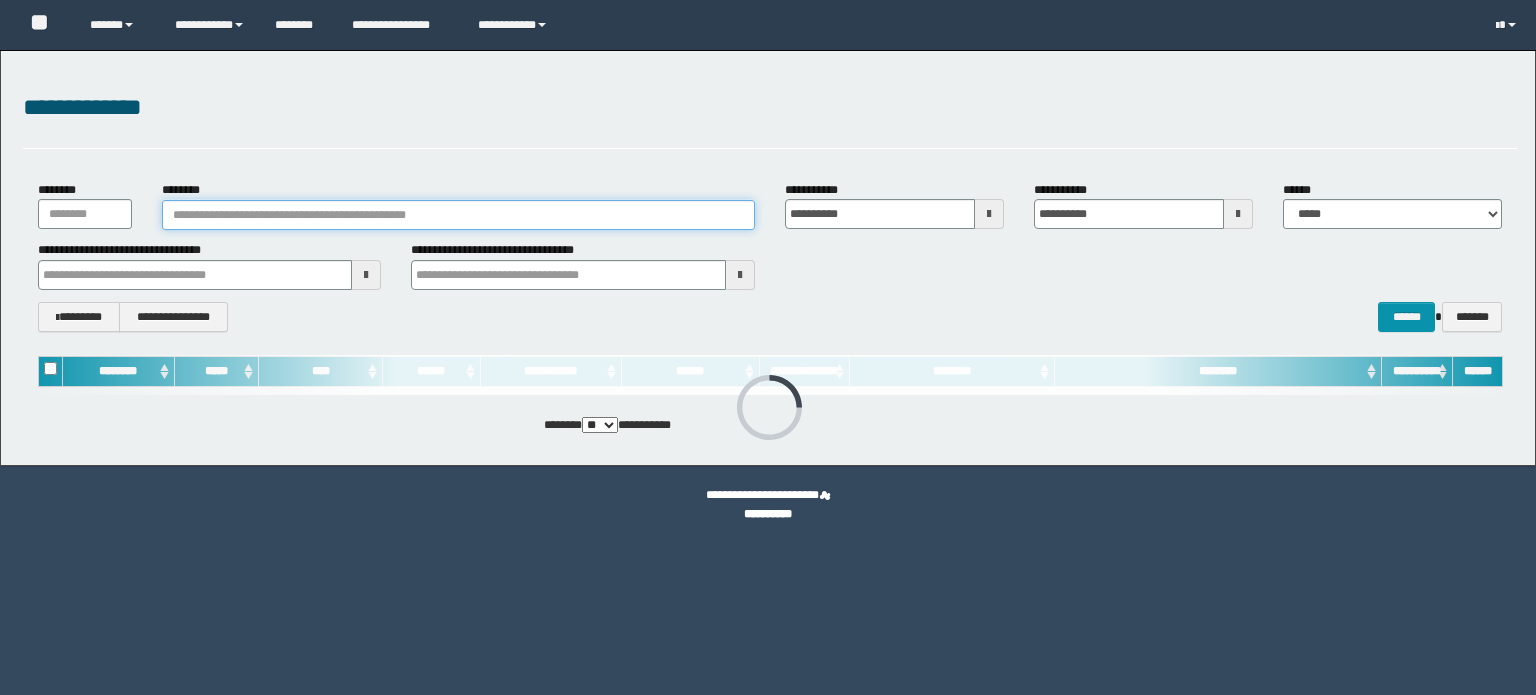 click on "********" at bounding box center [458, 215] 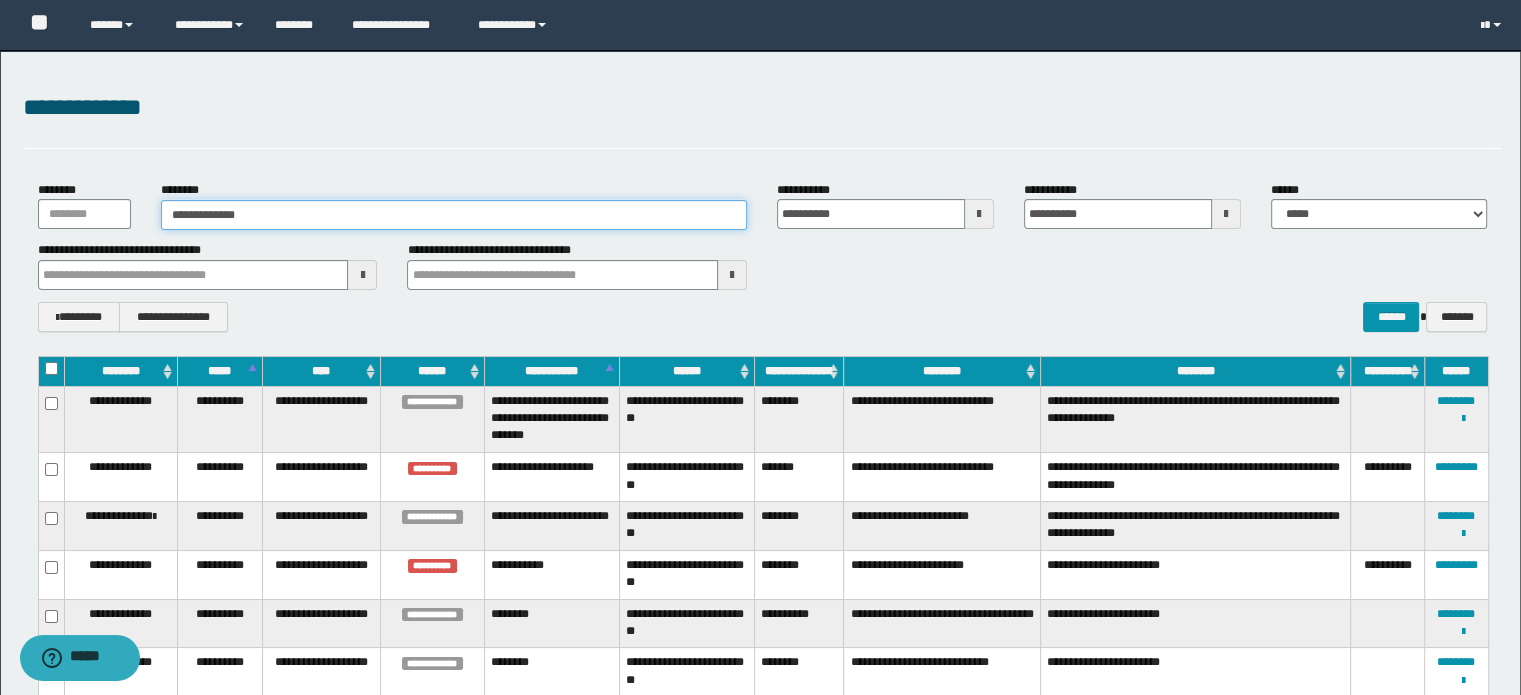 type on "**********" 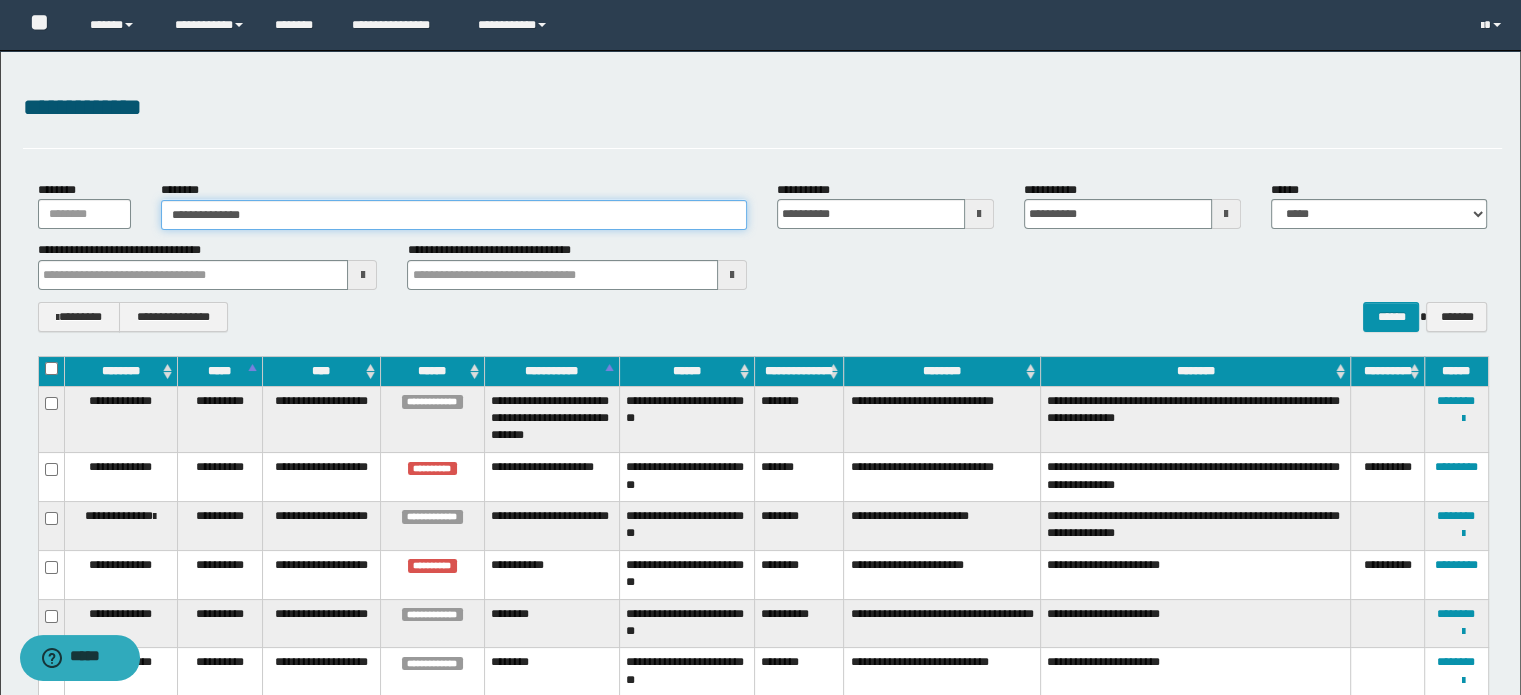 type on "**********" 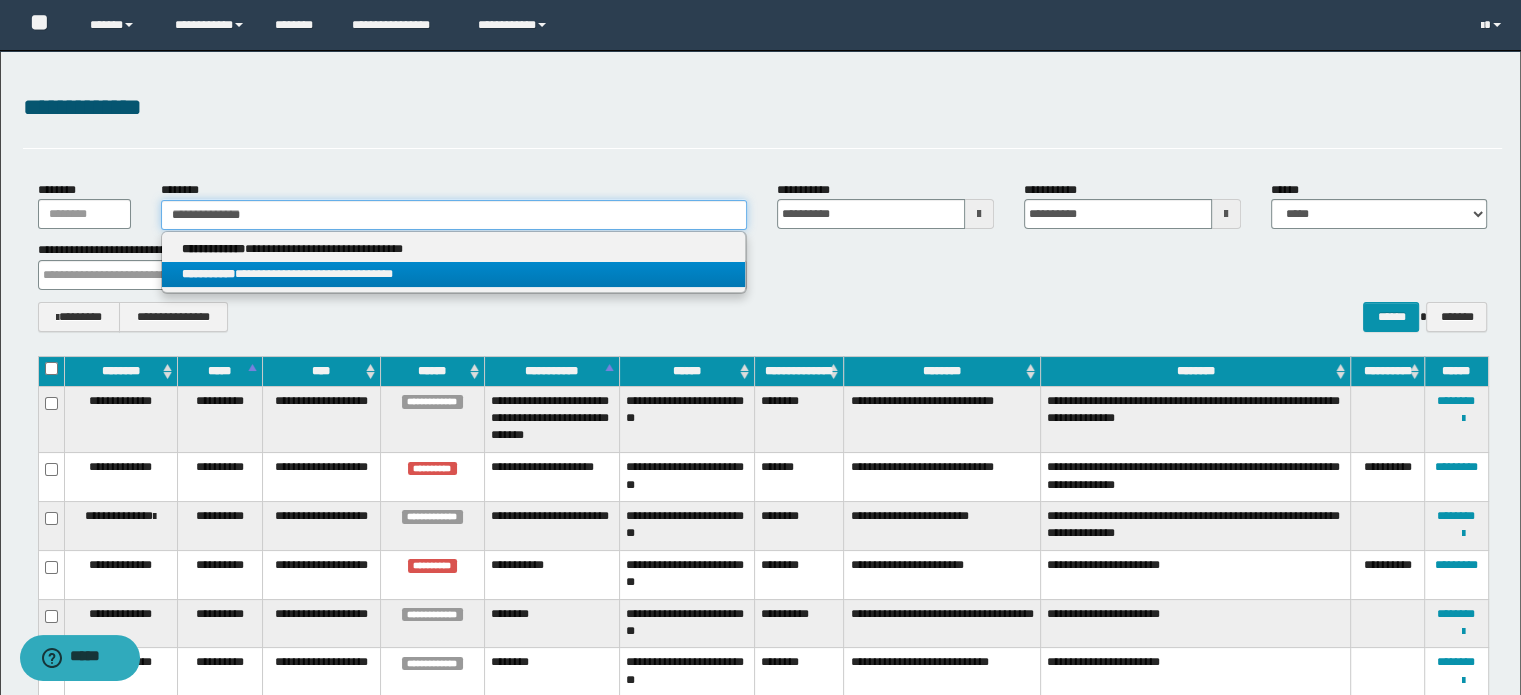 type on "**********" 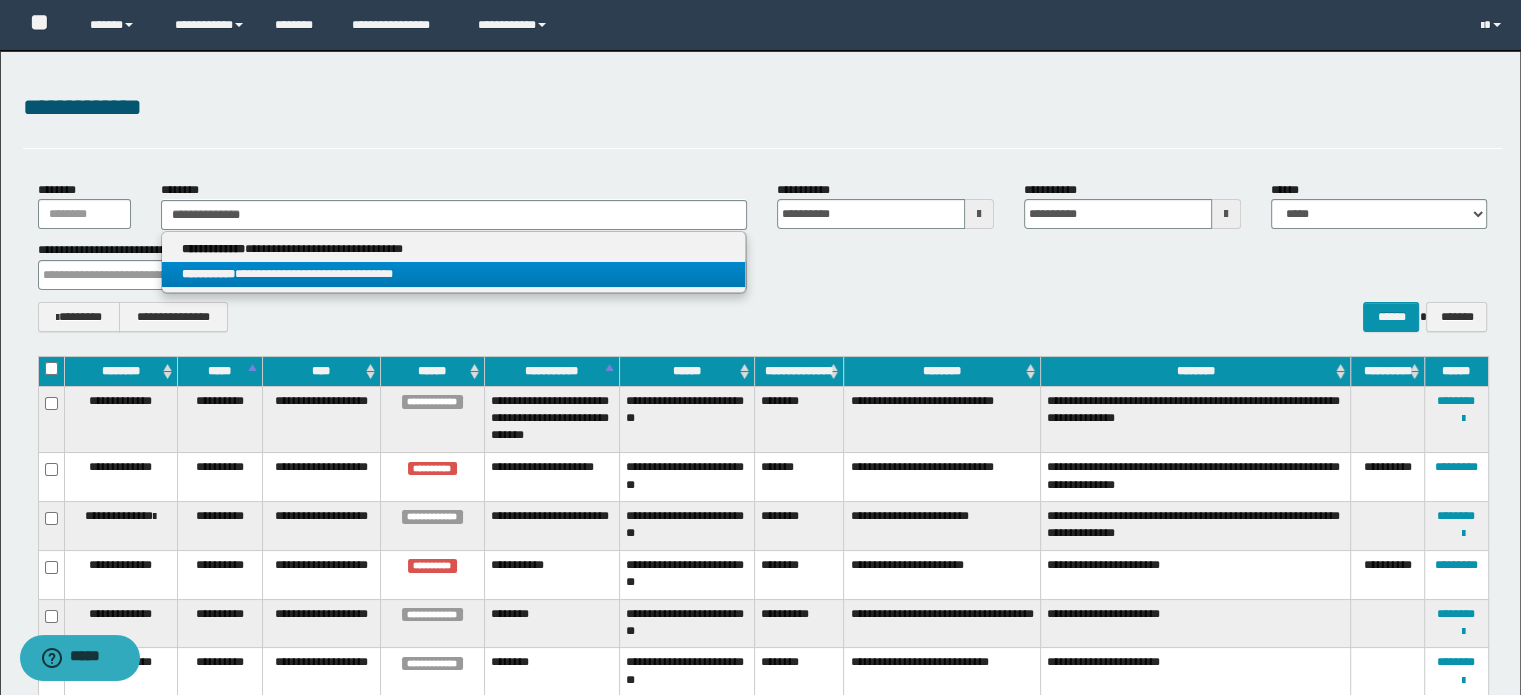 click on "**********" at bounding box center [454, 274] 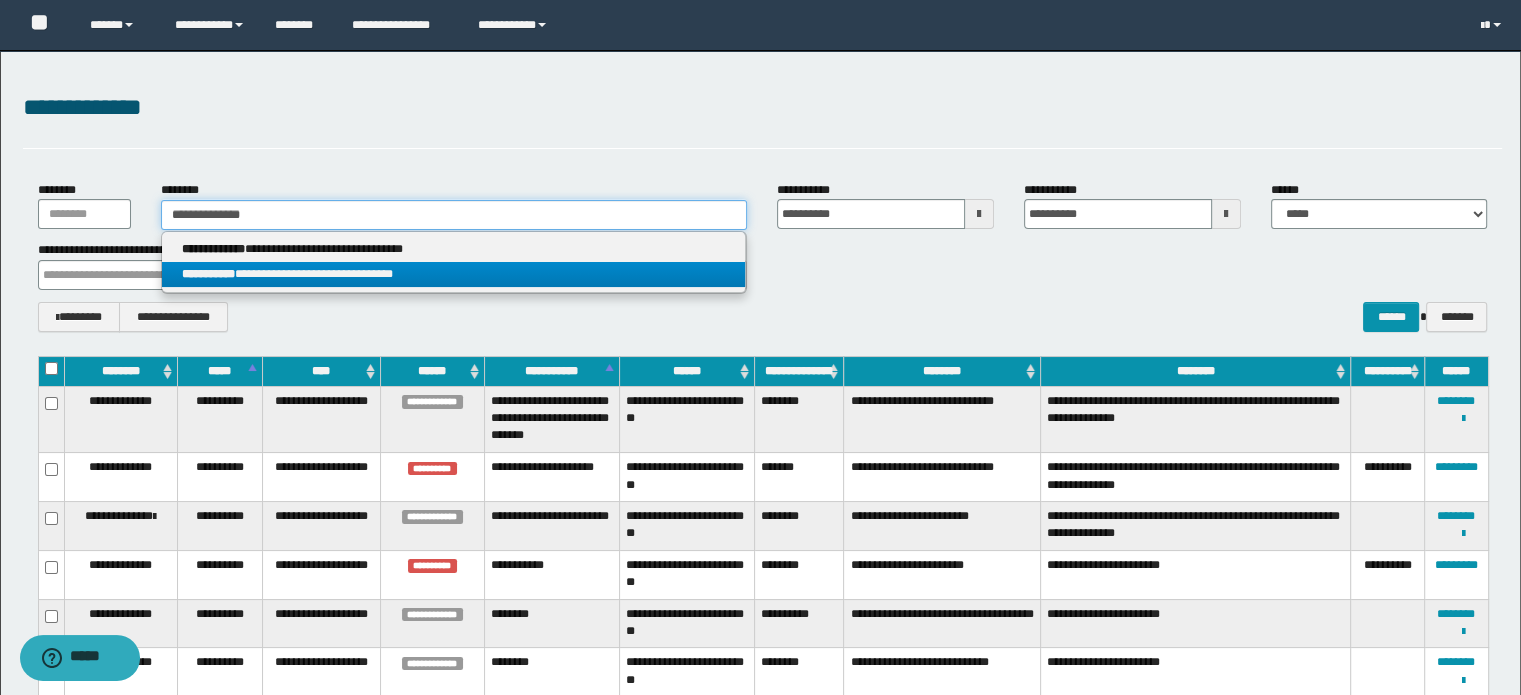 type 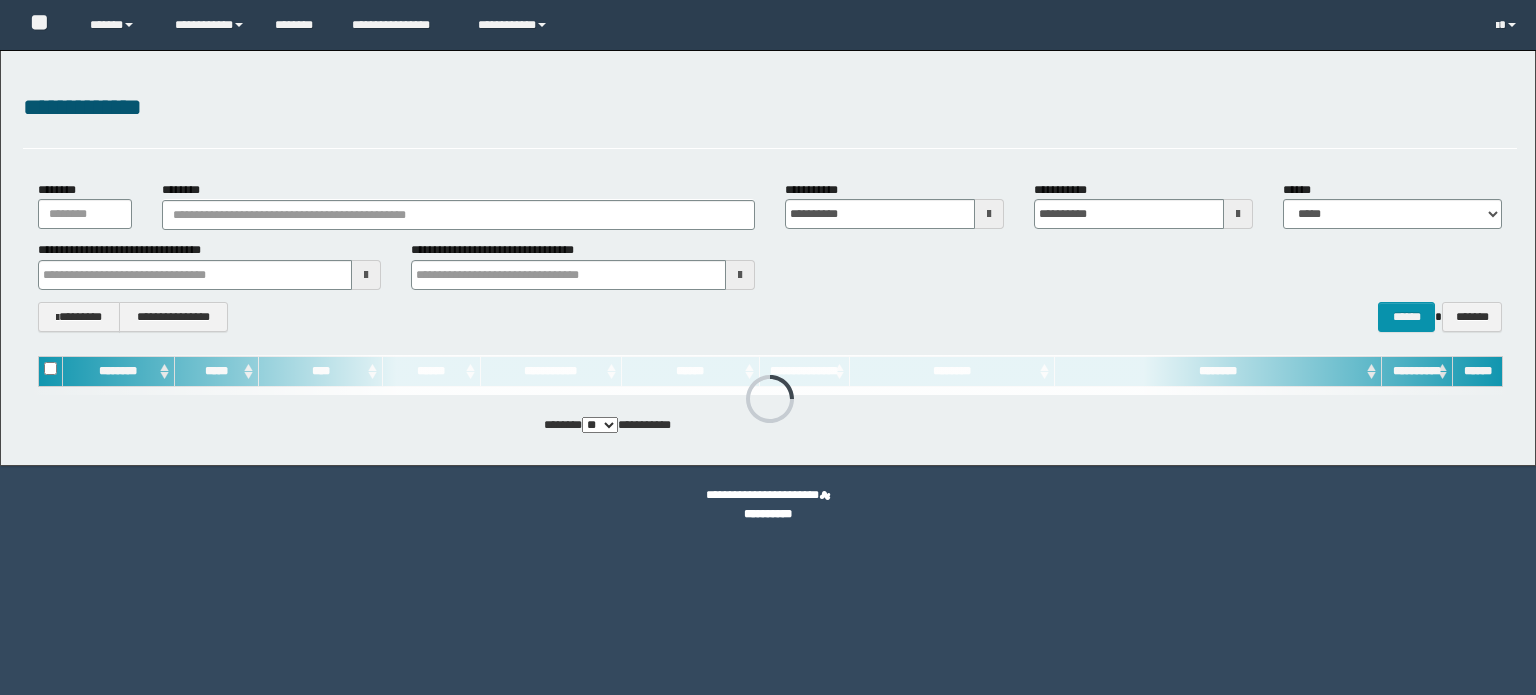 scroll, scrollTop: 0, scrollLeft: 0, axis: both 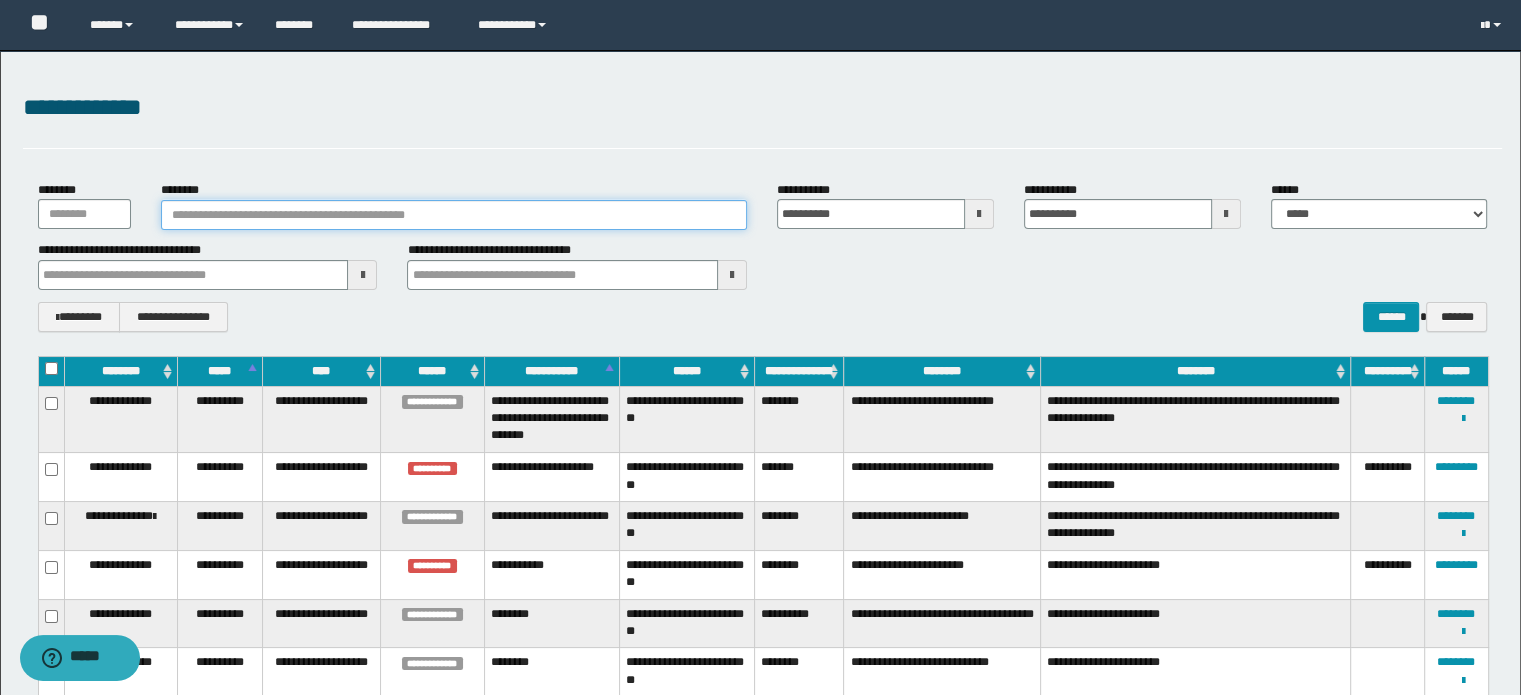 click on "********" at bounding box center (454, 215) 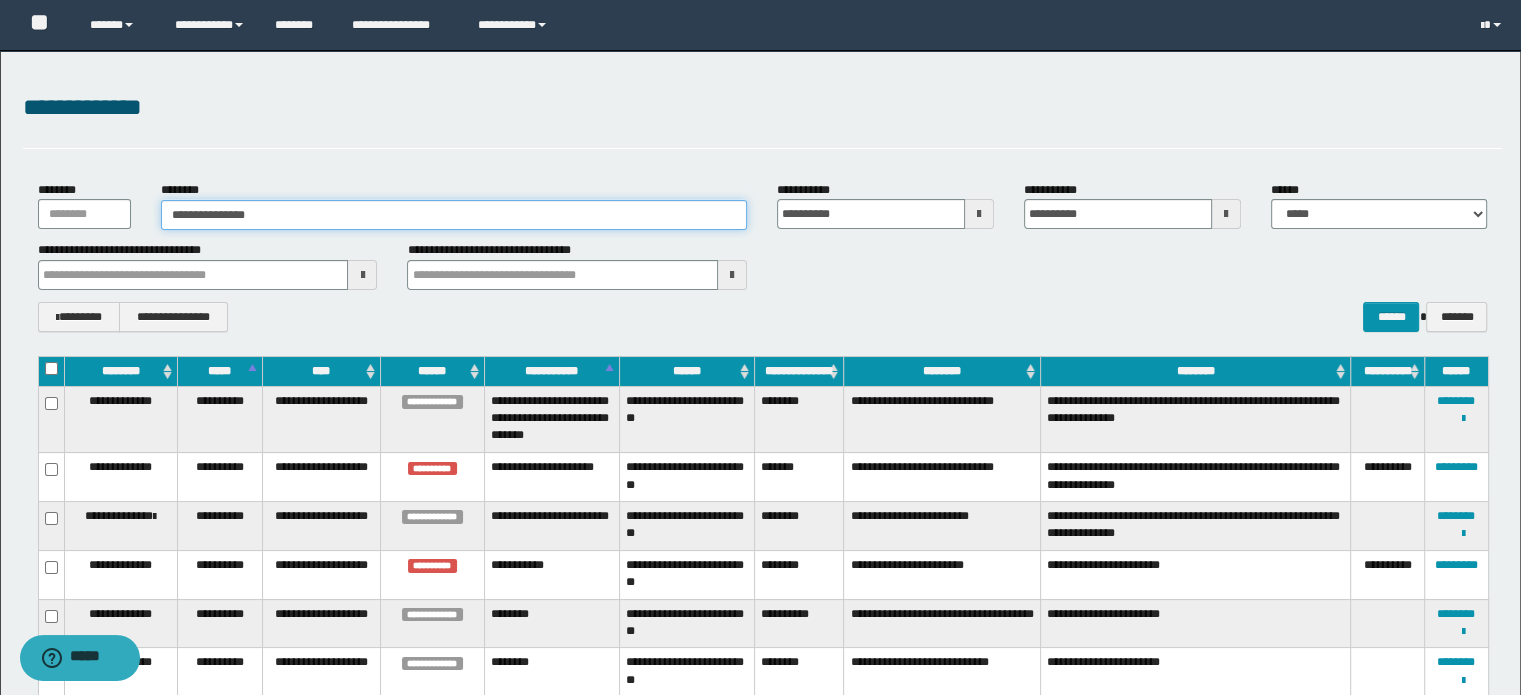 type on "**********" 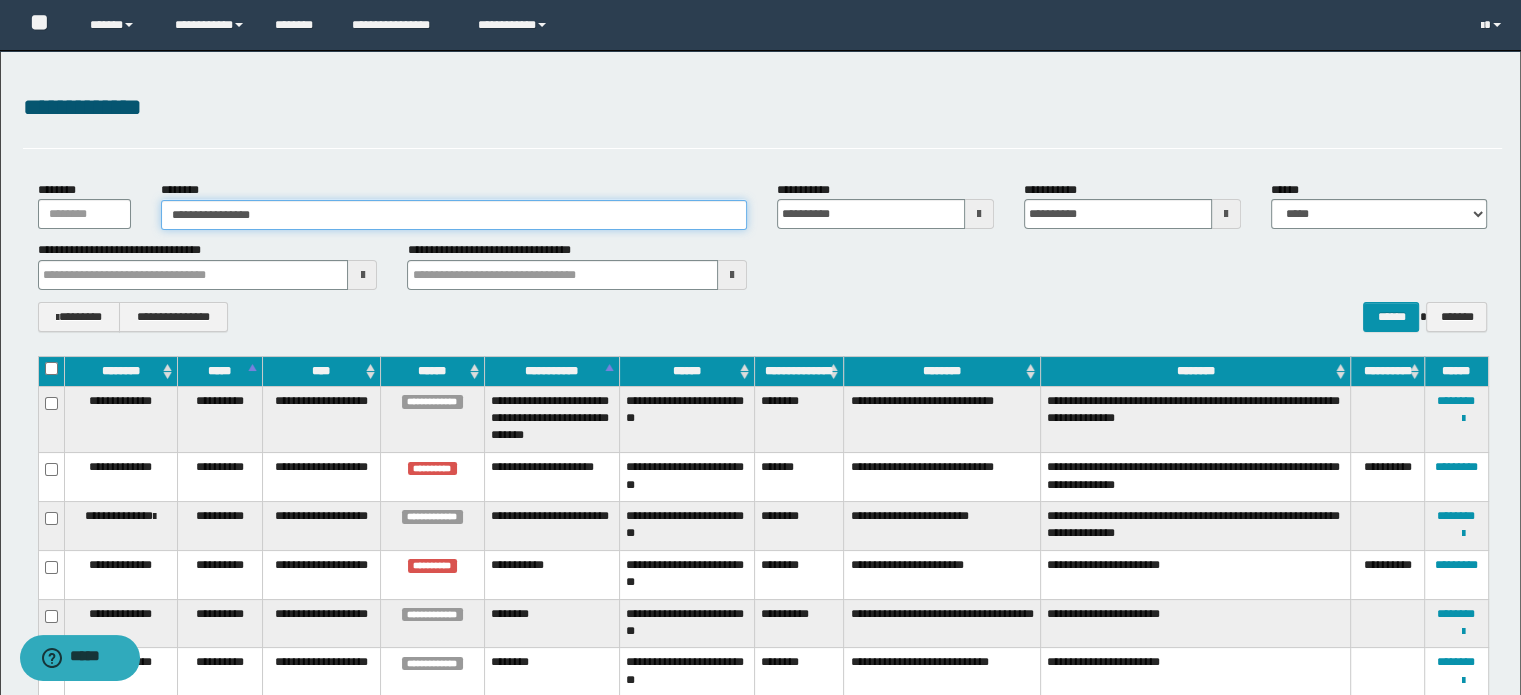 type on "**********" 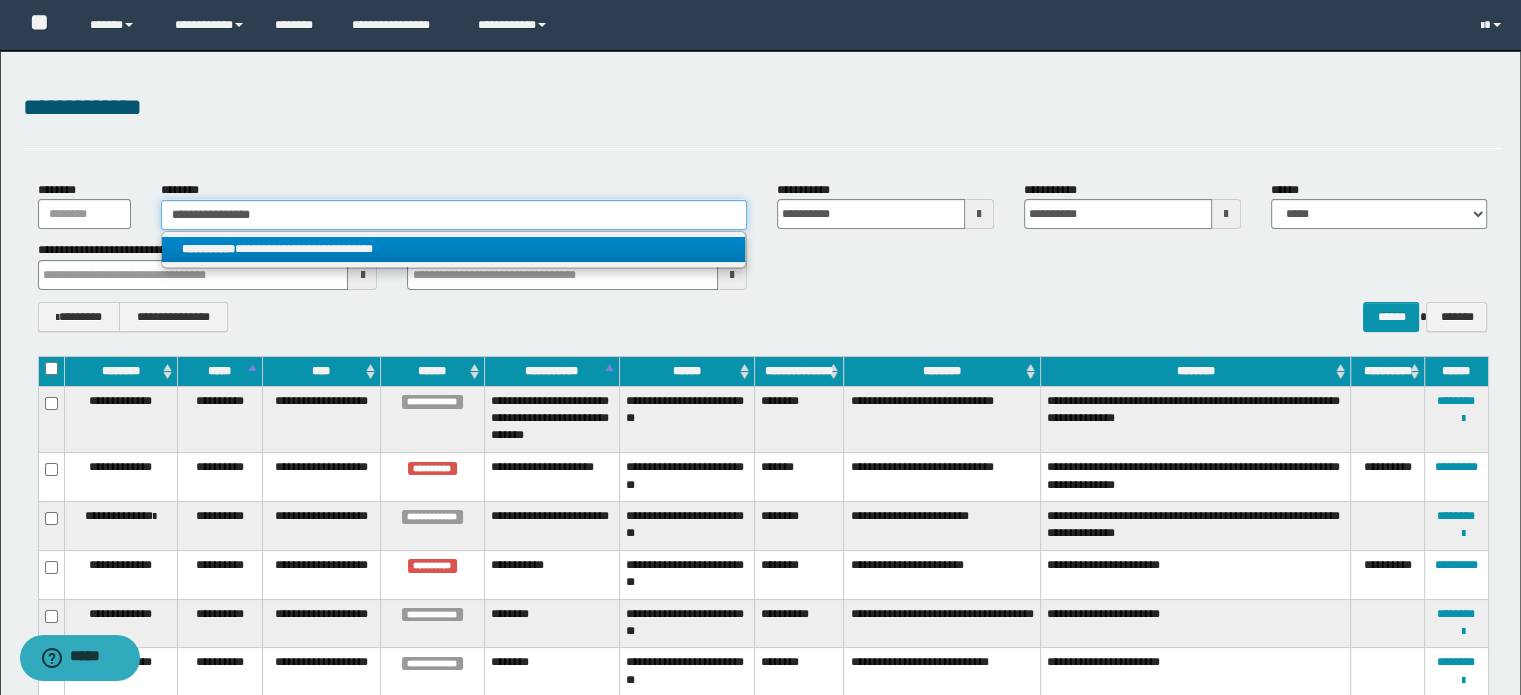 type on "**********" 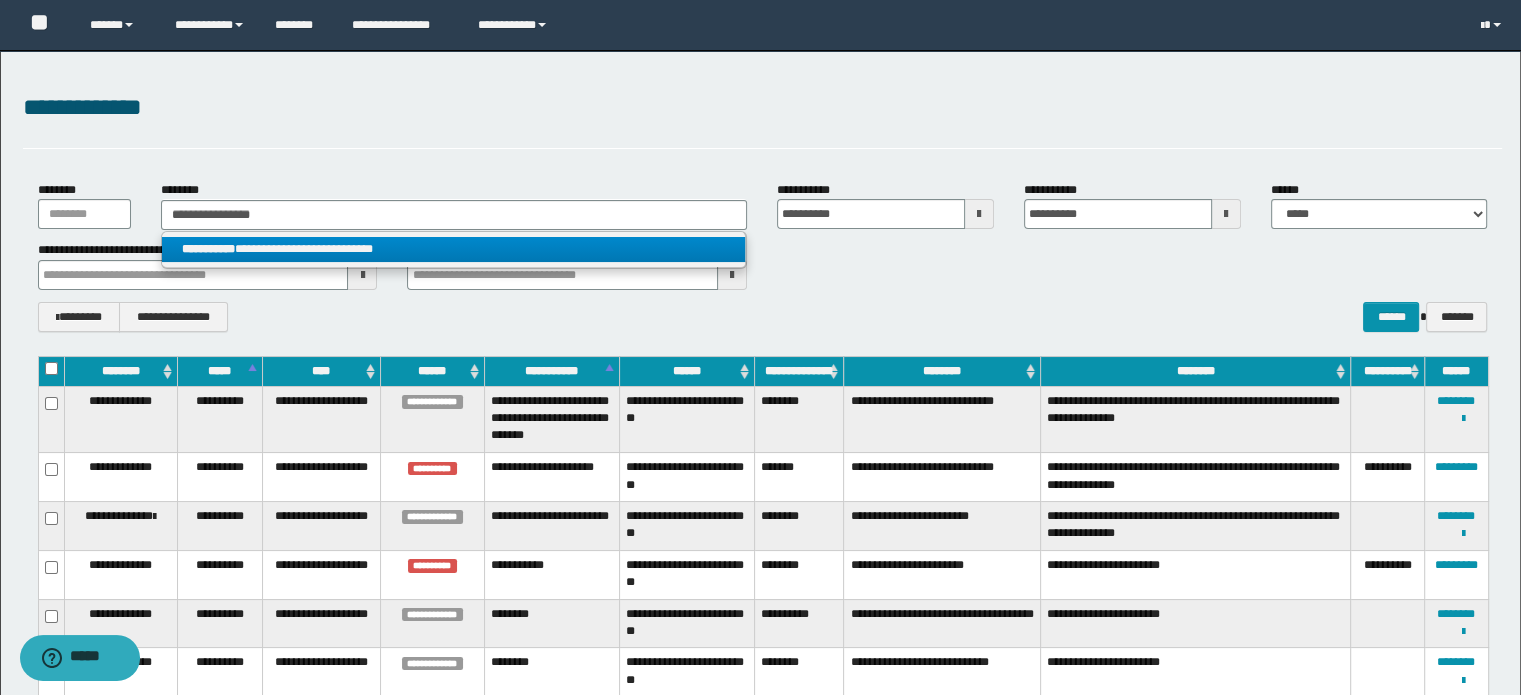 click on "**********" at bounding box center (454, 249) 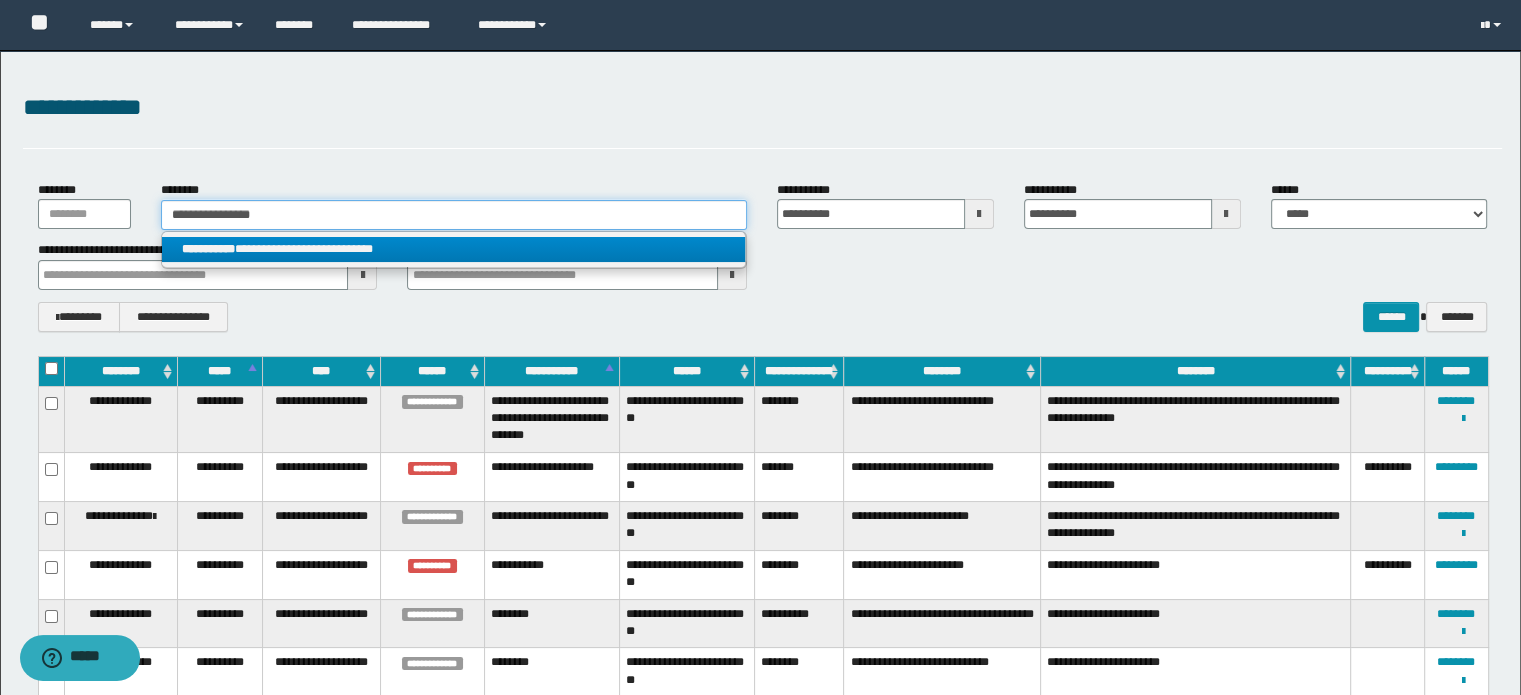 type 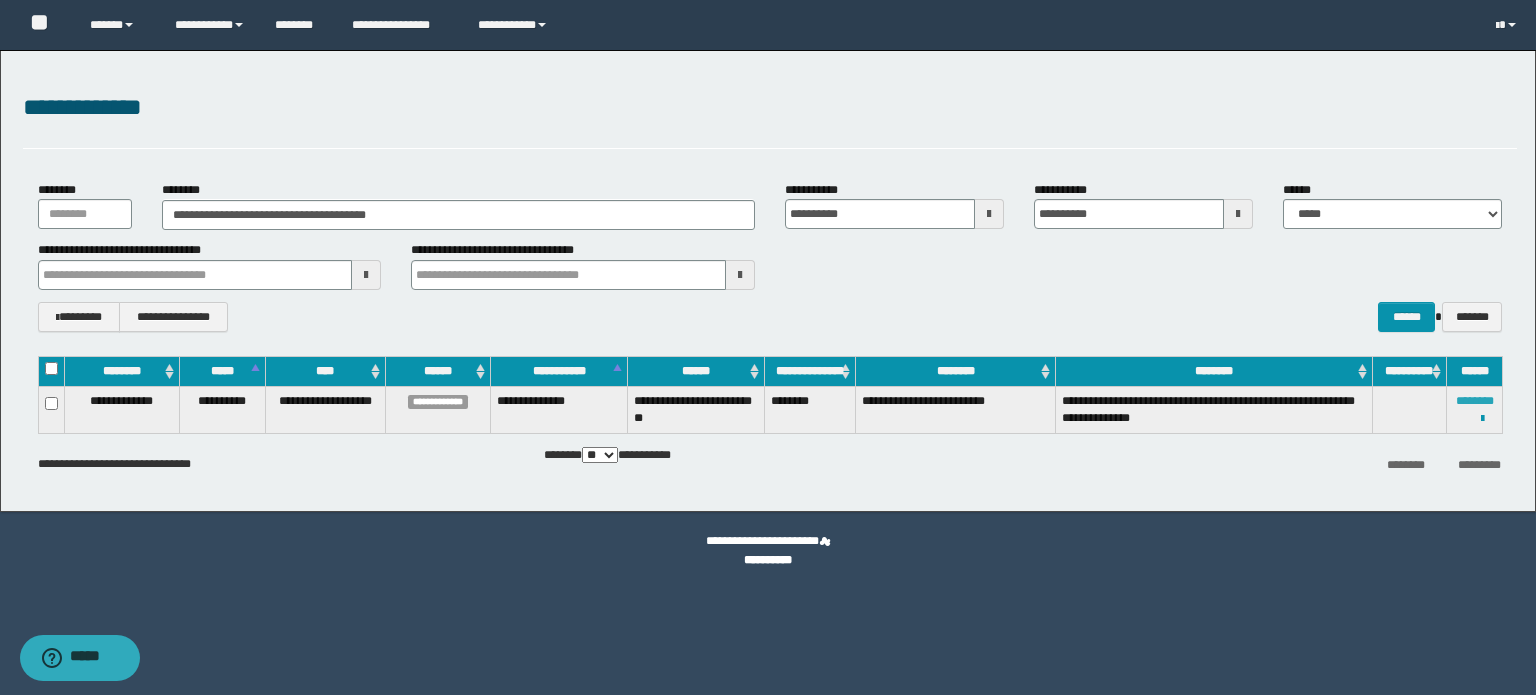 click on "********" at bounding box center (1475, 401) 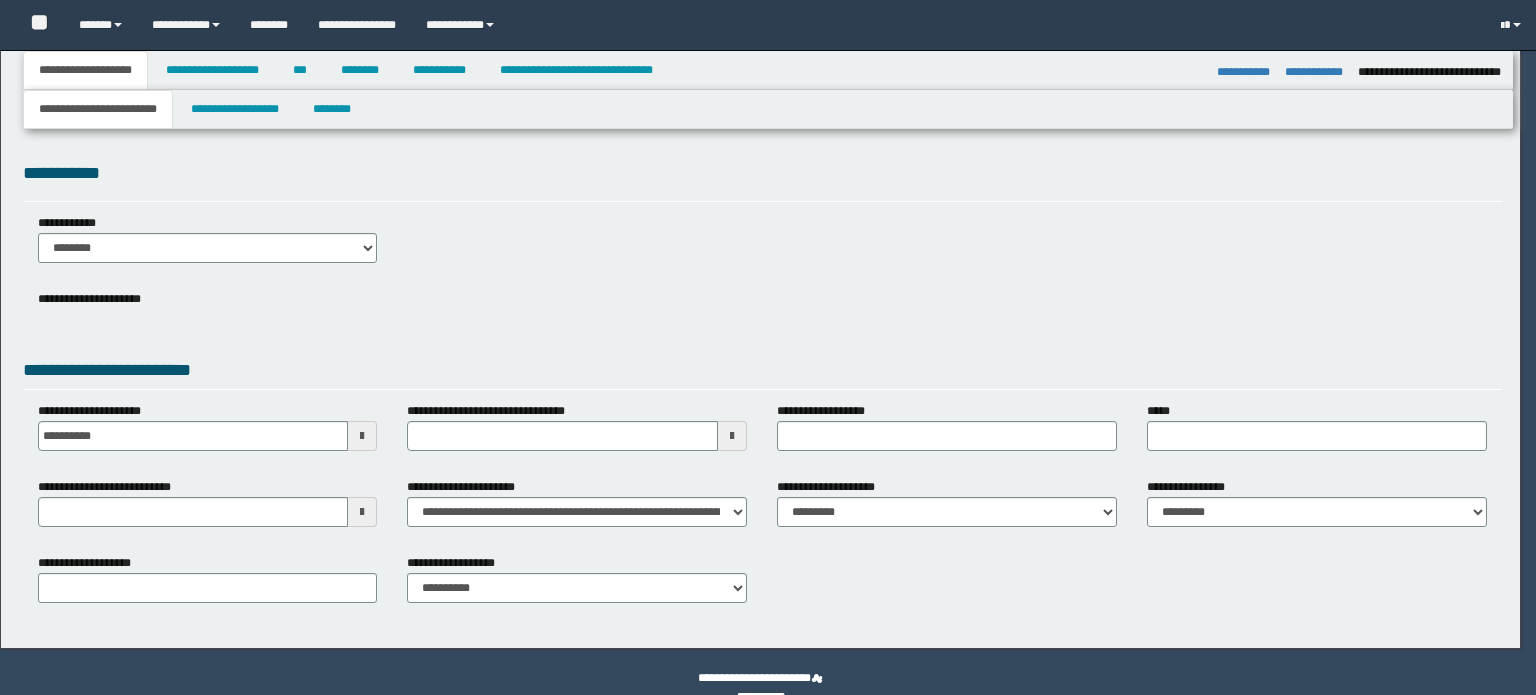 select on "*" 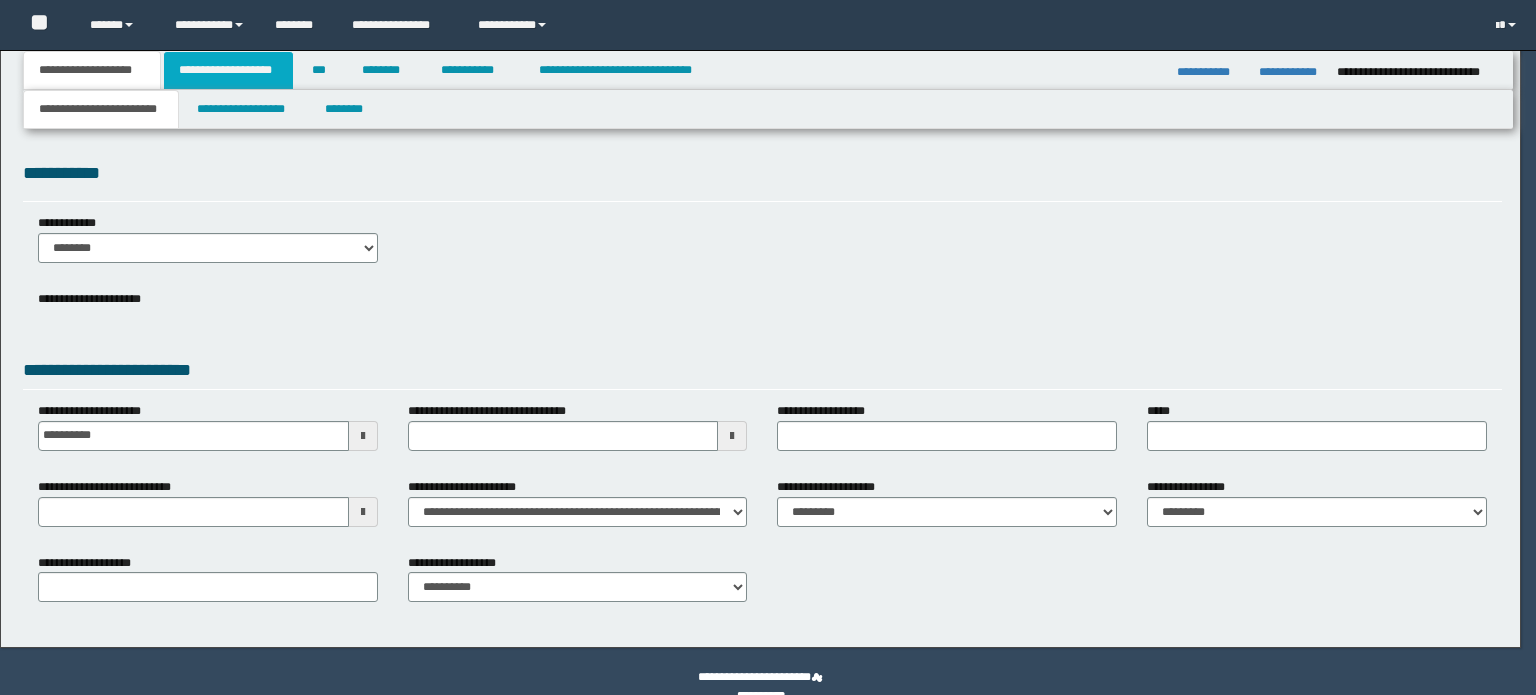 scroll, scrollTop: 0, scrollLeft: 0, axis: both 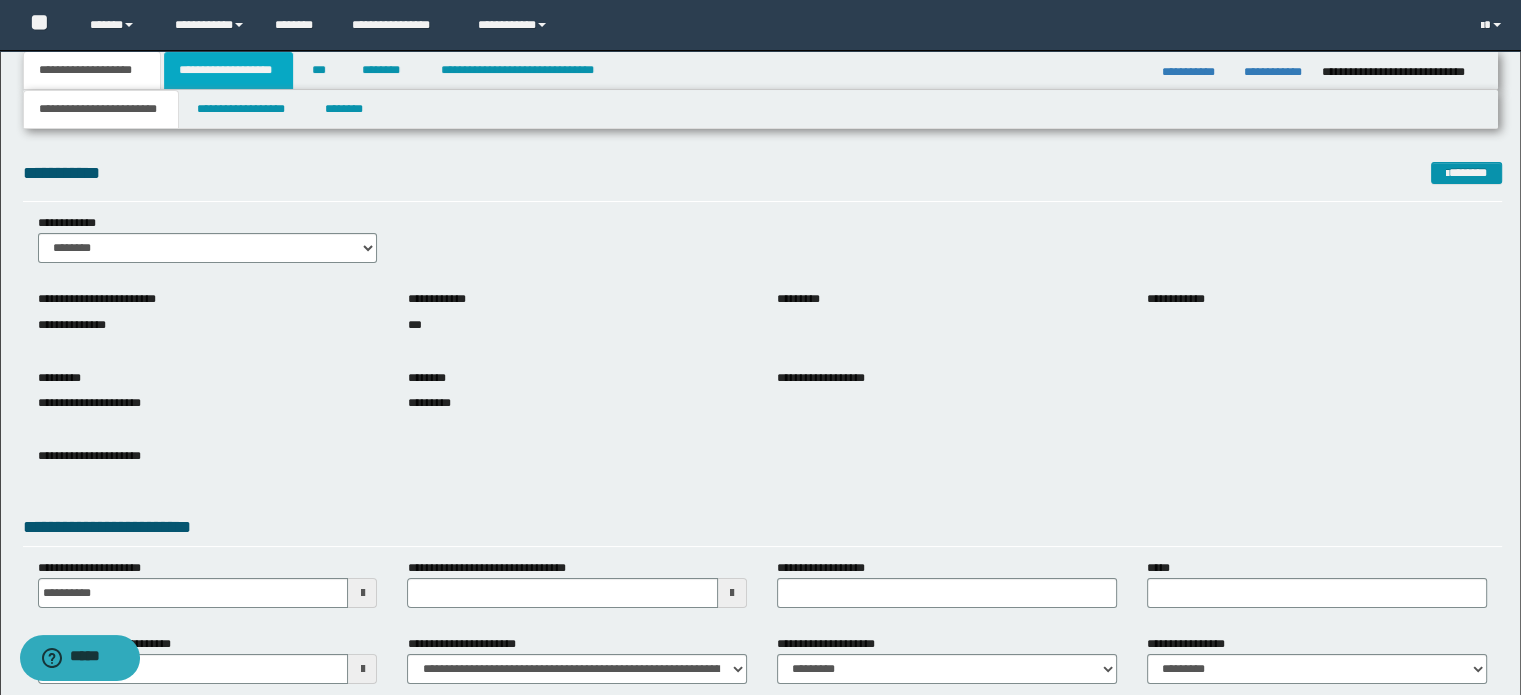 click on "**********" at bounding box center [228, 70] 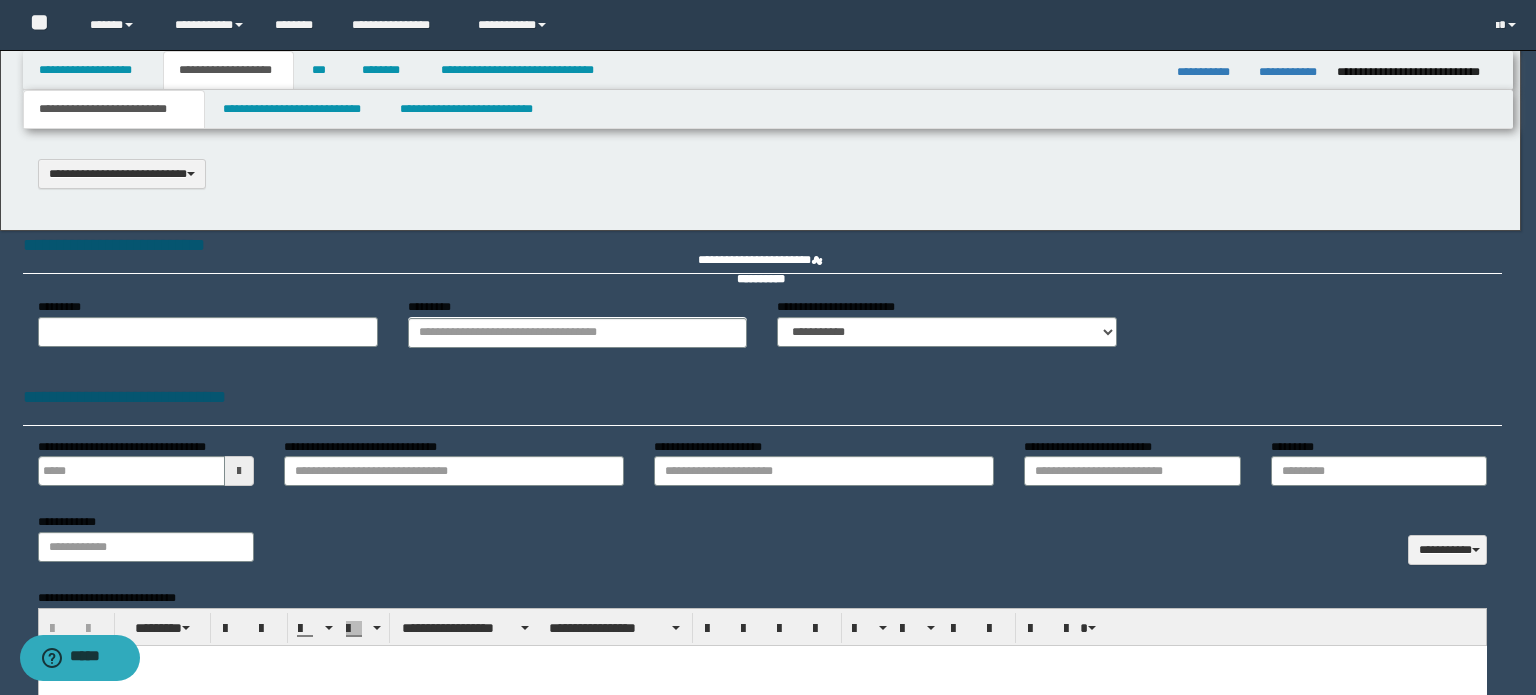 select on "*" 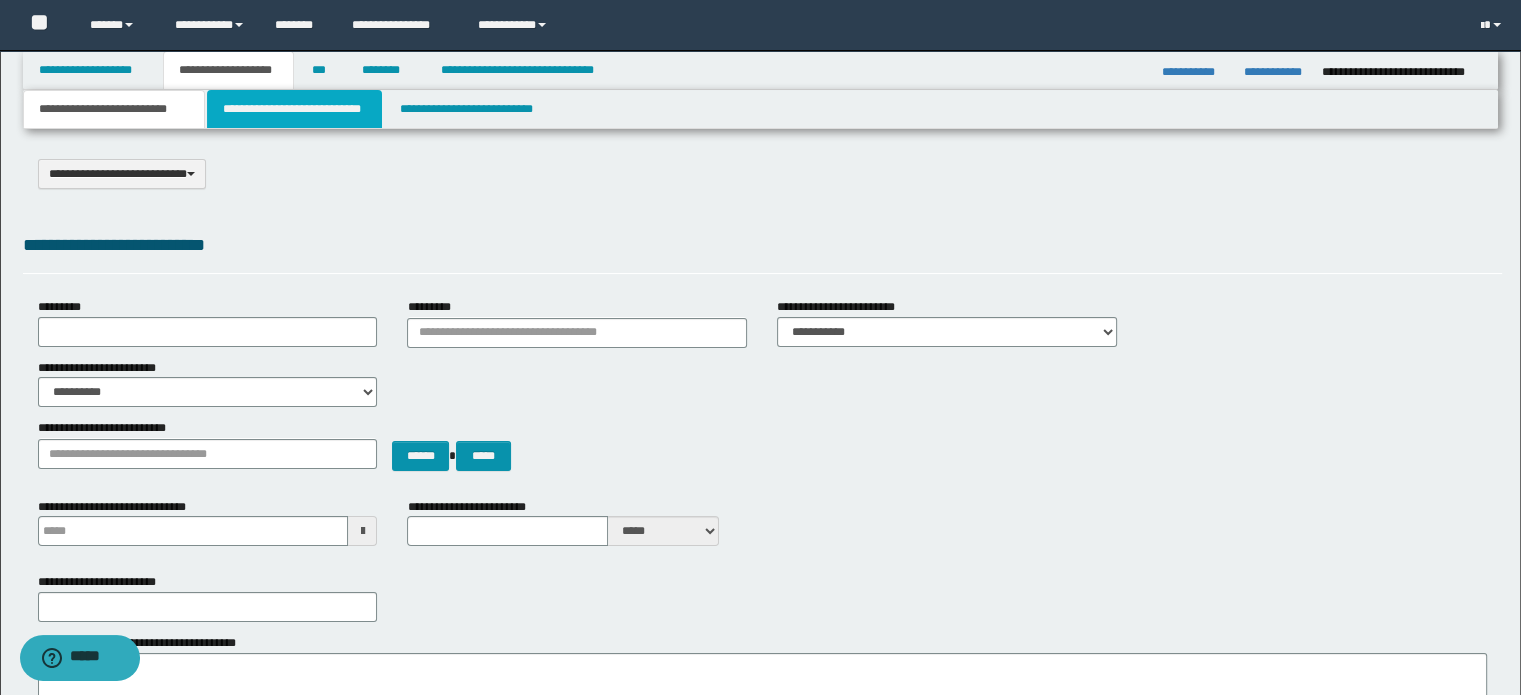 click on "**********" at bounding box center (294, 109) 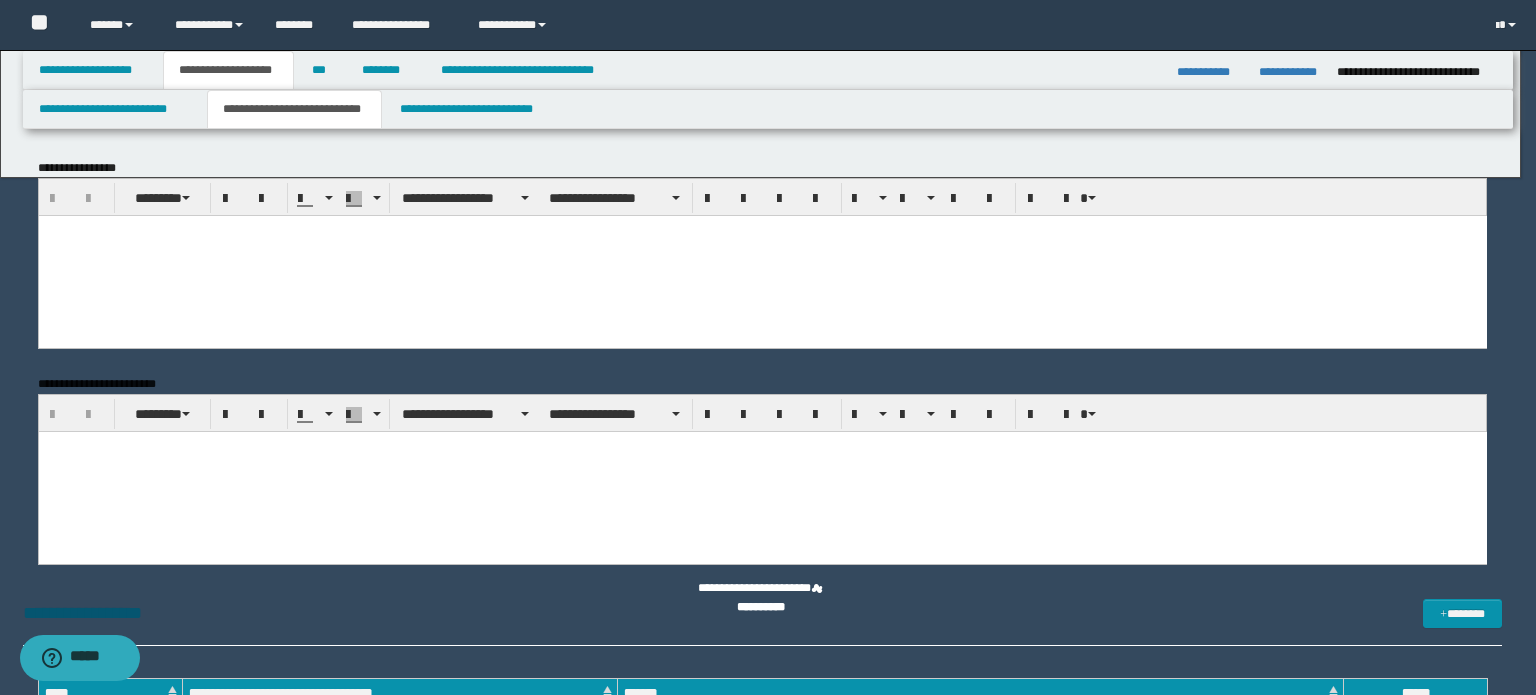 scroll, scrollTop: 0, scrollLeft: 0, axis: both 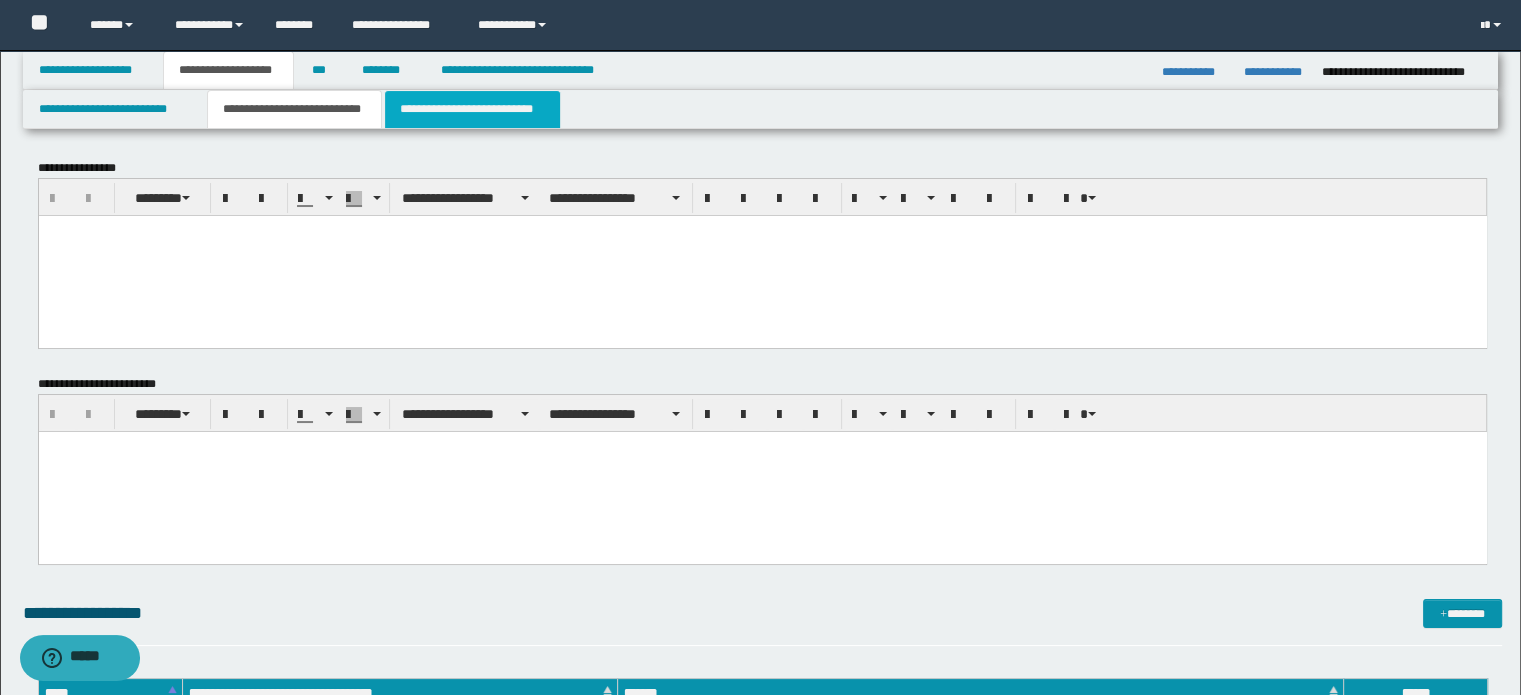 click on "**********" at bounding box center [472, 109] 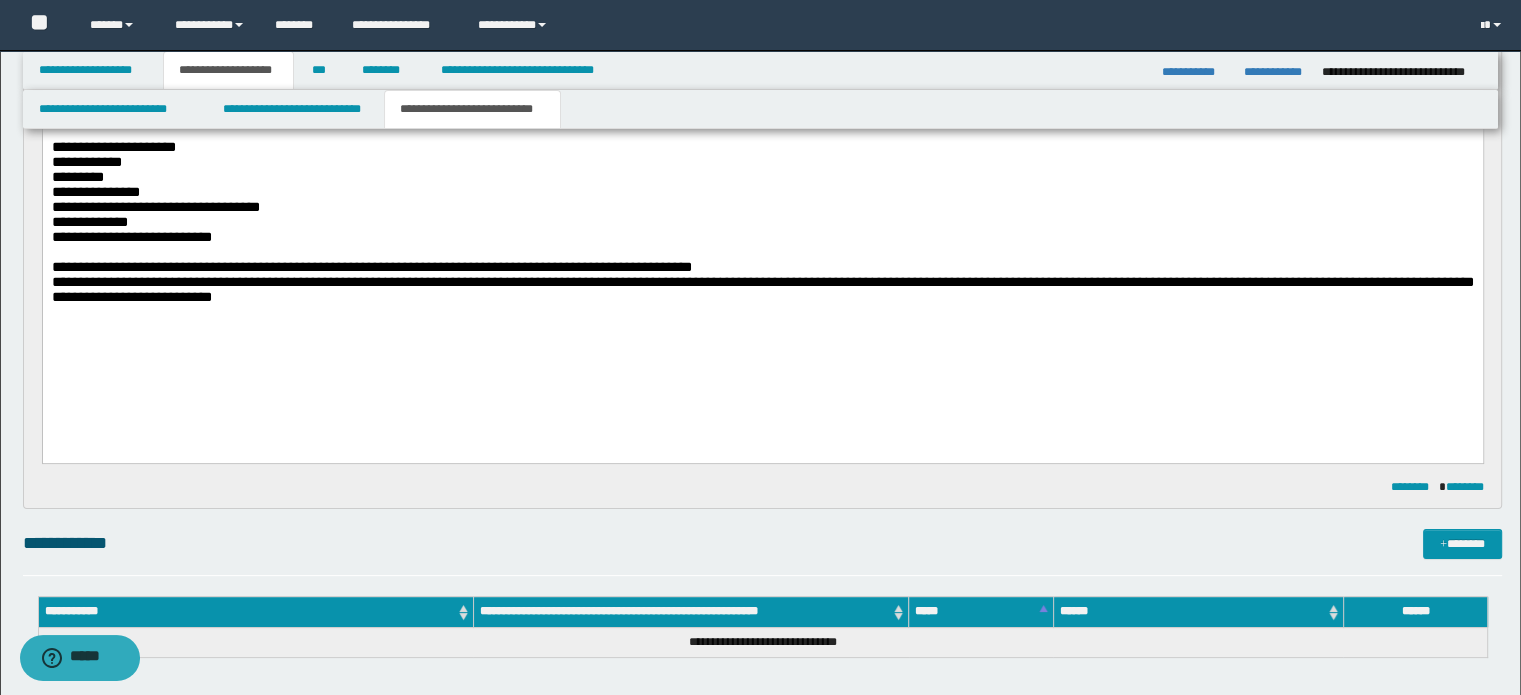 scroll, scrollTop: 0, scrollLeft: 0, axis: both 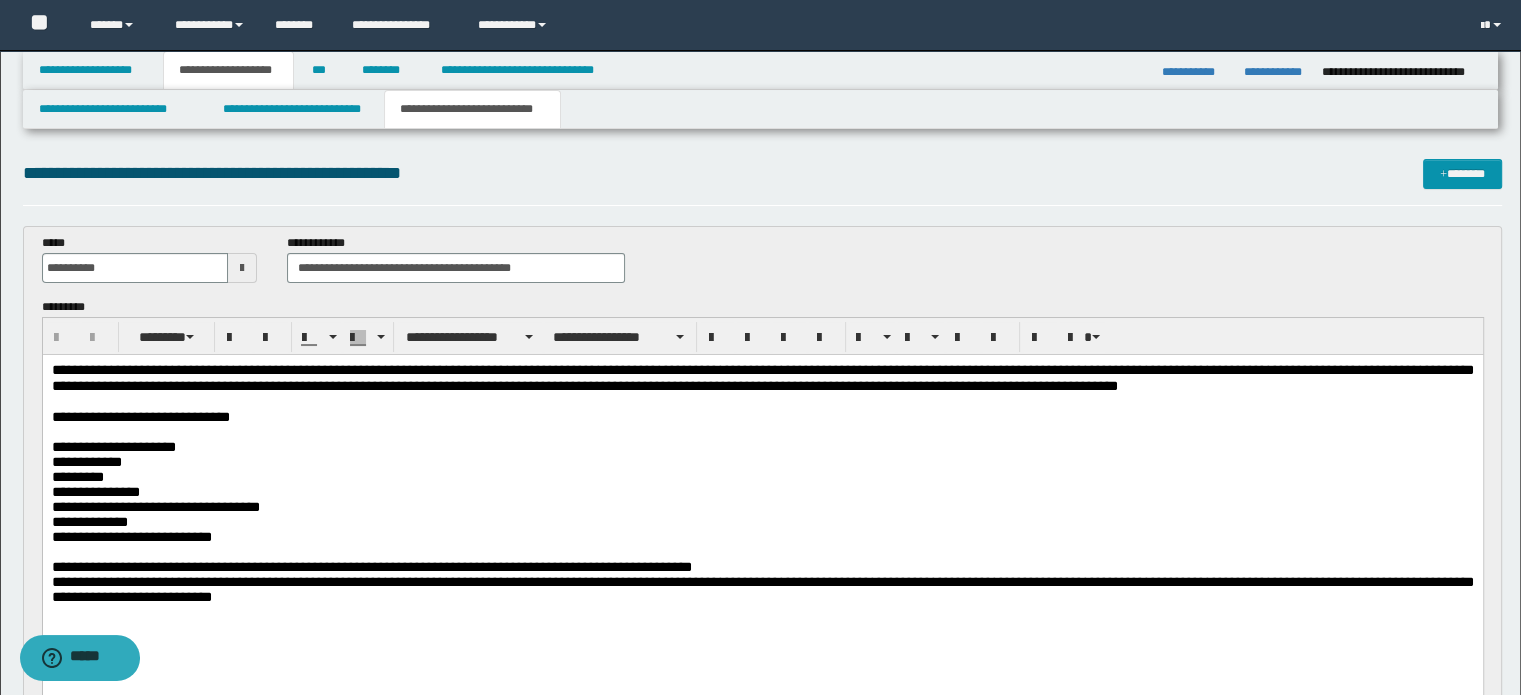 click on "**********" at bounding box center (762, 377) 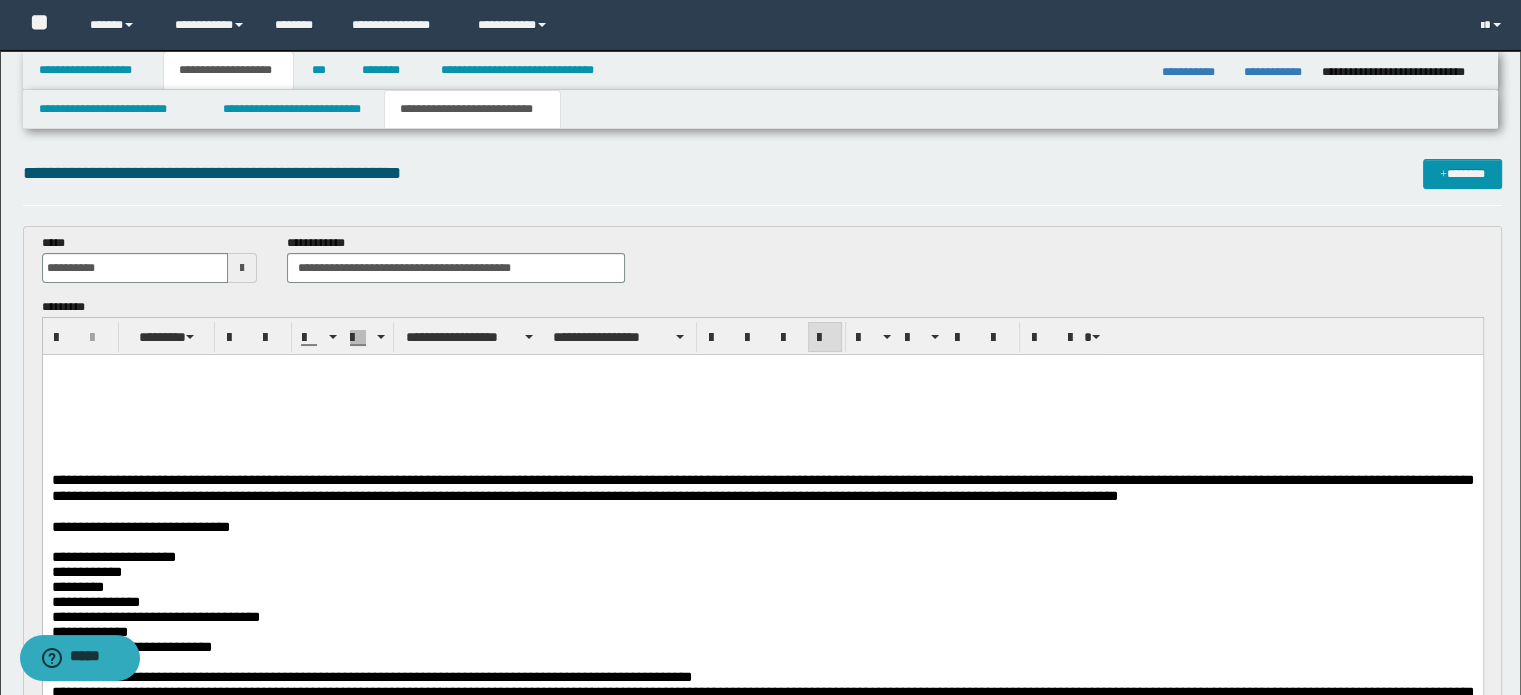 click on "**********" at bounding box center (762, 563) 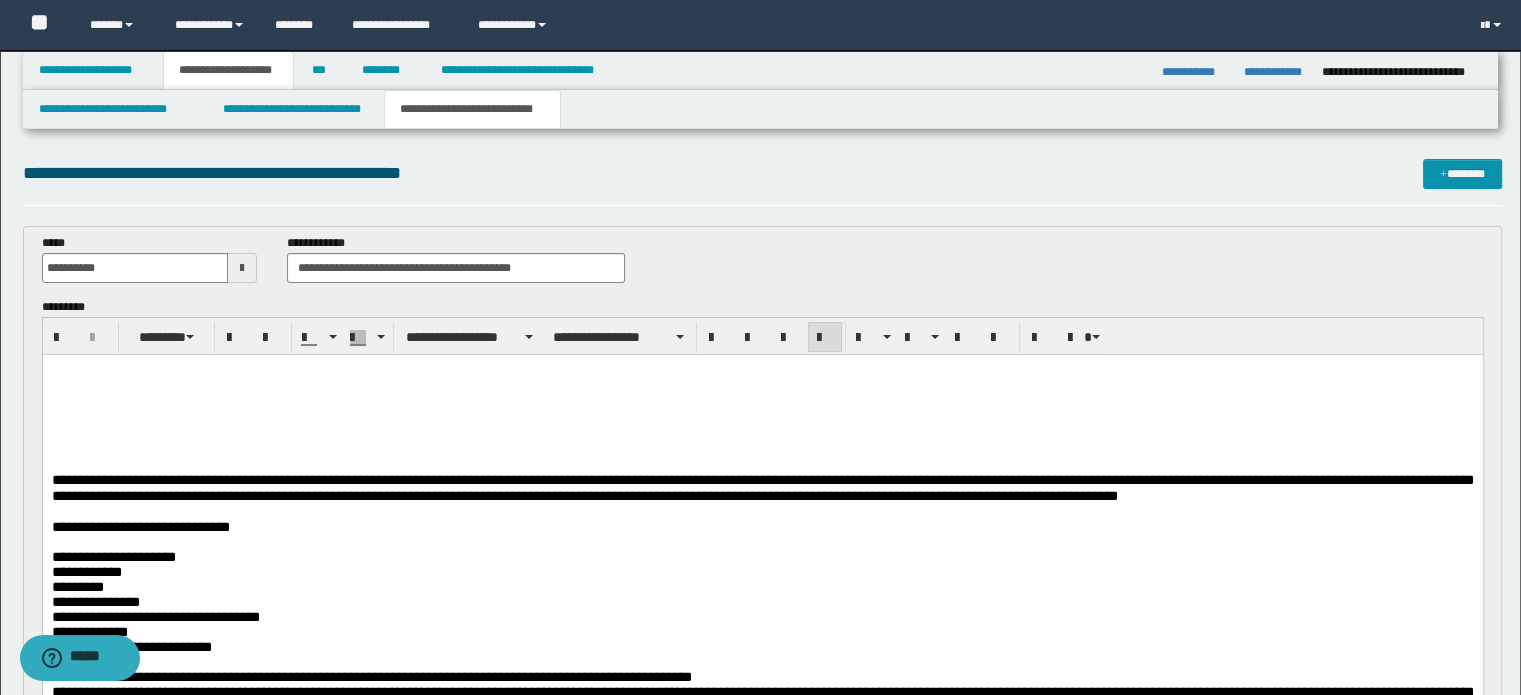 paste 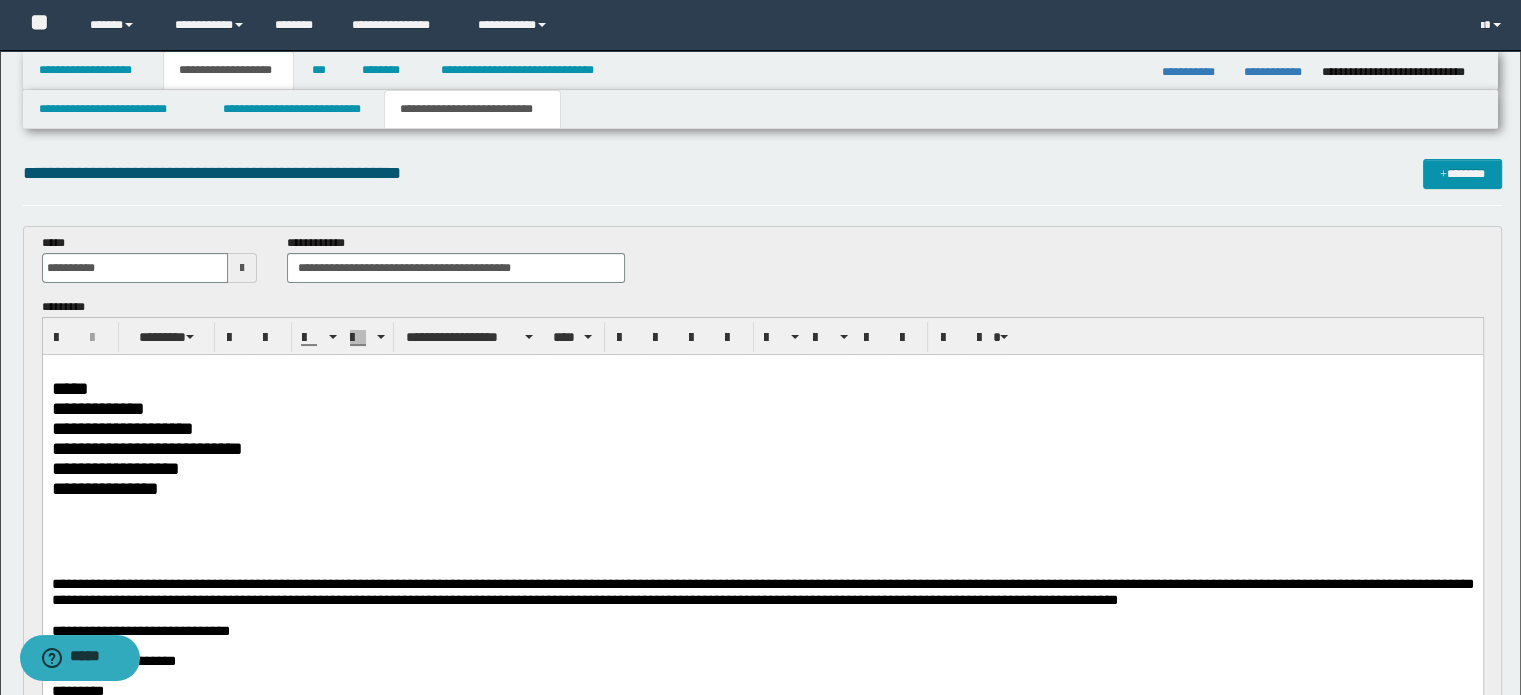 click on "*****" at bounding box center (762, 388) 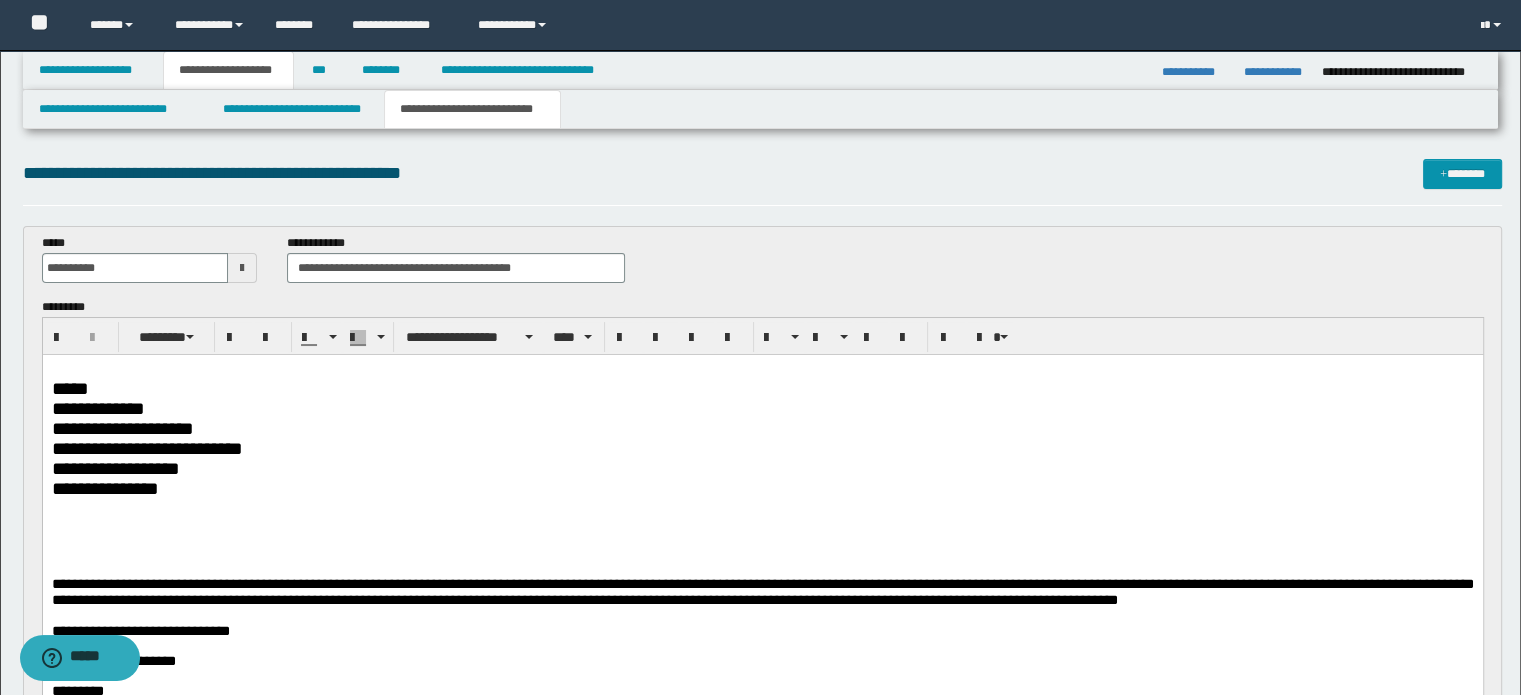 type 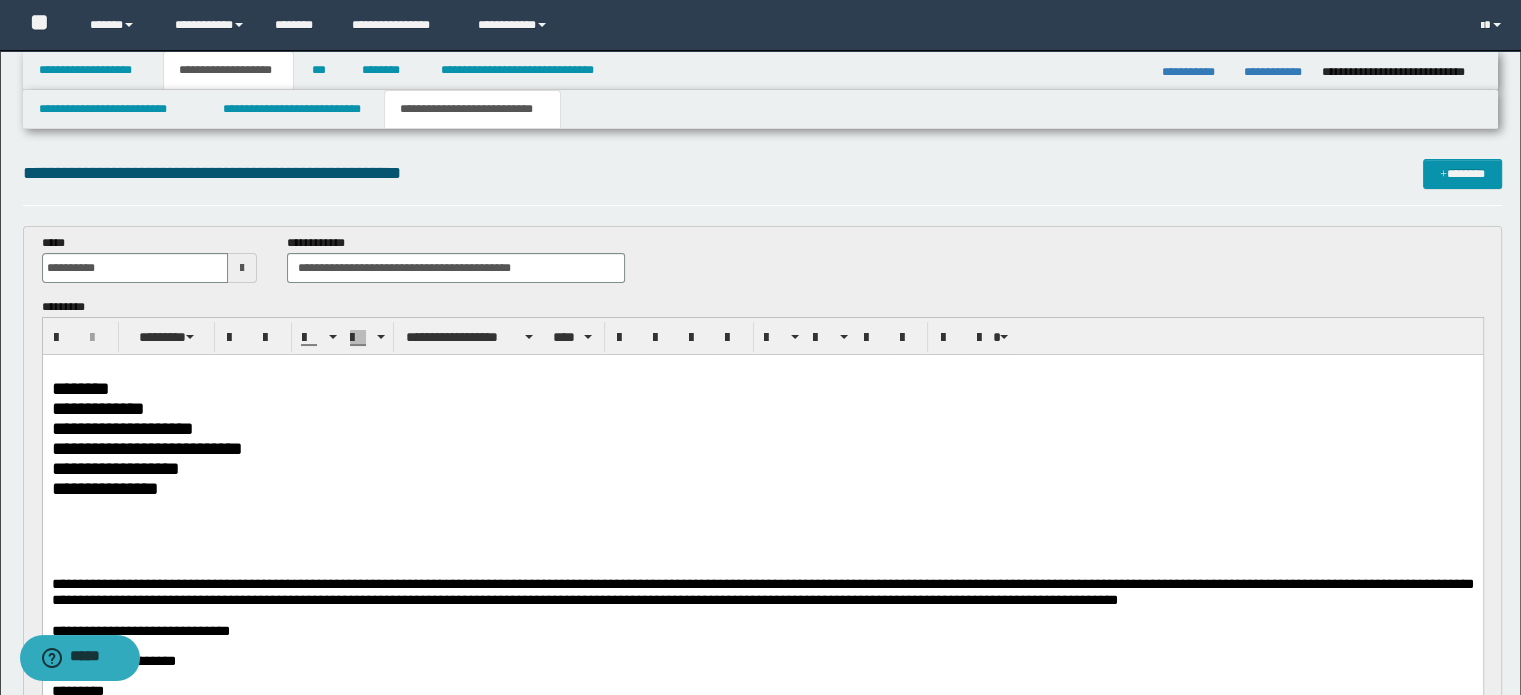 click on "**********" at bounding box center [762, 408] 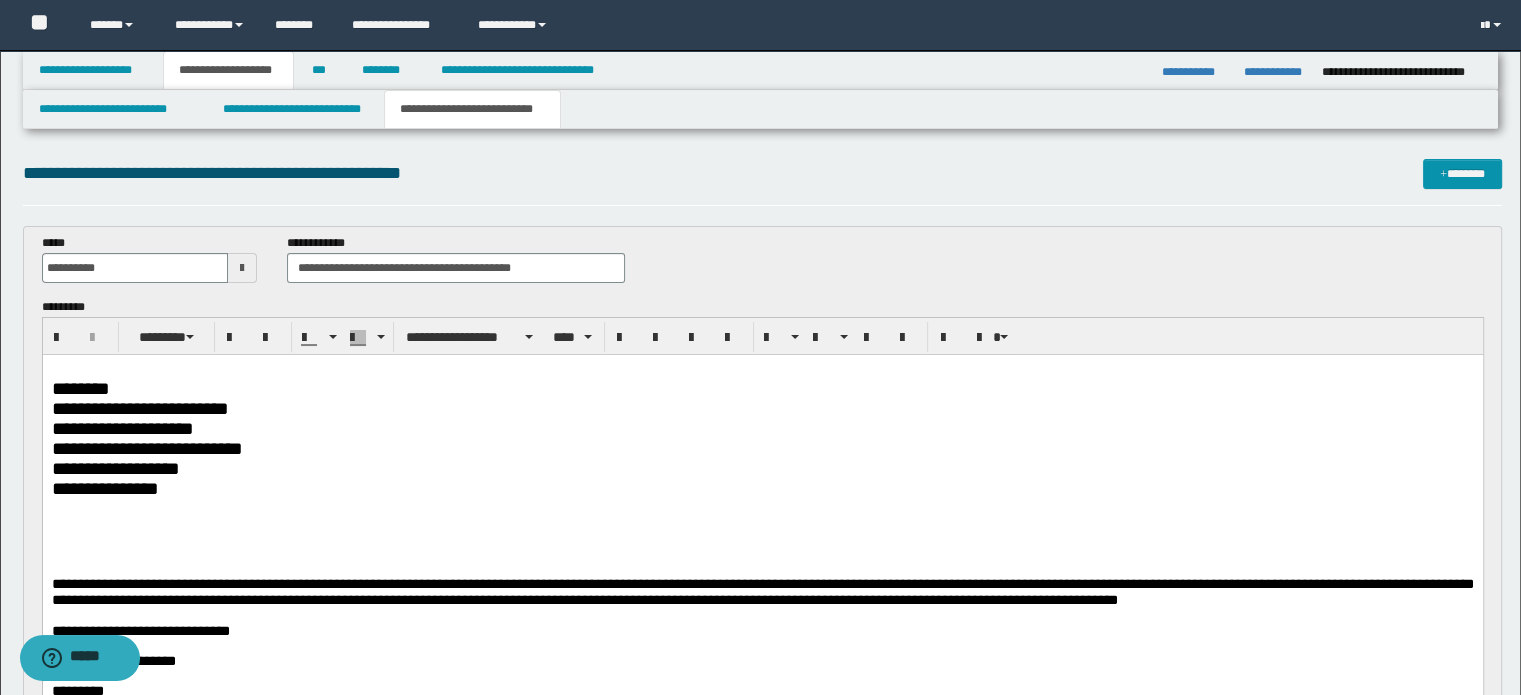 click on "**********" at bounding box center (762, 428) 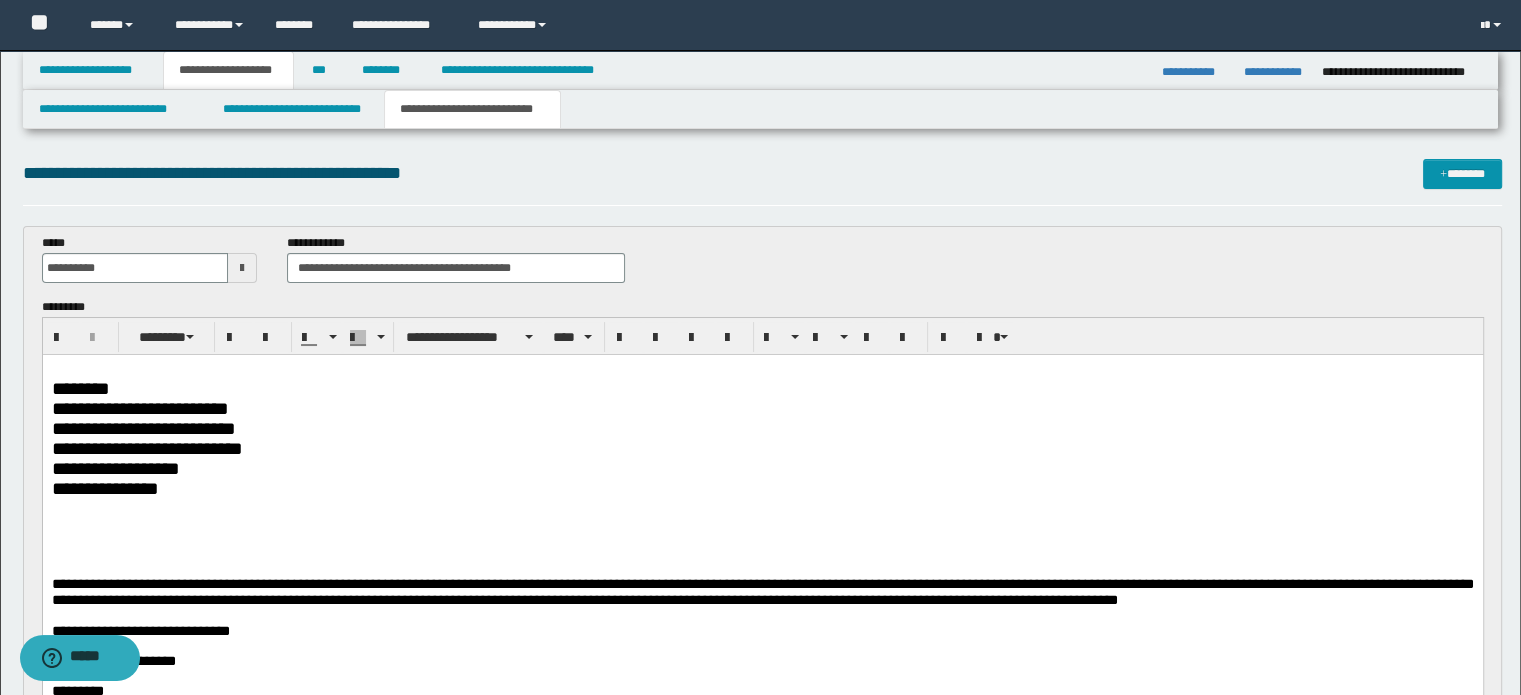 click on "**********" at bounding box center [762, 448] 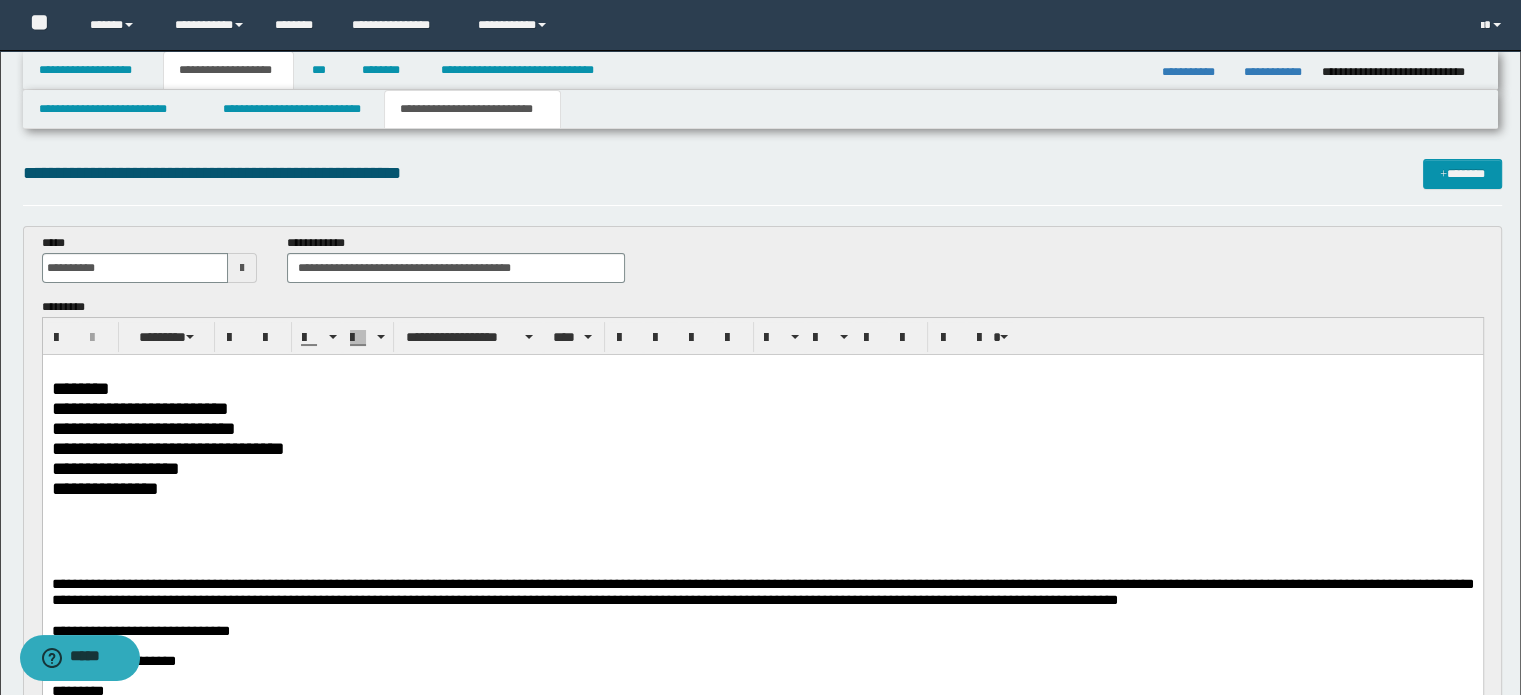 click on "**********" at bounding box center (762, 468) 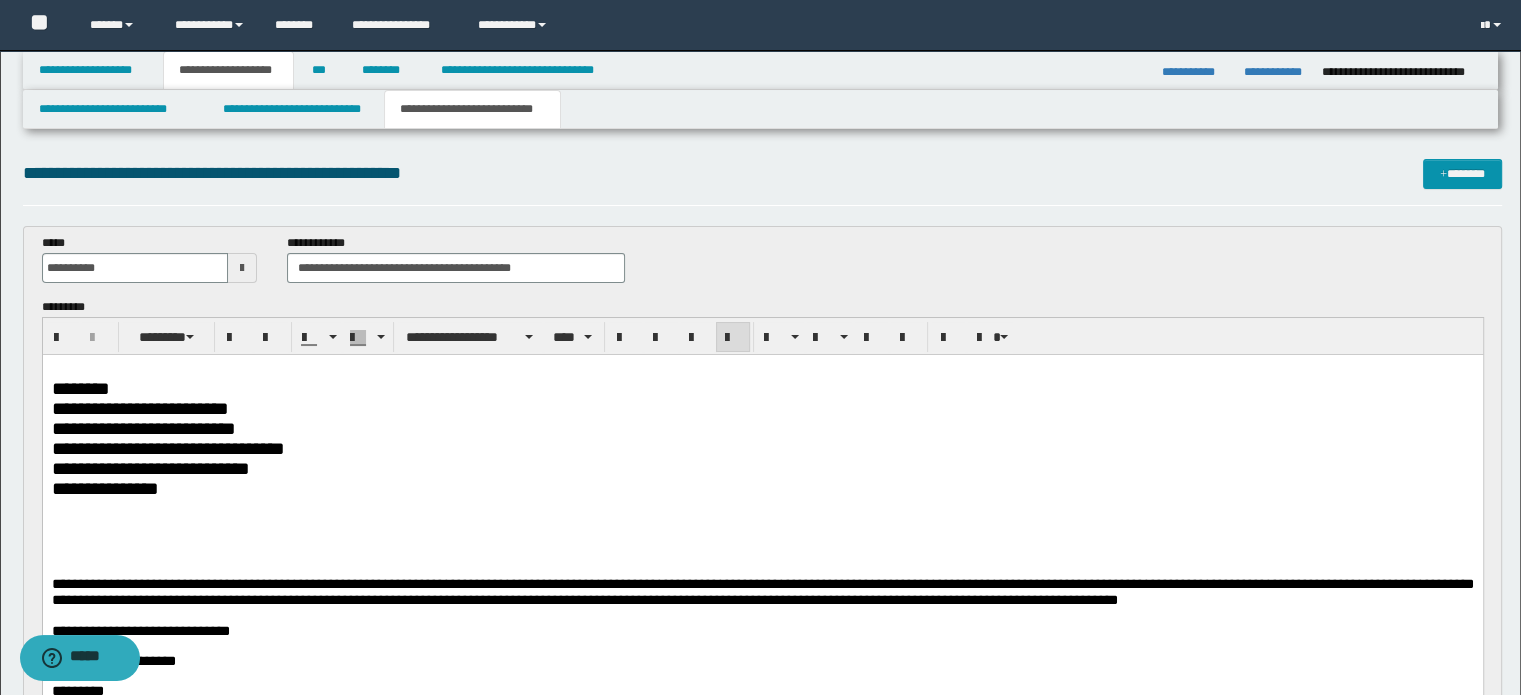 click on "**********" at bounding box center [762, 488] 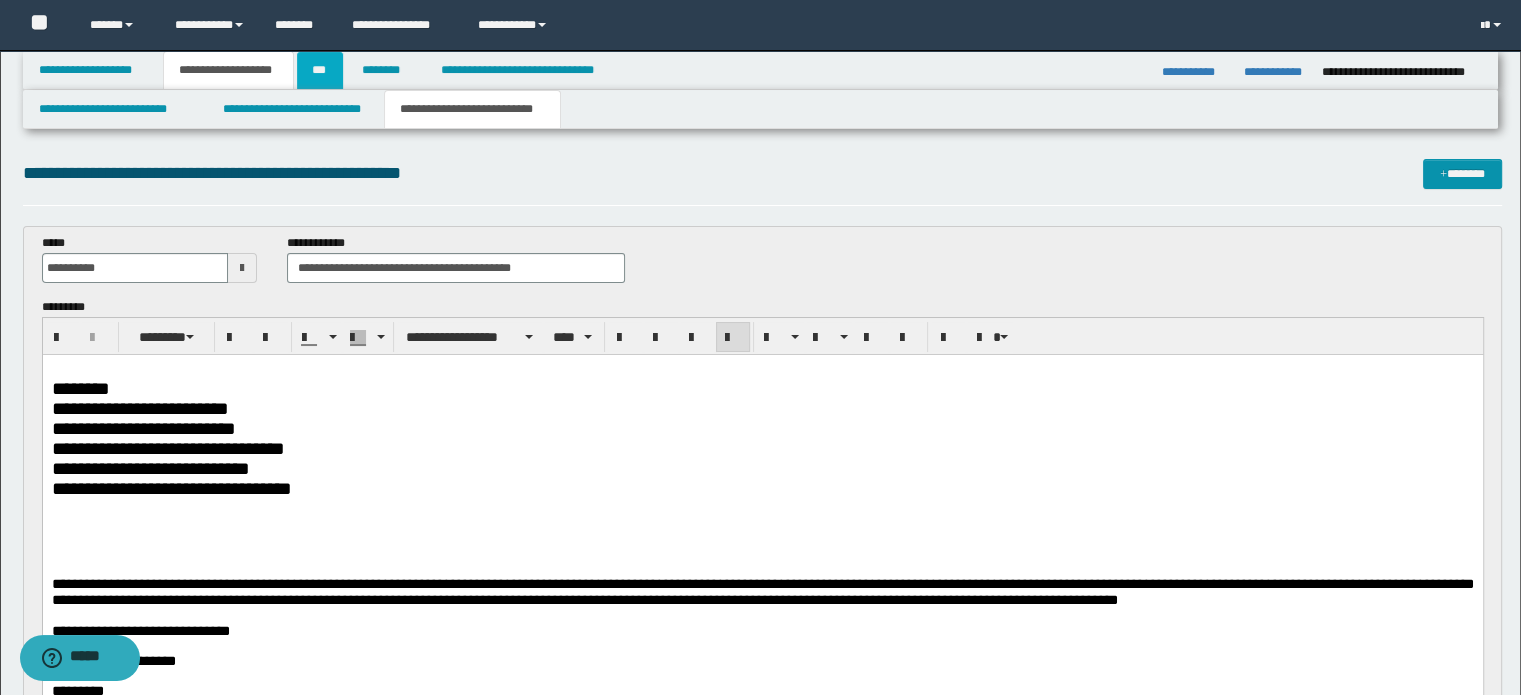 click on "***" at bounding box center [320, 70] 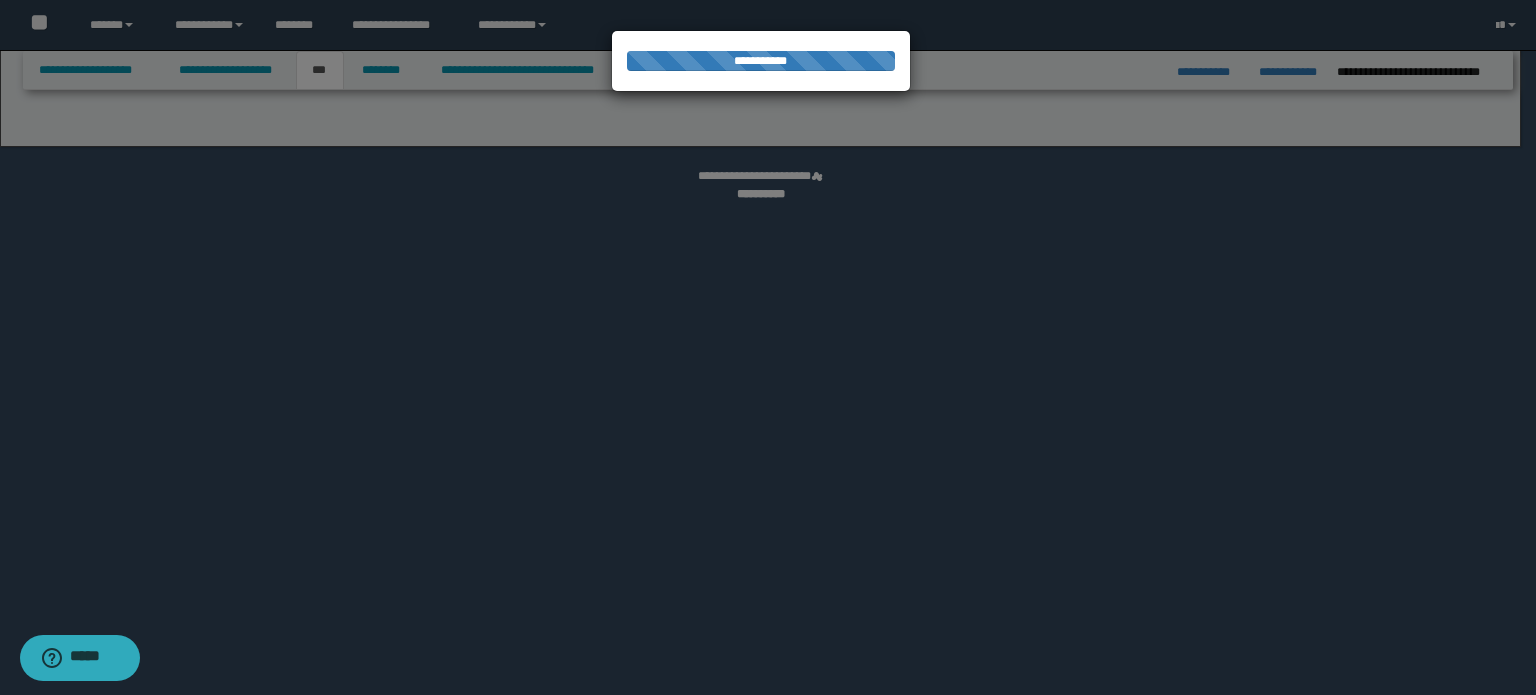 select on "**" 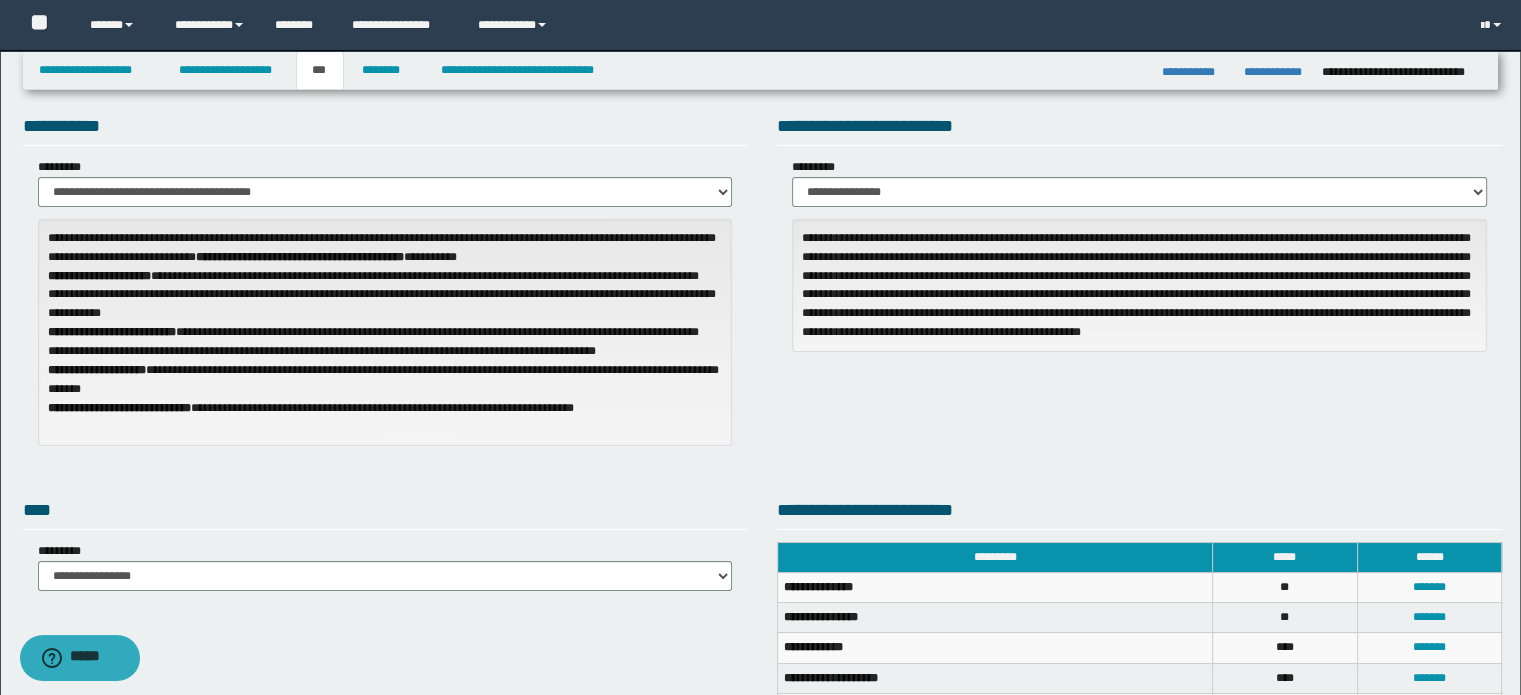 scroll, scrollTop: 0, scrollLeft: 0, axis: both 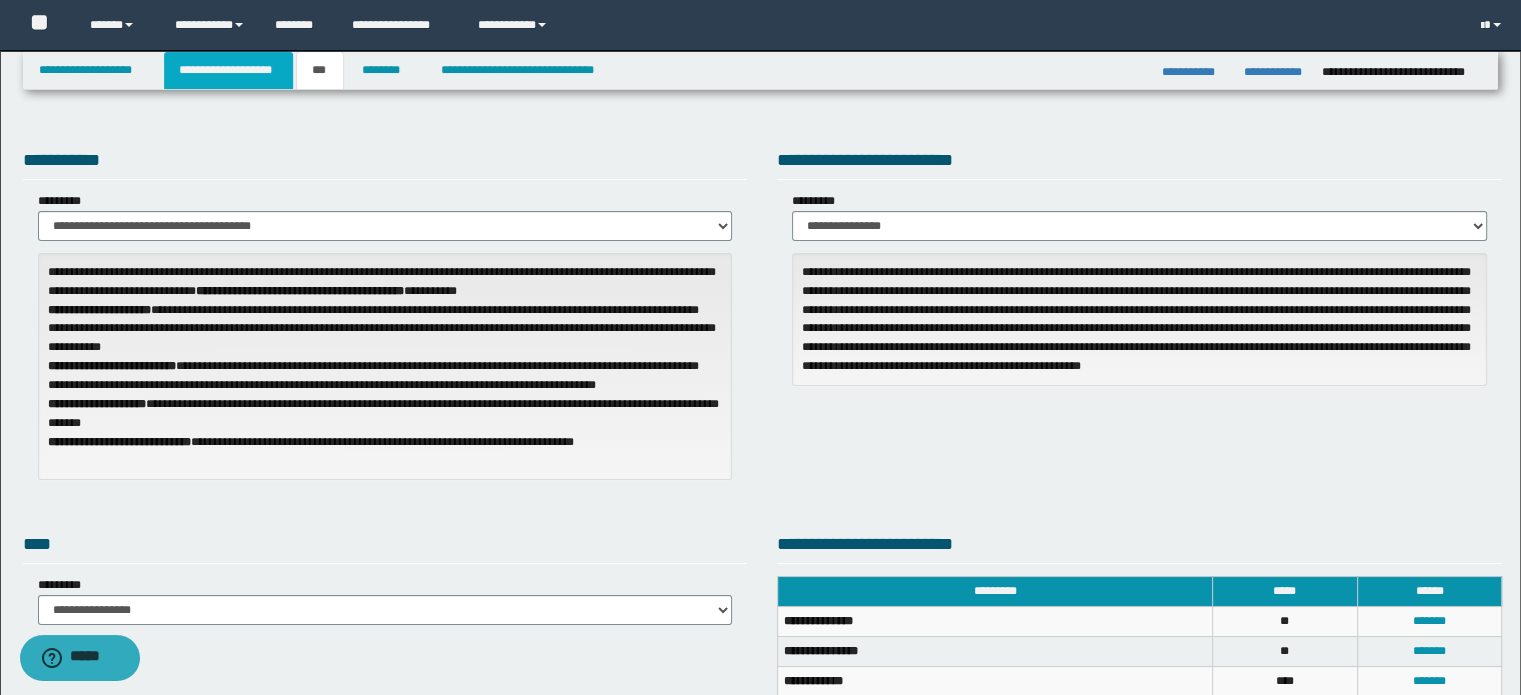 click on "**********" at bounding box center (228, 70) 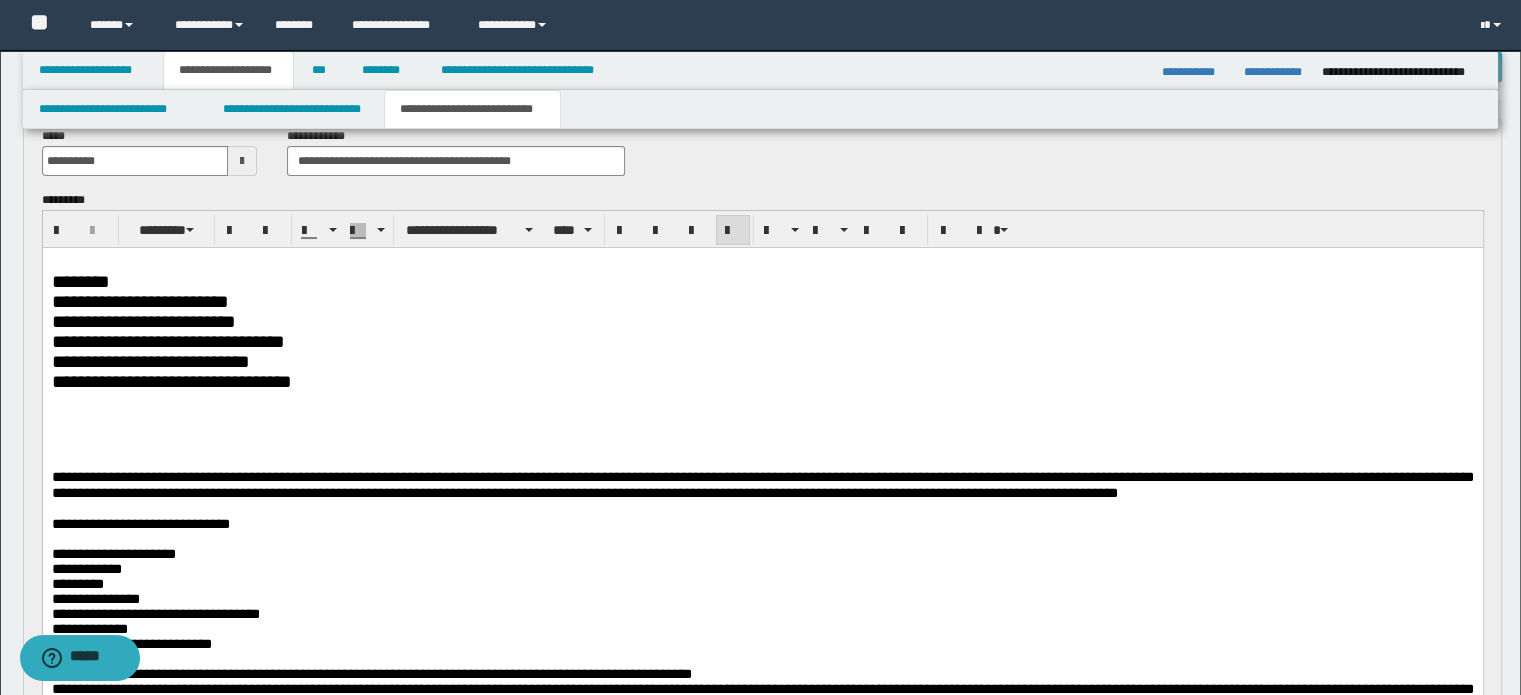 scroll, scrollTop: 0, scrollLeft: 0, axis: both 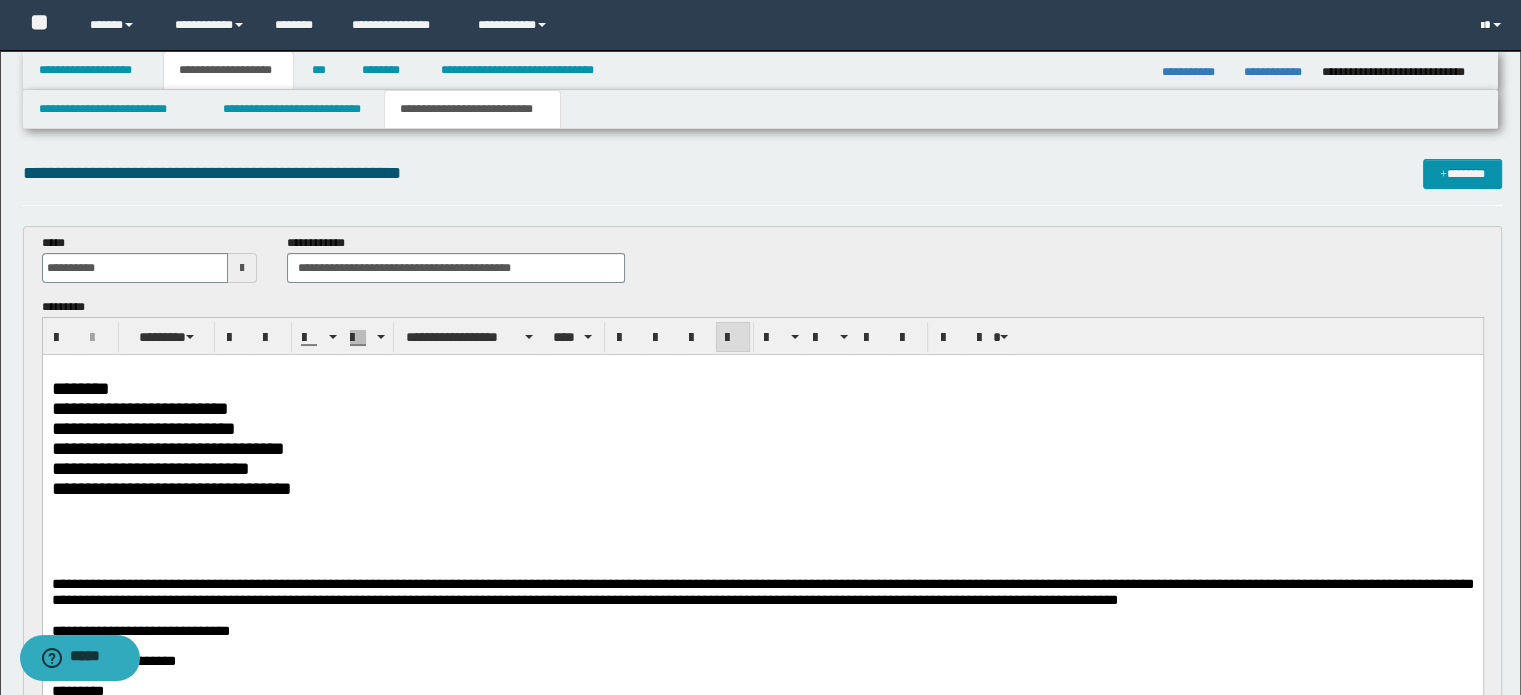 click at bounding box center [1497, 25] 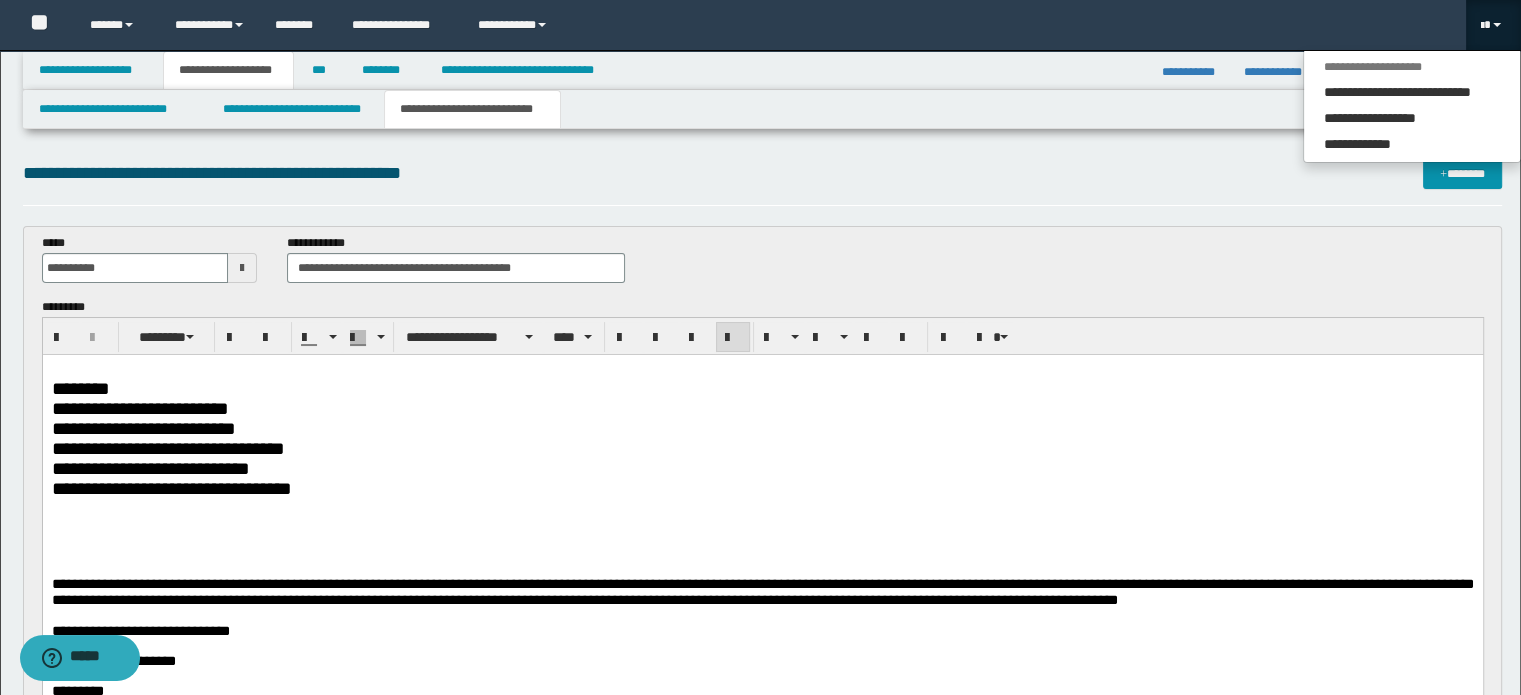 click on "**********" at bounding box center [763, 173] 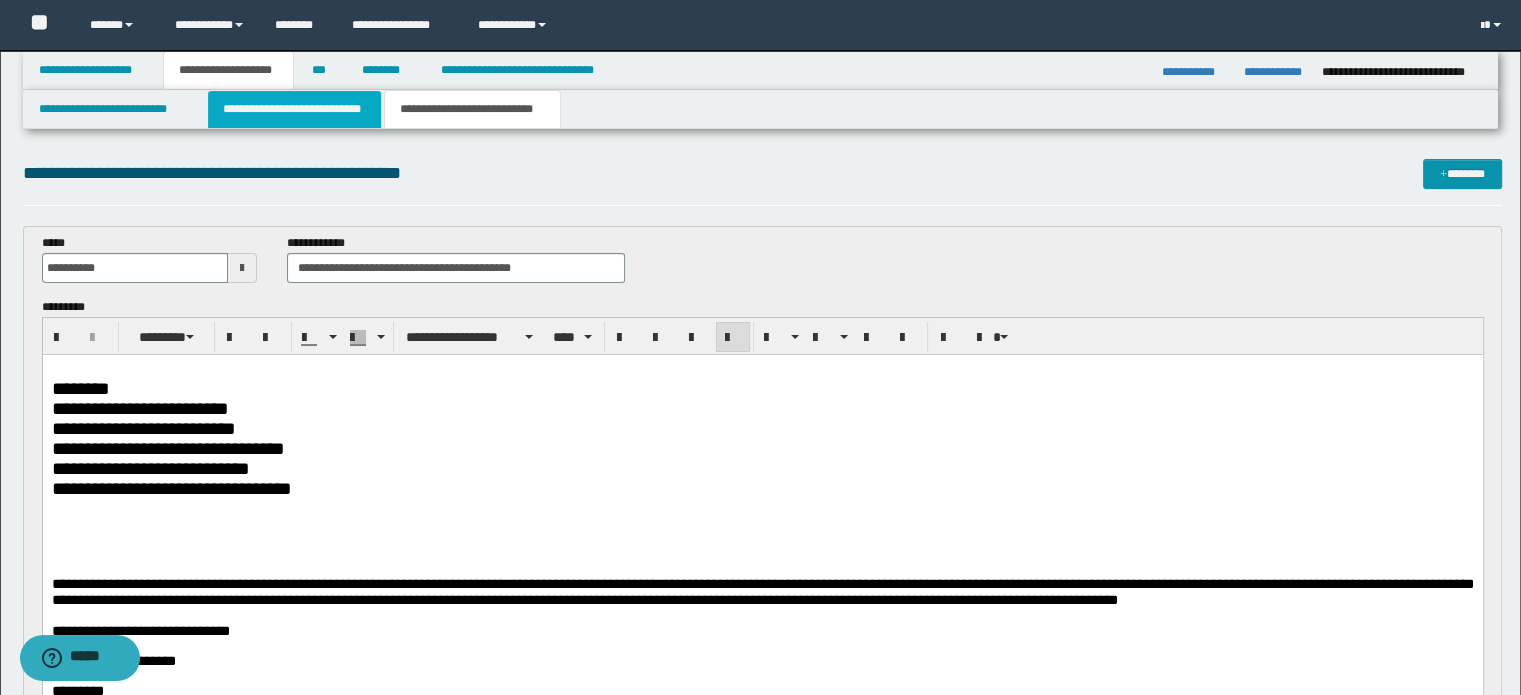 click on "**********" at bounding box center (294, 109) 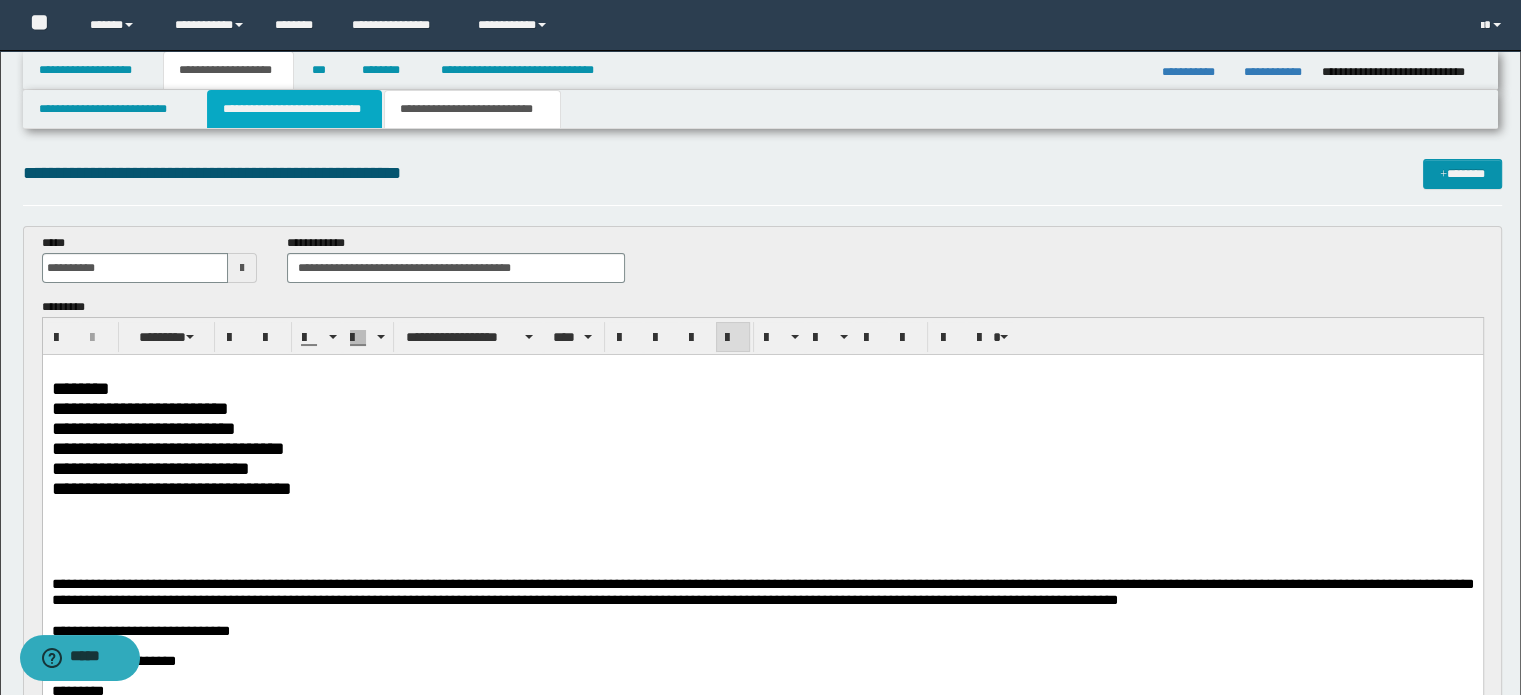 type 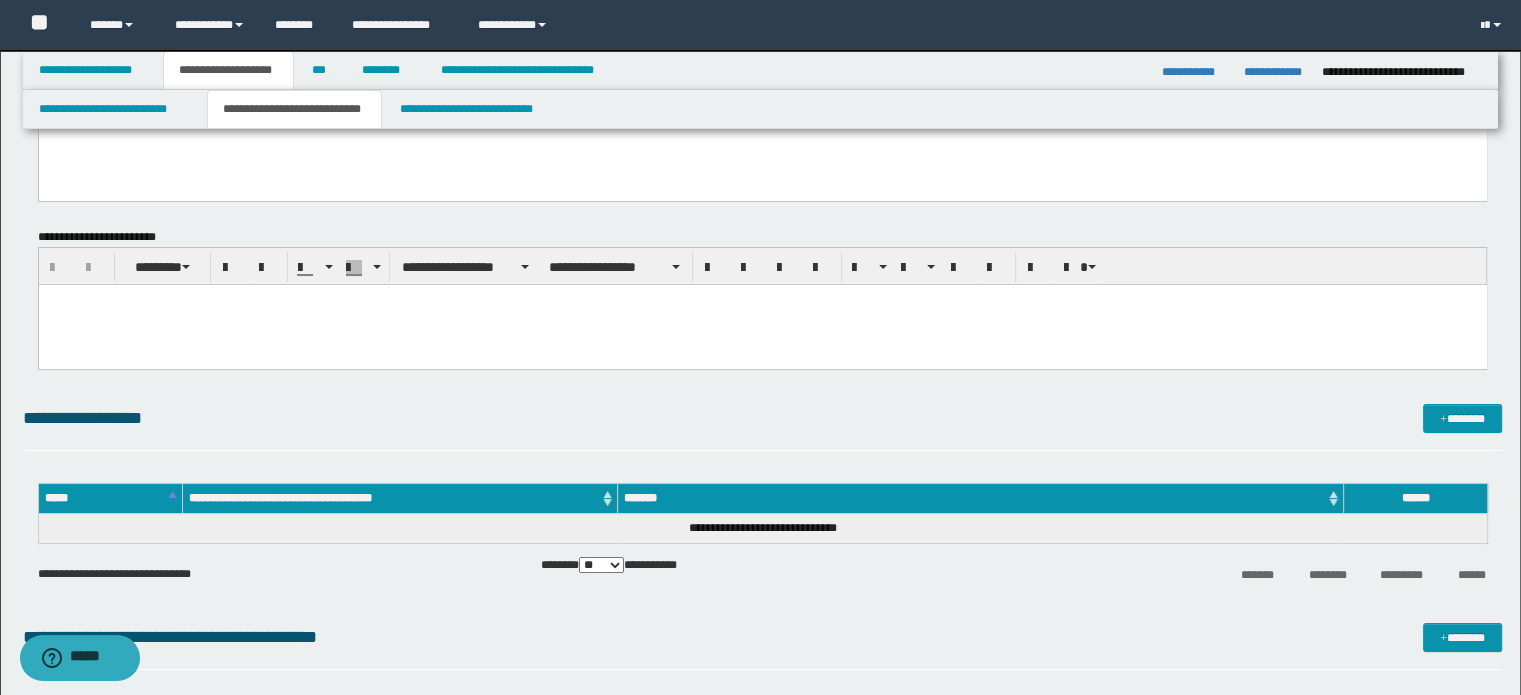 scroll, scrollTop: 0, scrollLeft: 0, axis: both 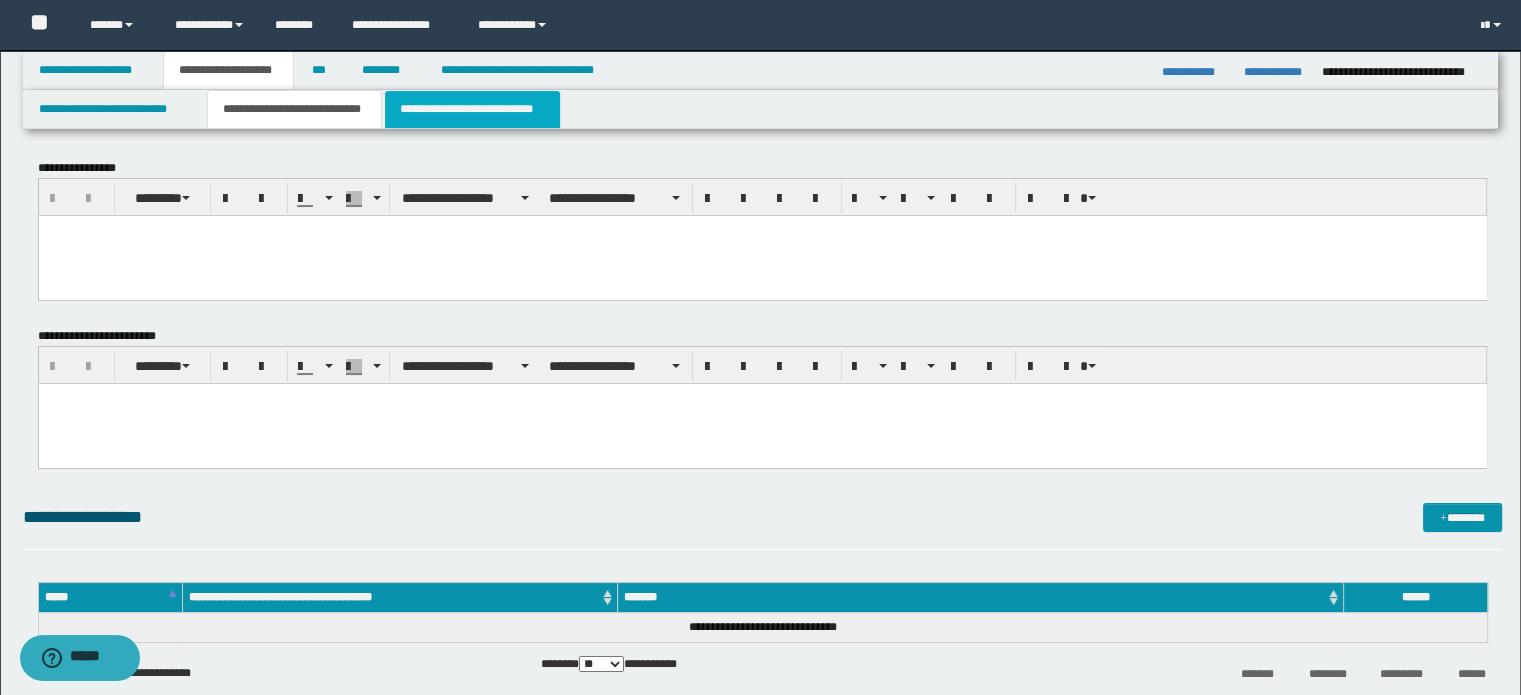 click on "**********" at bounding box center (472, 109) 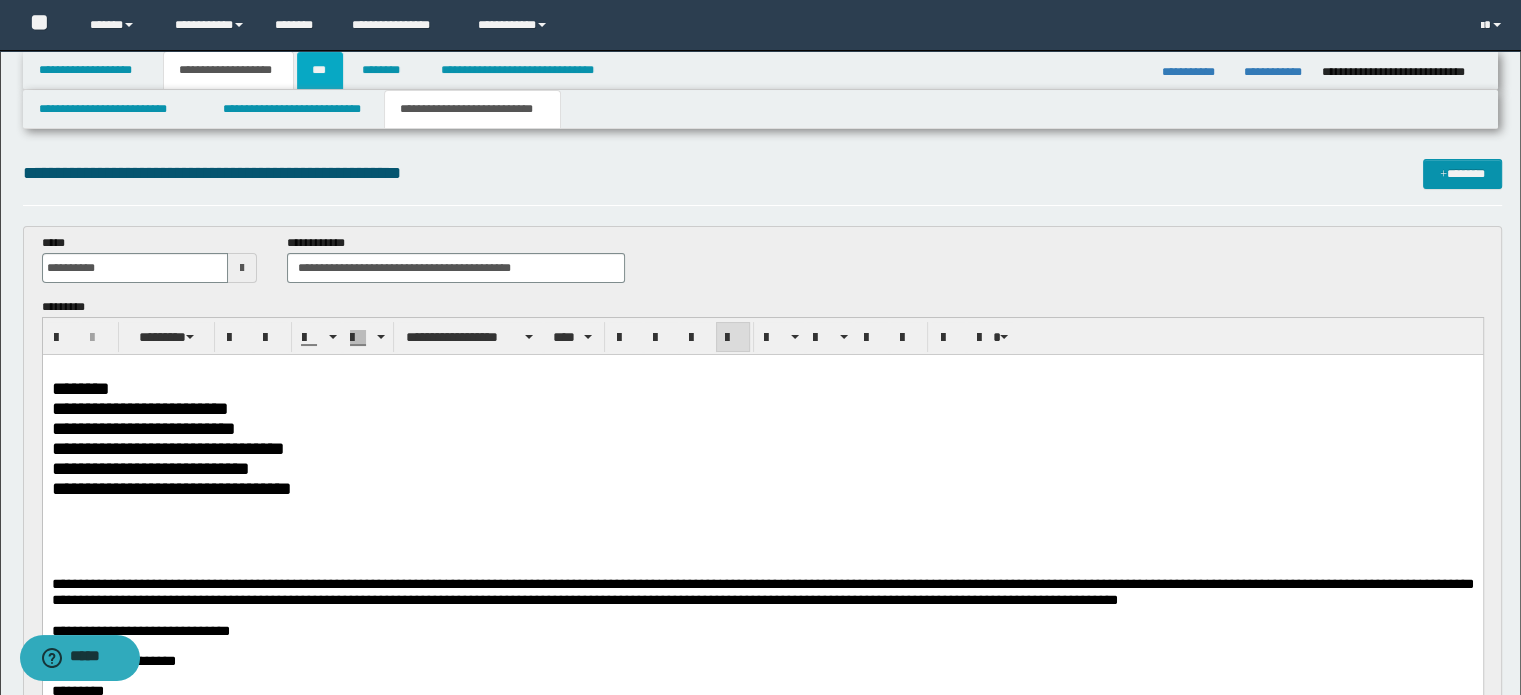 click on "***" at bounding box center (320, 70) 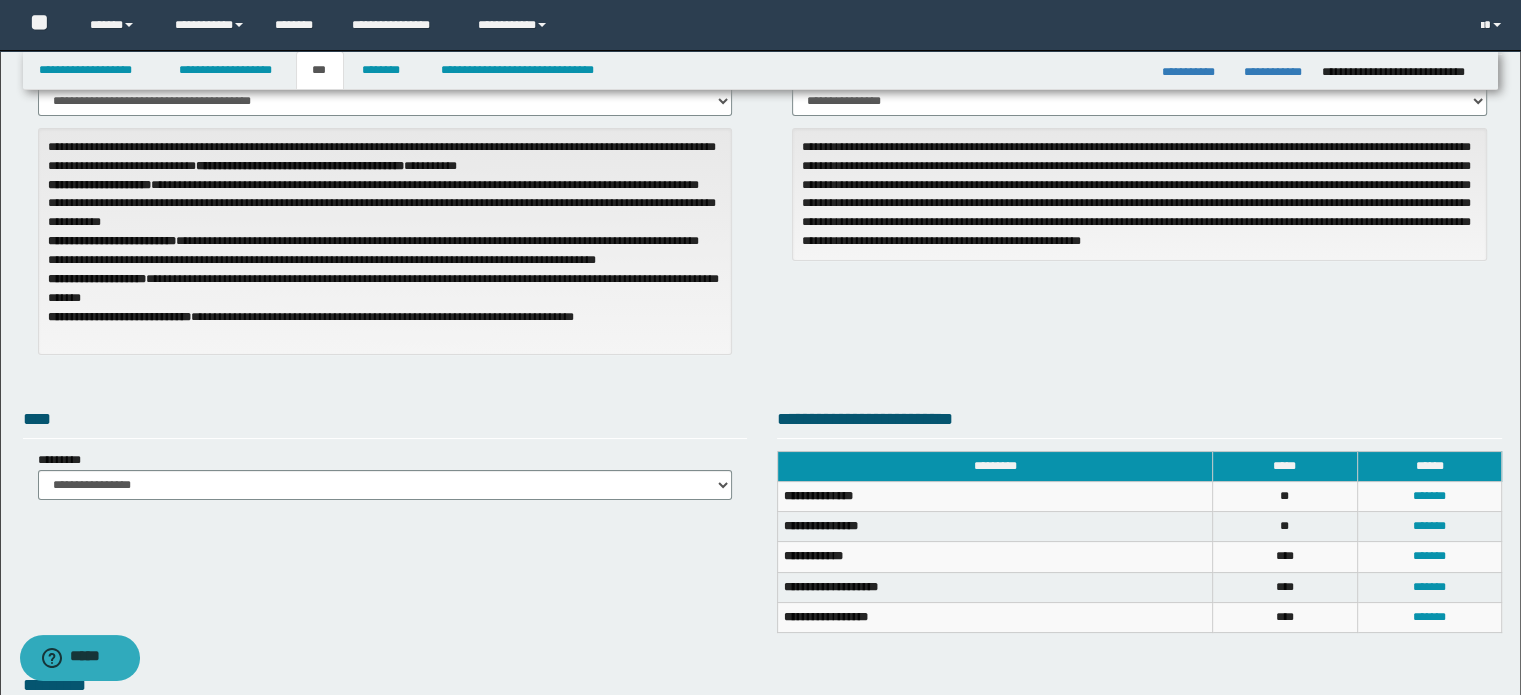 scroll, scrollTop: 0, scrollLeft: 0, axis: both 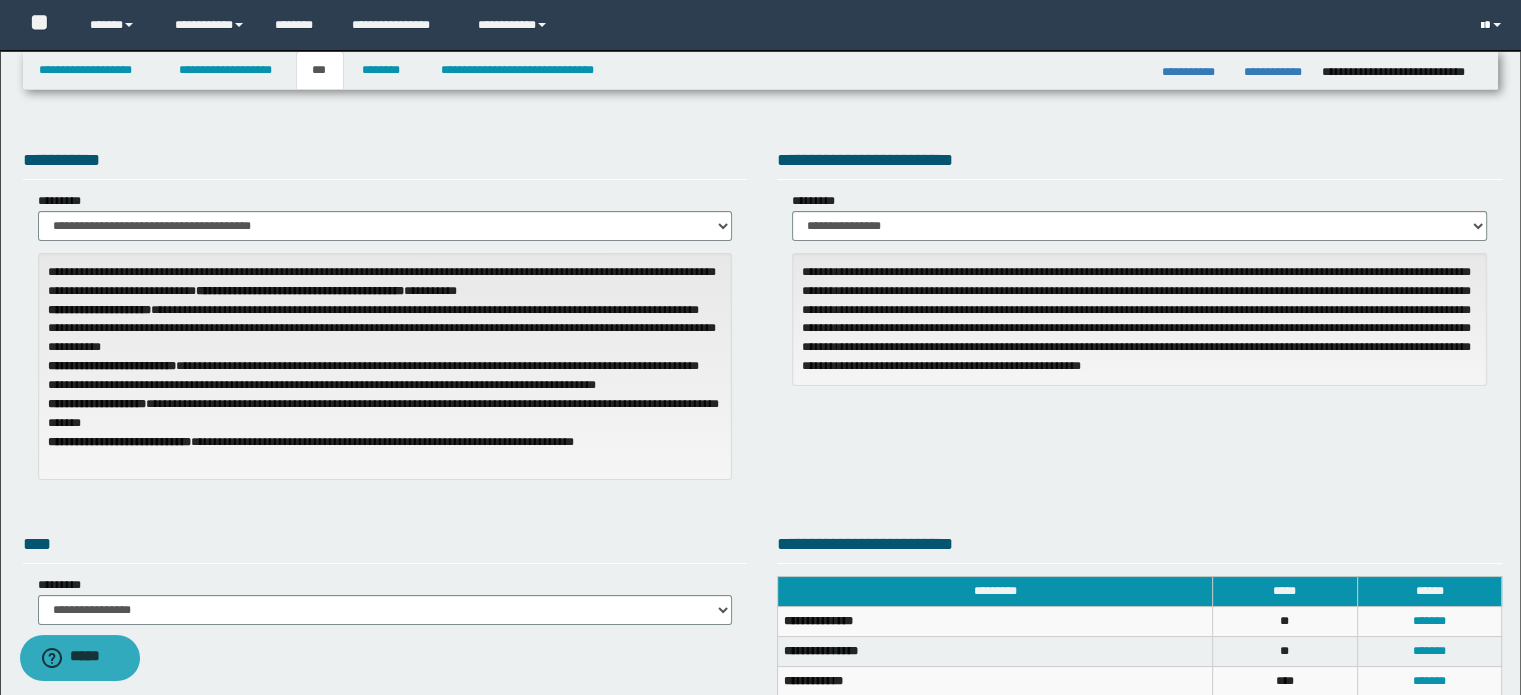 click at bounding box center (1493, 25) 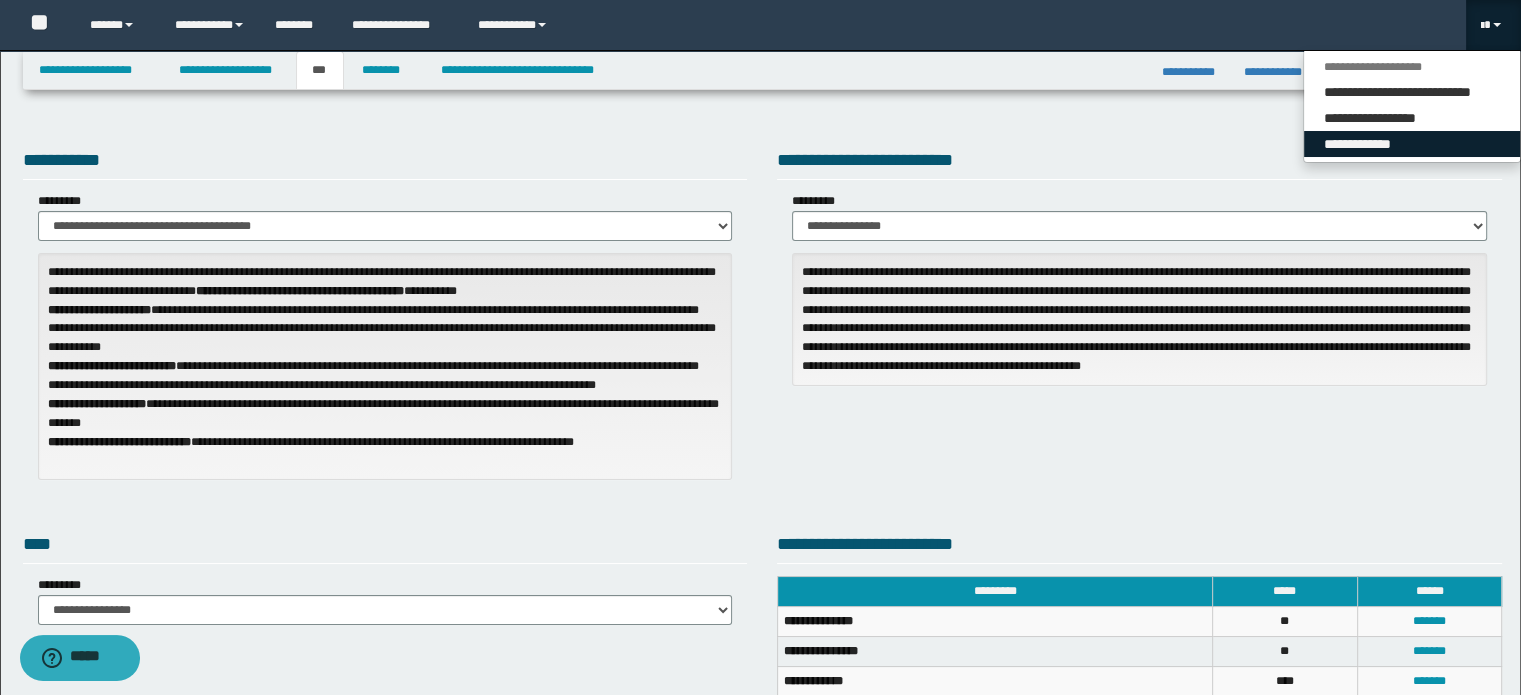 click on "**********" at bounding box center [1412, 144] 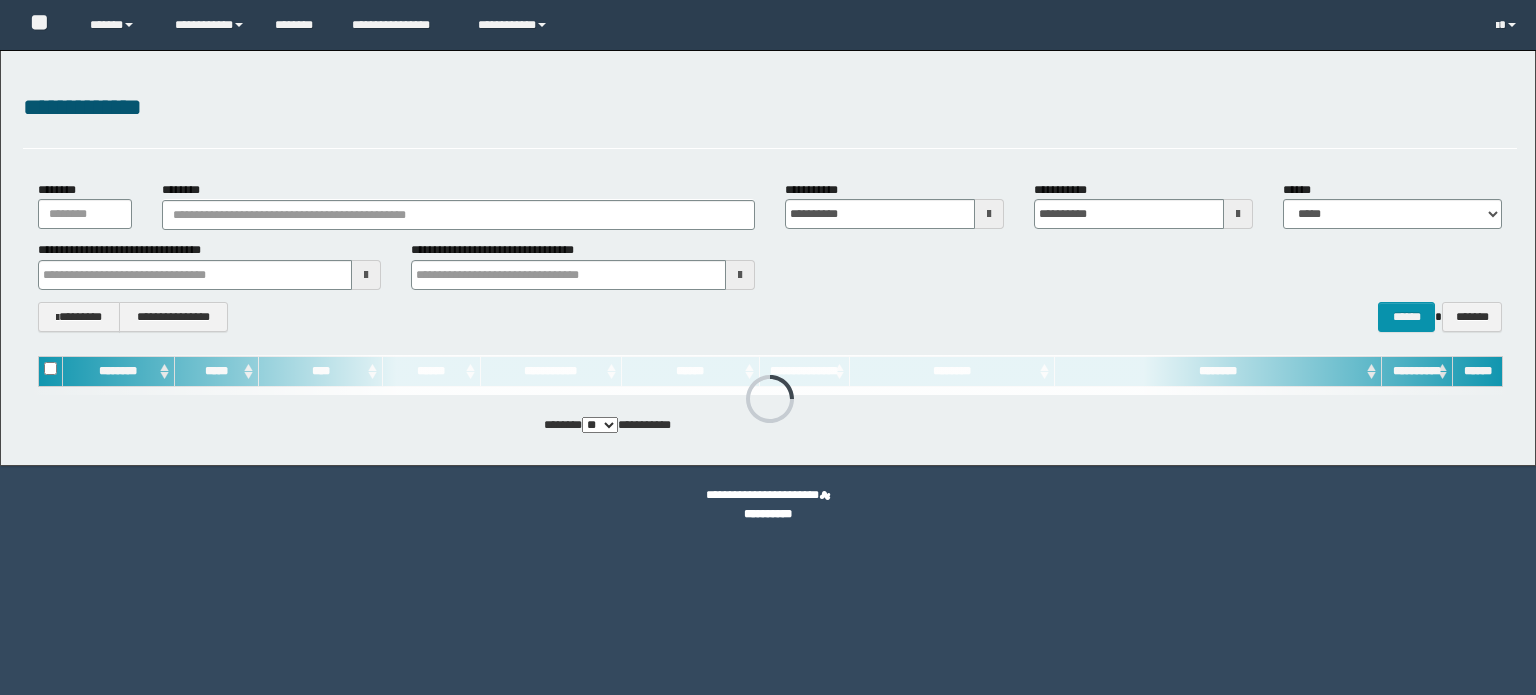 scroll, scrollTop: 0, scrollLeft: 0, axis: both 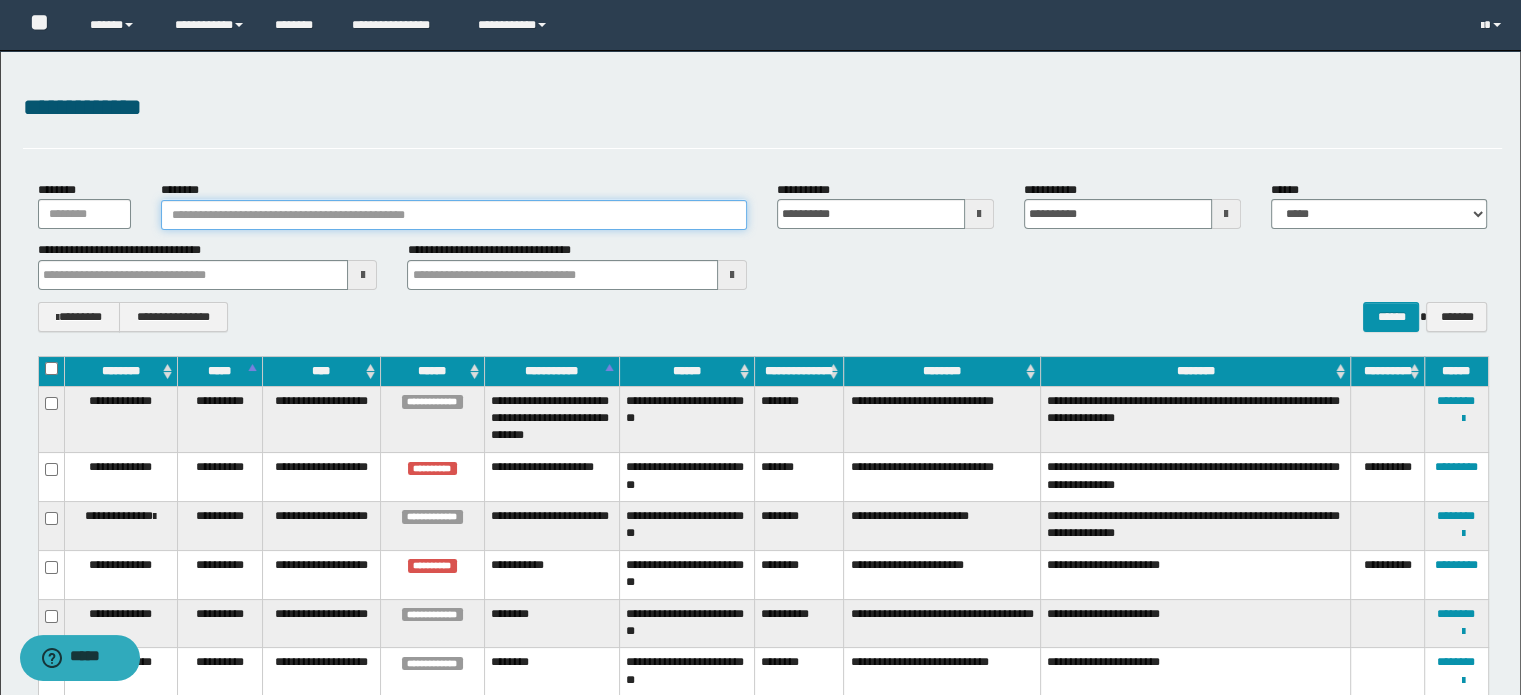 click on "********" at bounding box center (454, 215) 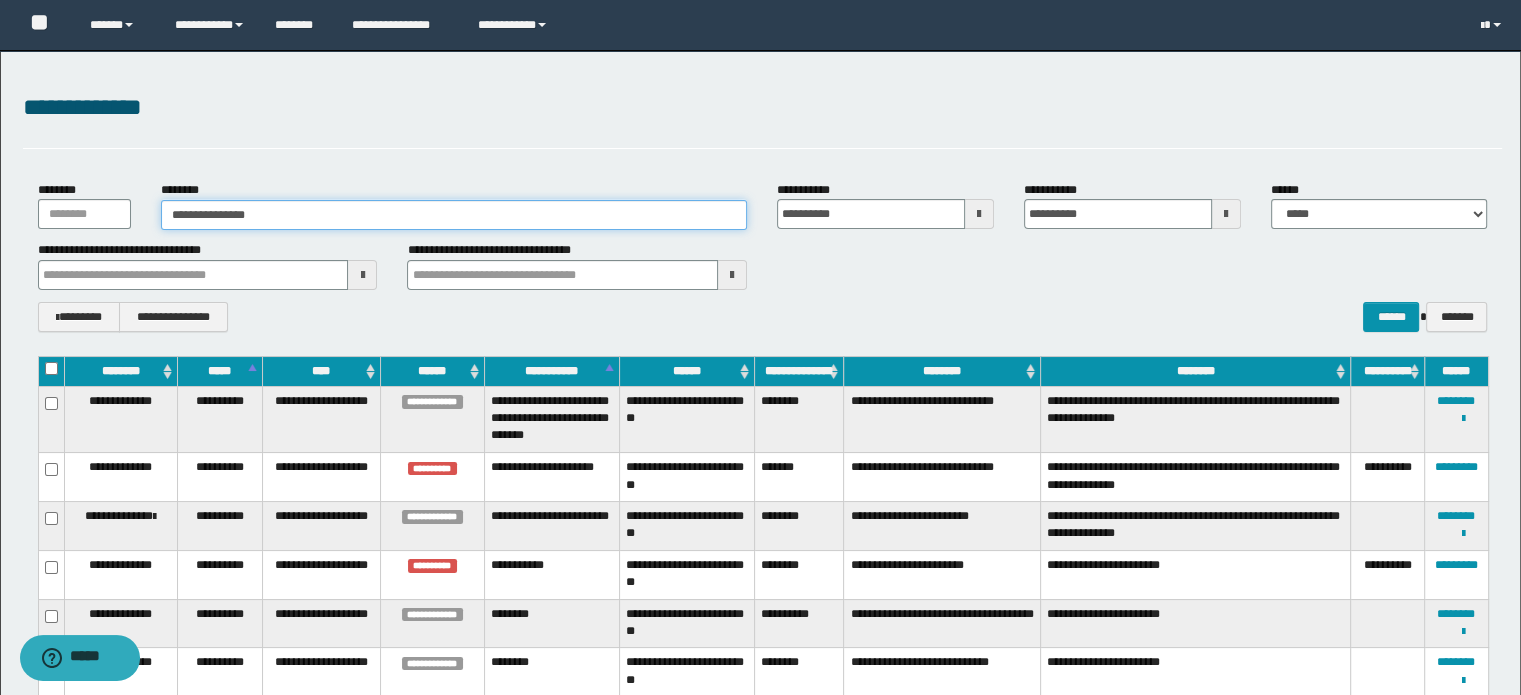 click on "**********" at bounding box center (454, 215) 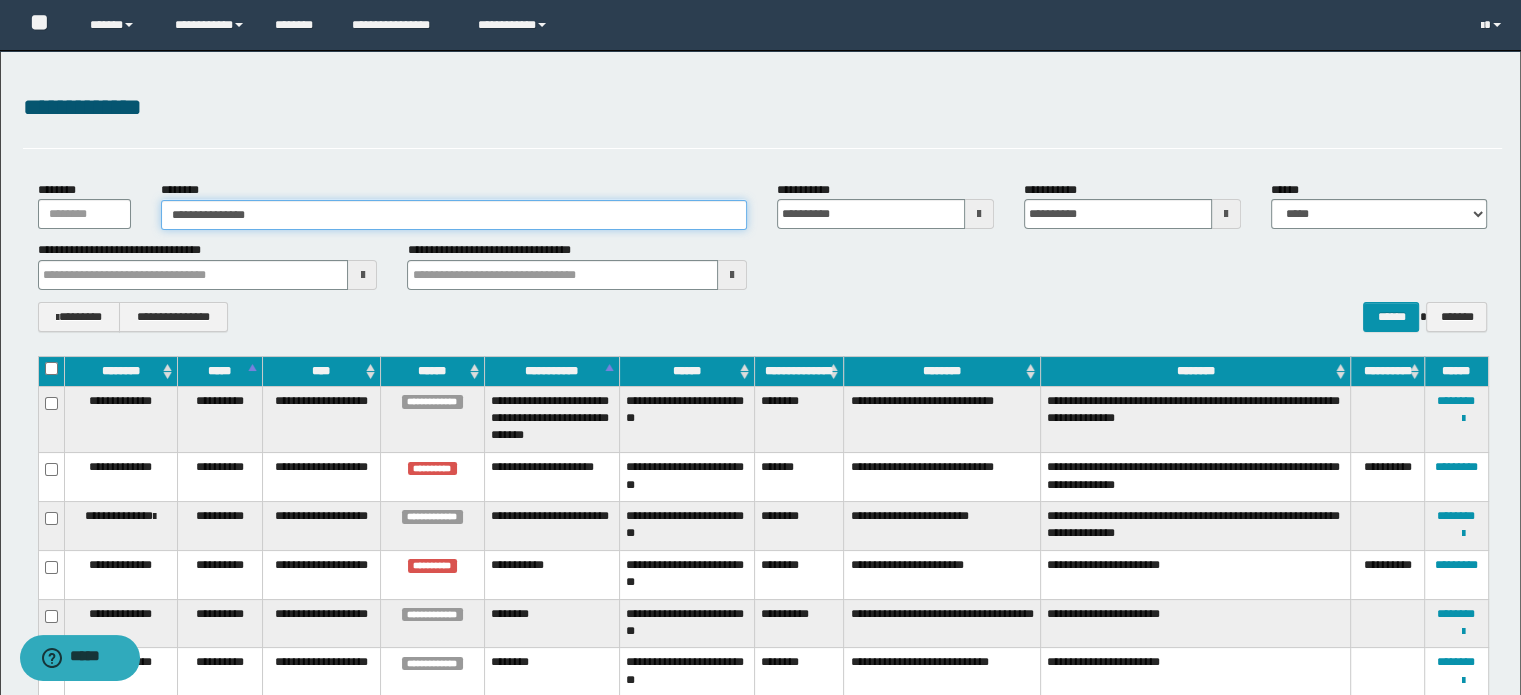 type on "**********" 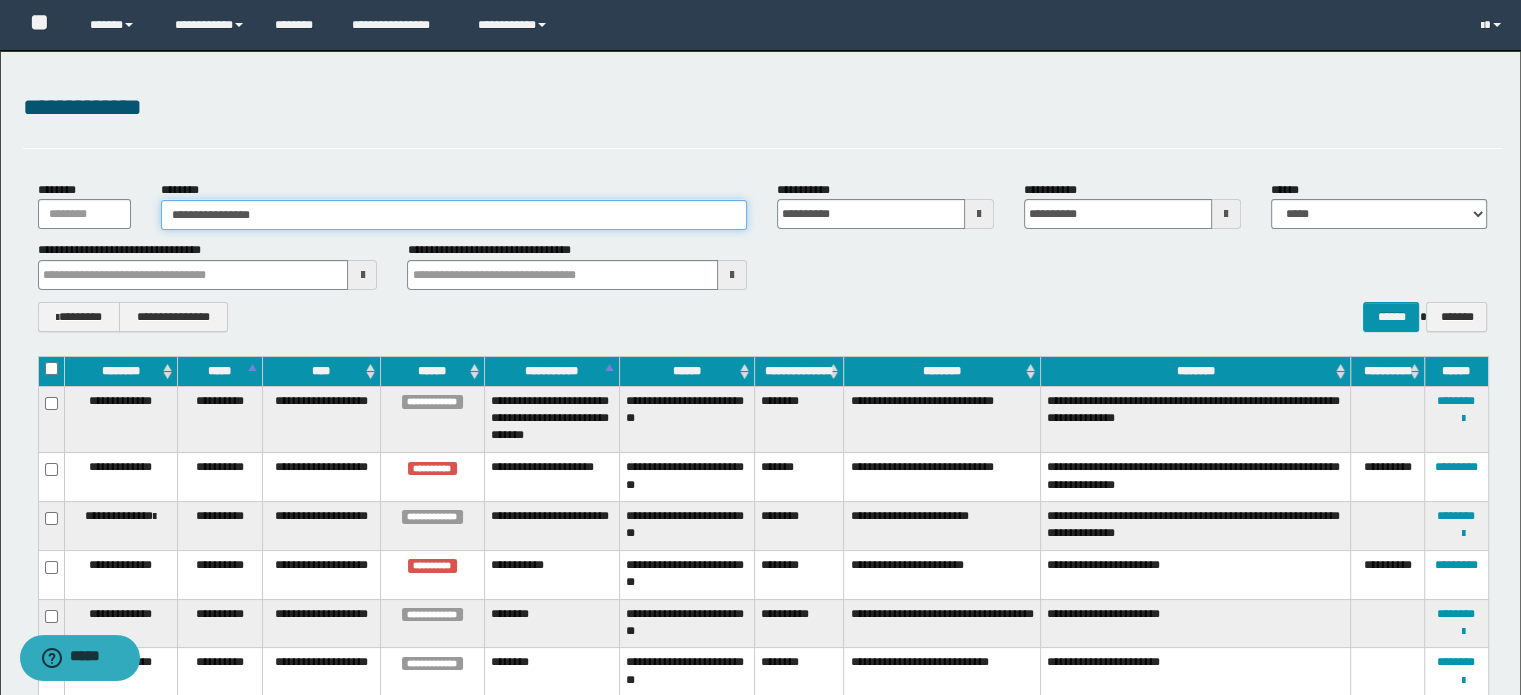 type on "**********" 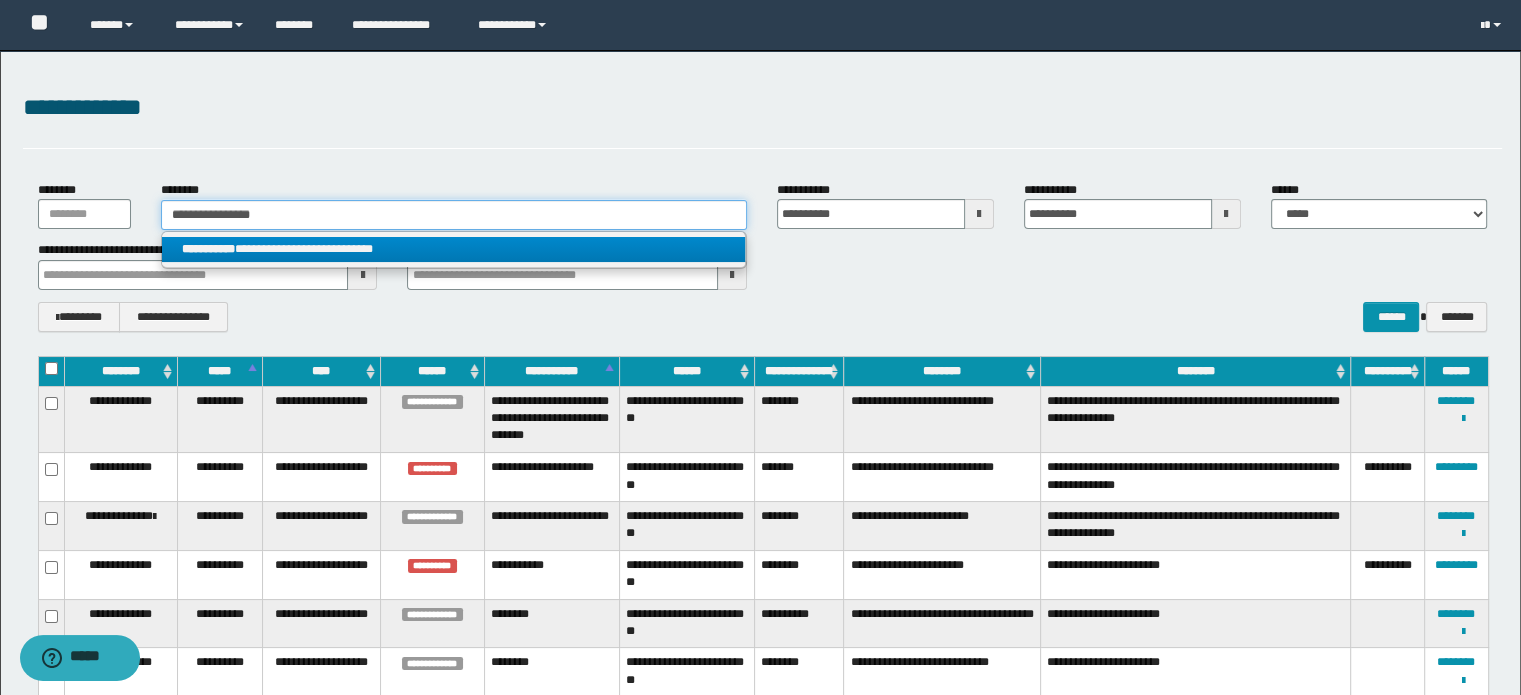 type on "**********" 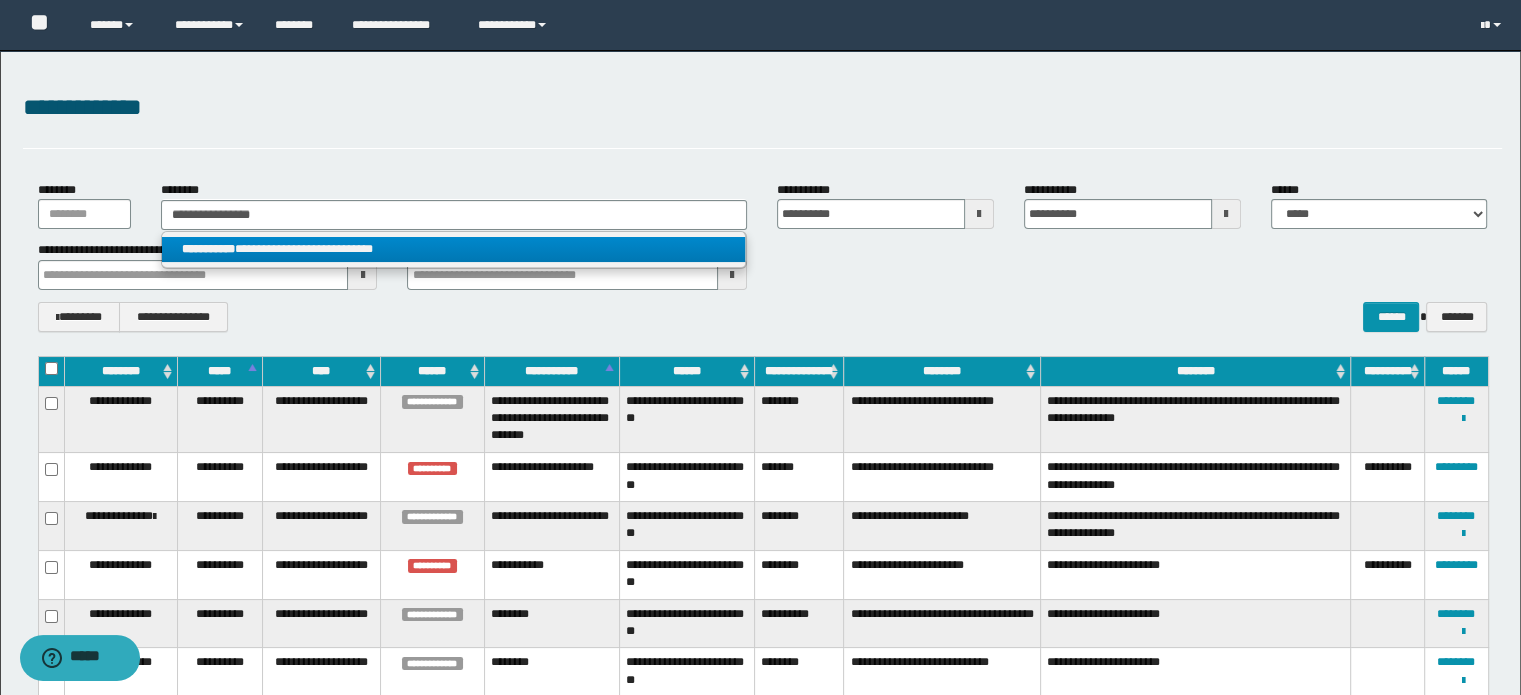 click on "**********" at bounding box center [454, 249] 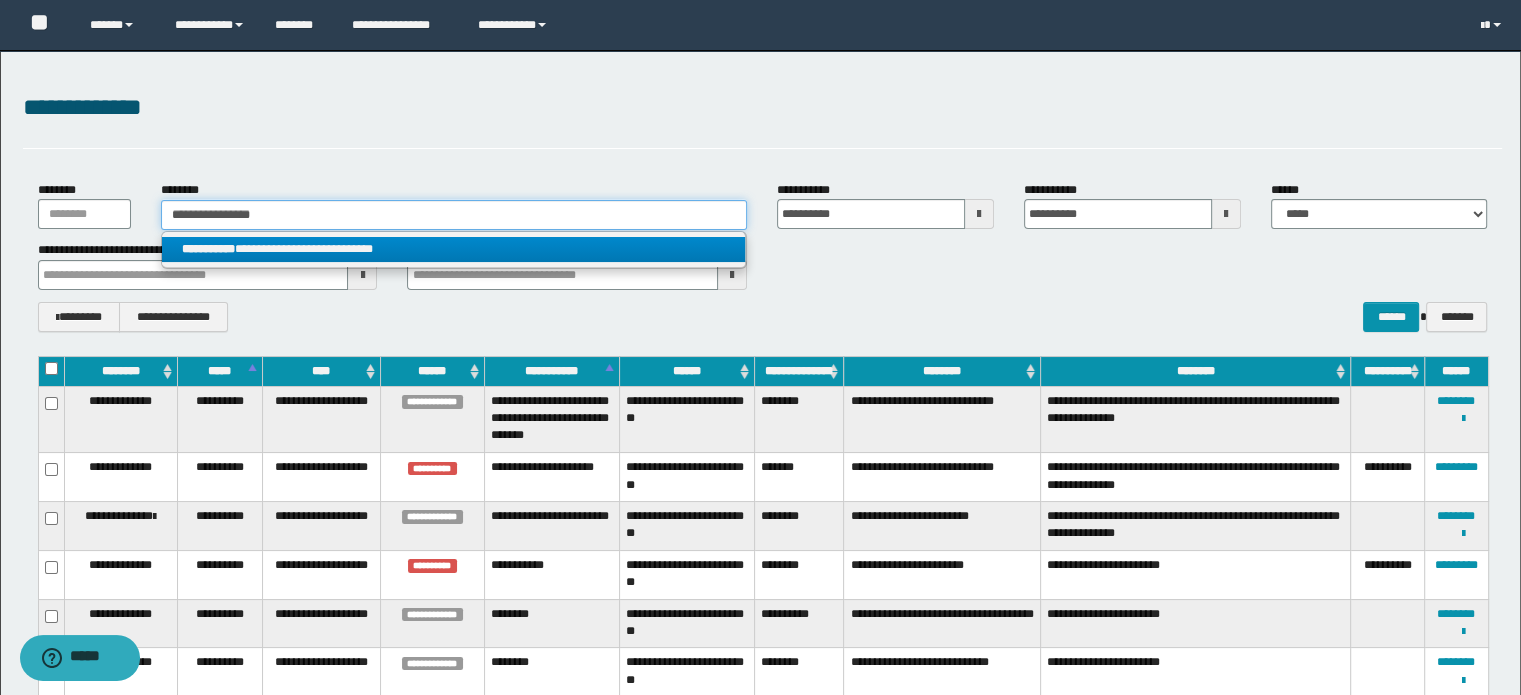 type 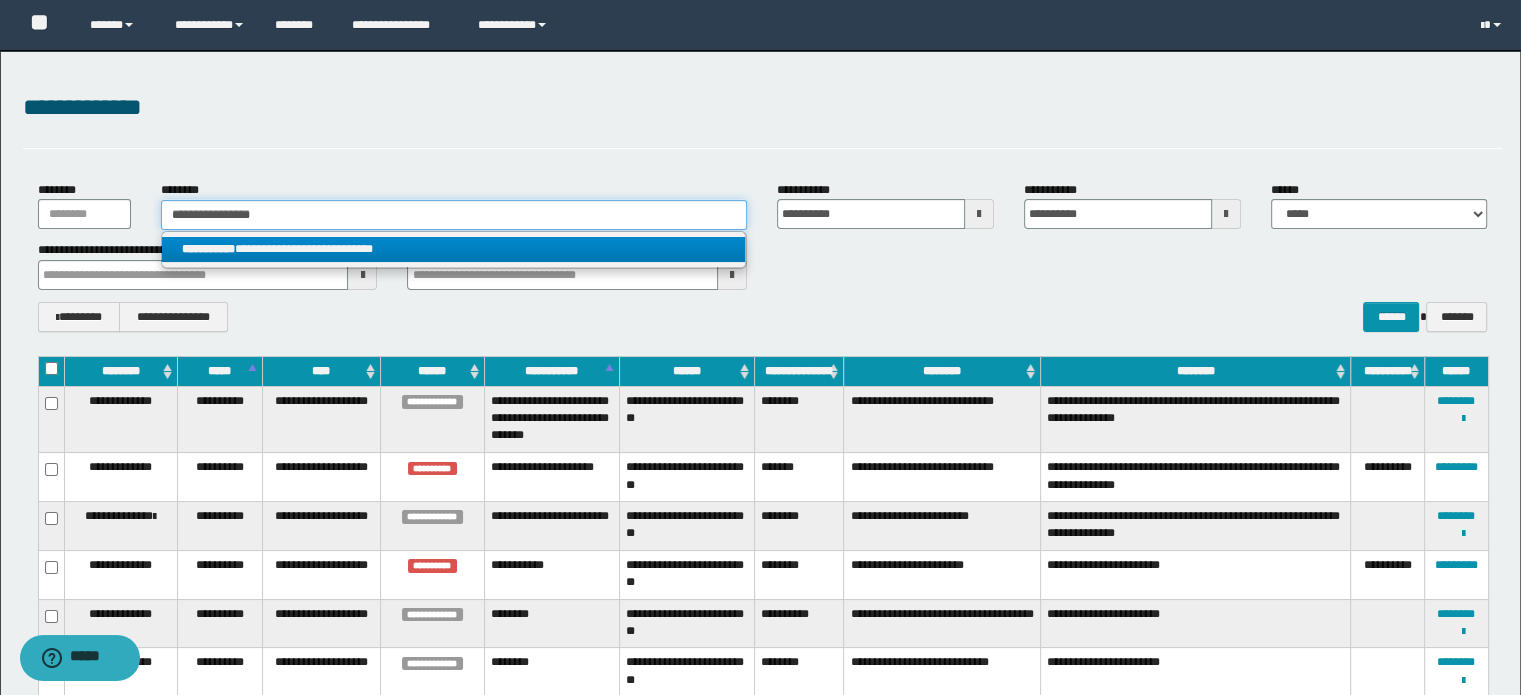 type on "**********" 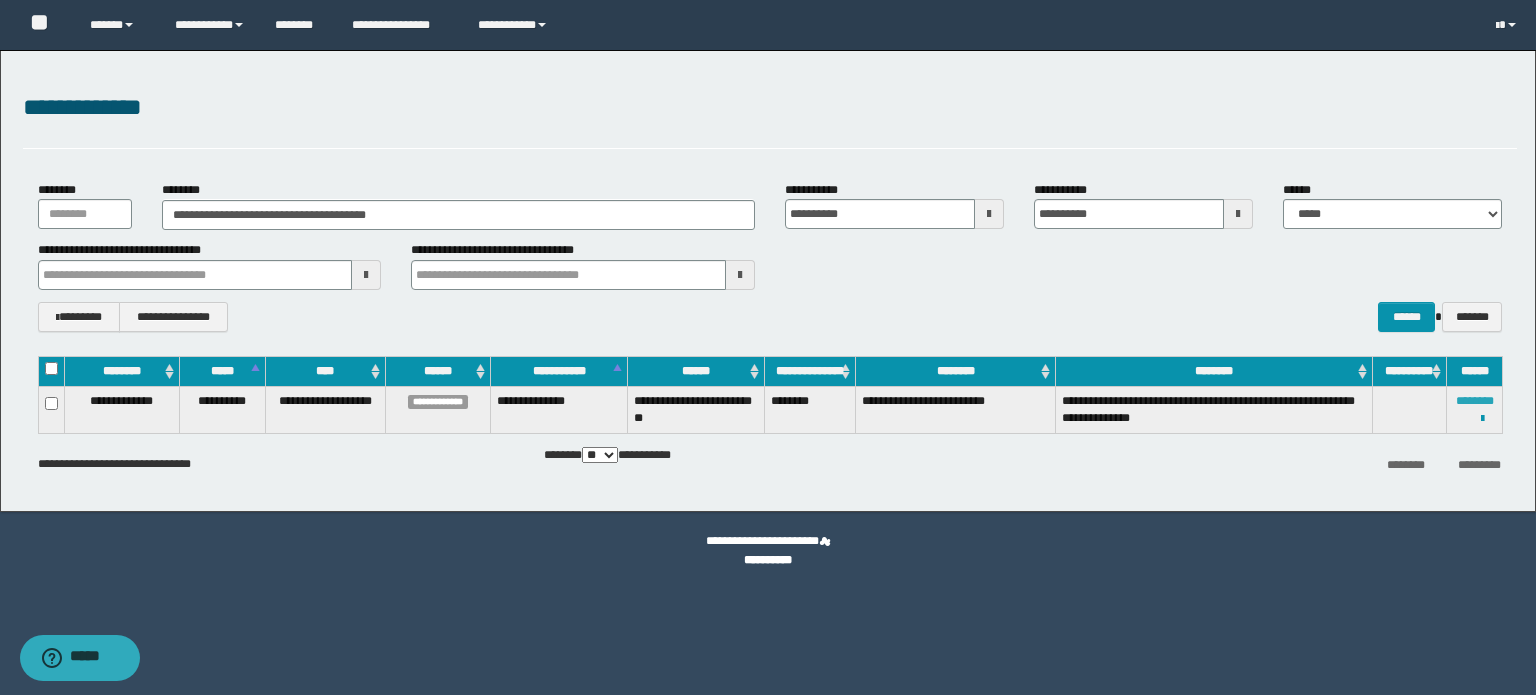 click on "********" at bounding box center [1475, 401] 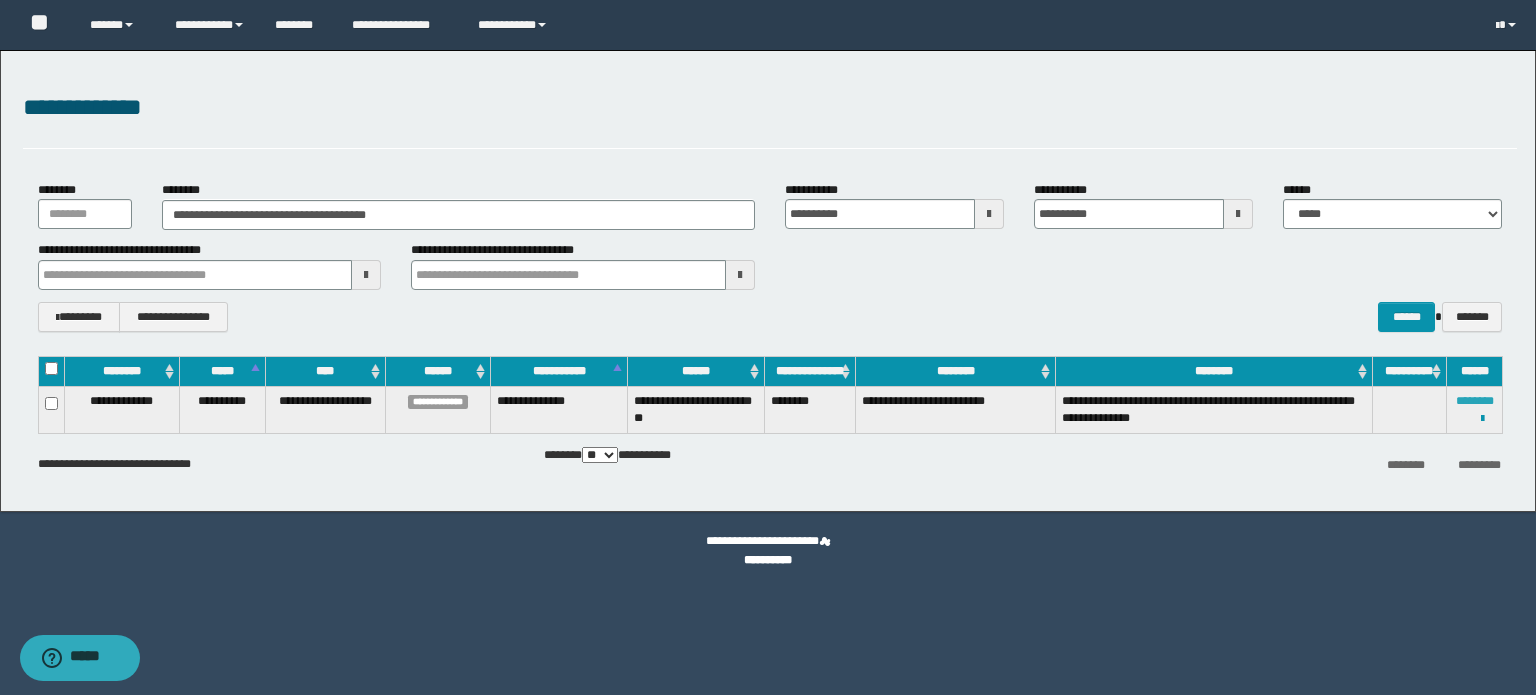 click on "********" at bounding box center (1475, 401) 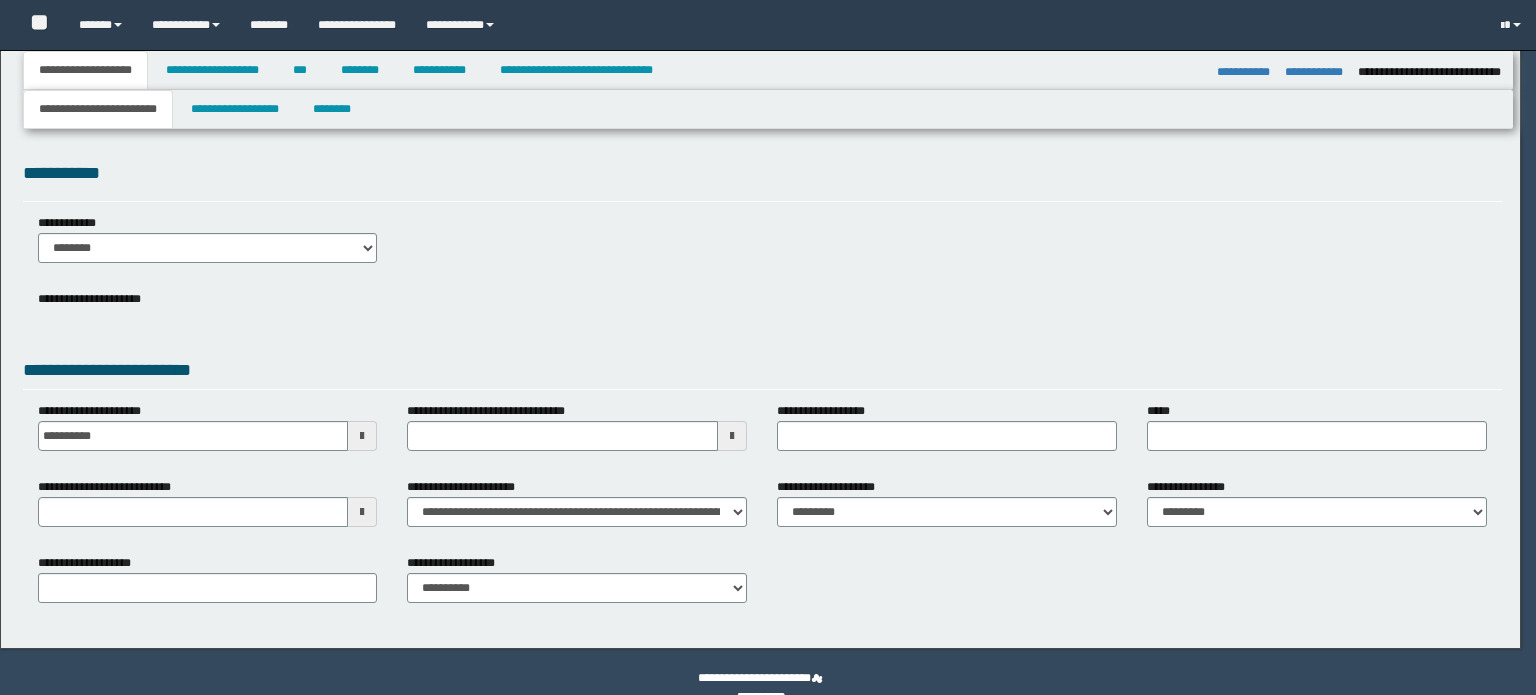 select on "*" 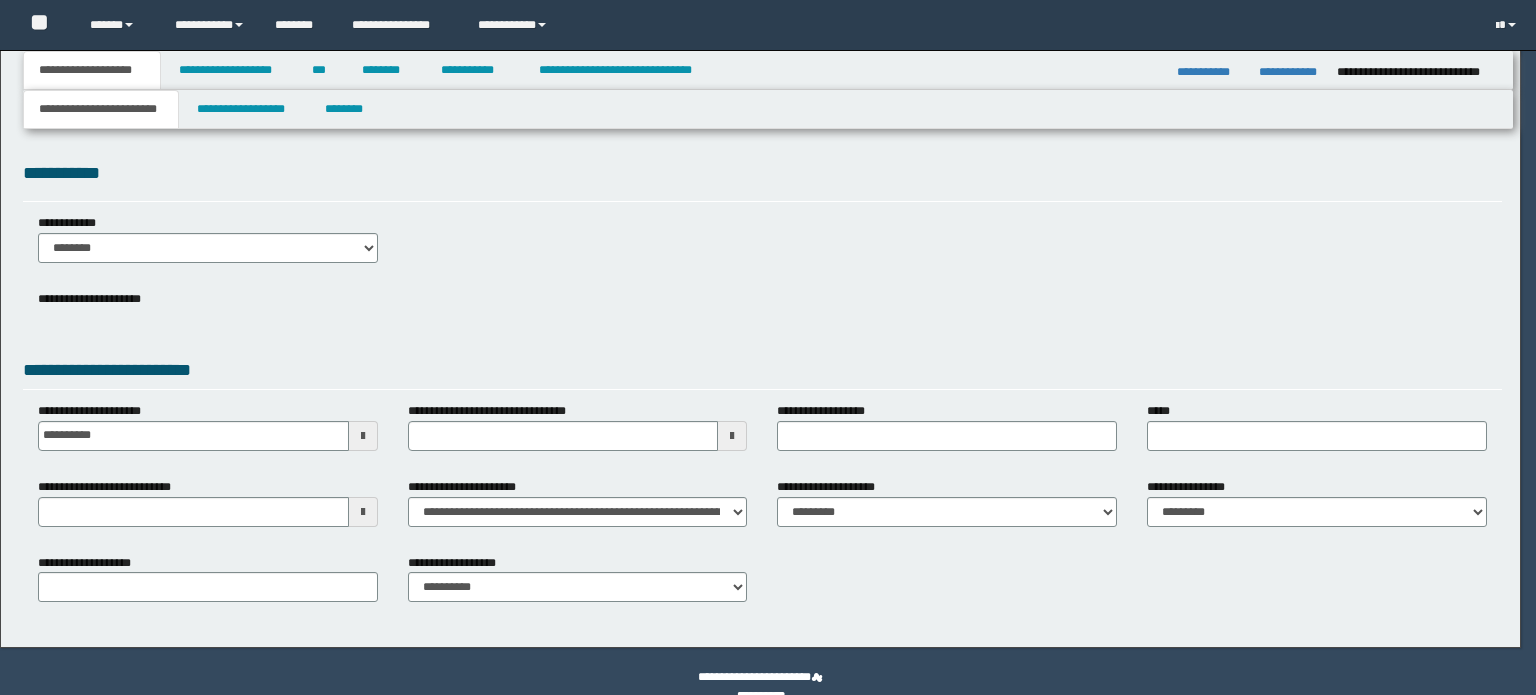 scroll, scrollTop: 0, scrollLeft: 0, axis: both 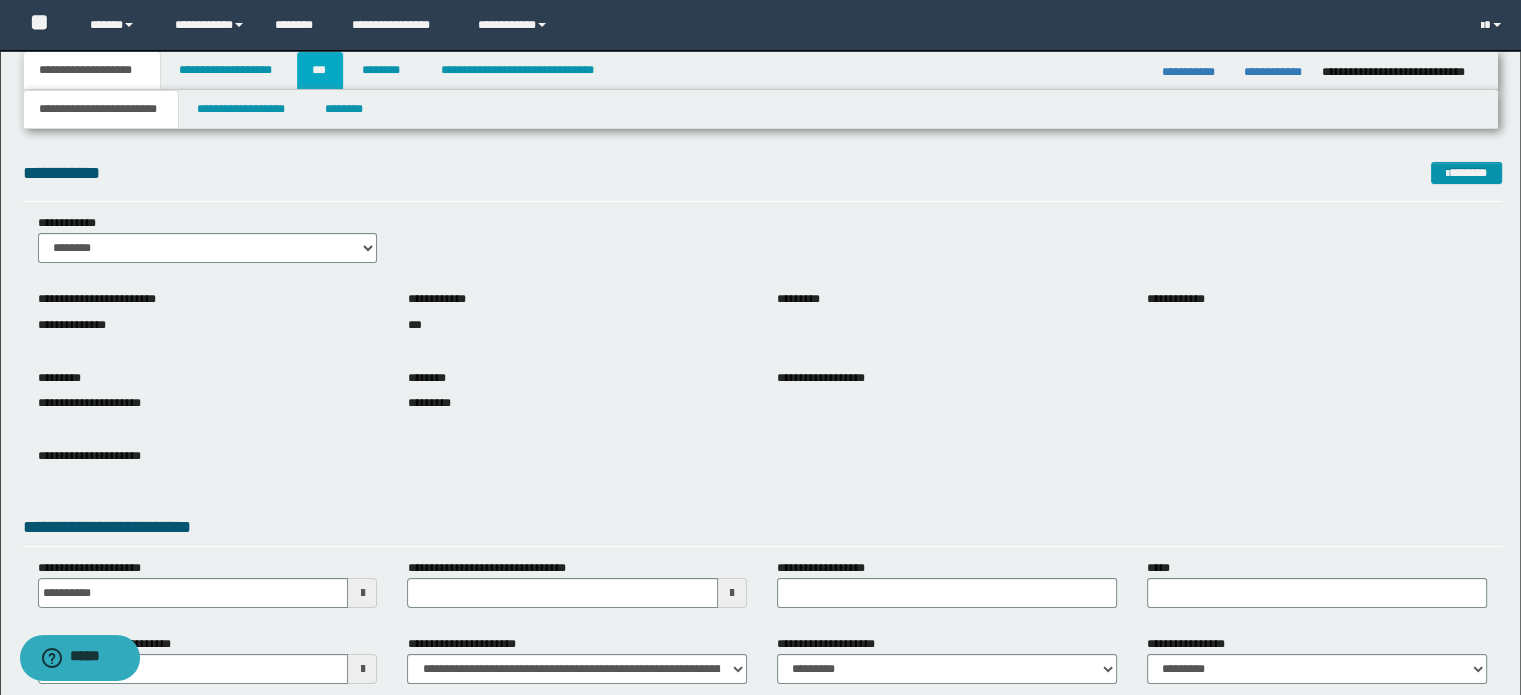click on "***" at bounding box center (320, 70) 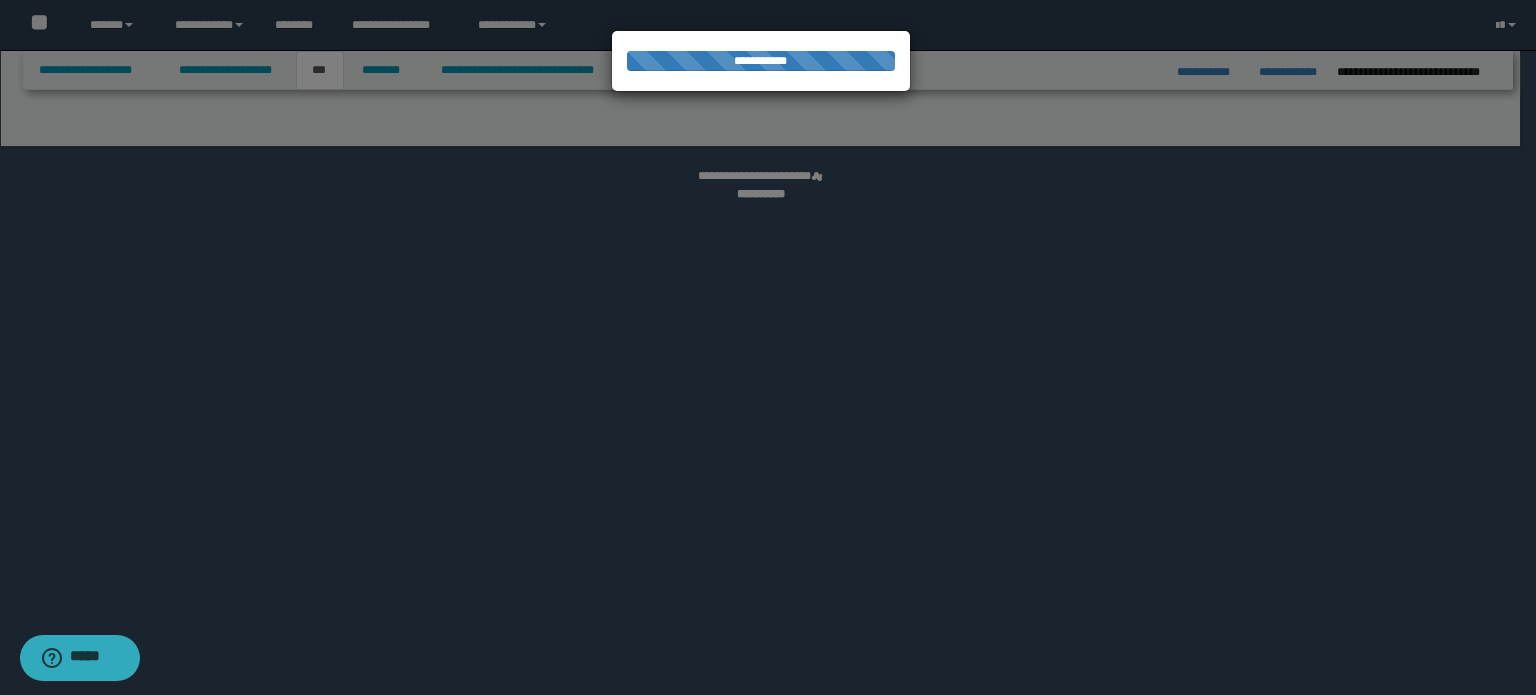 select on "**" 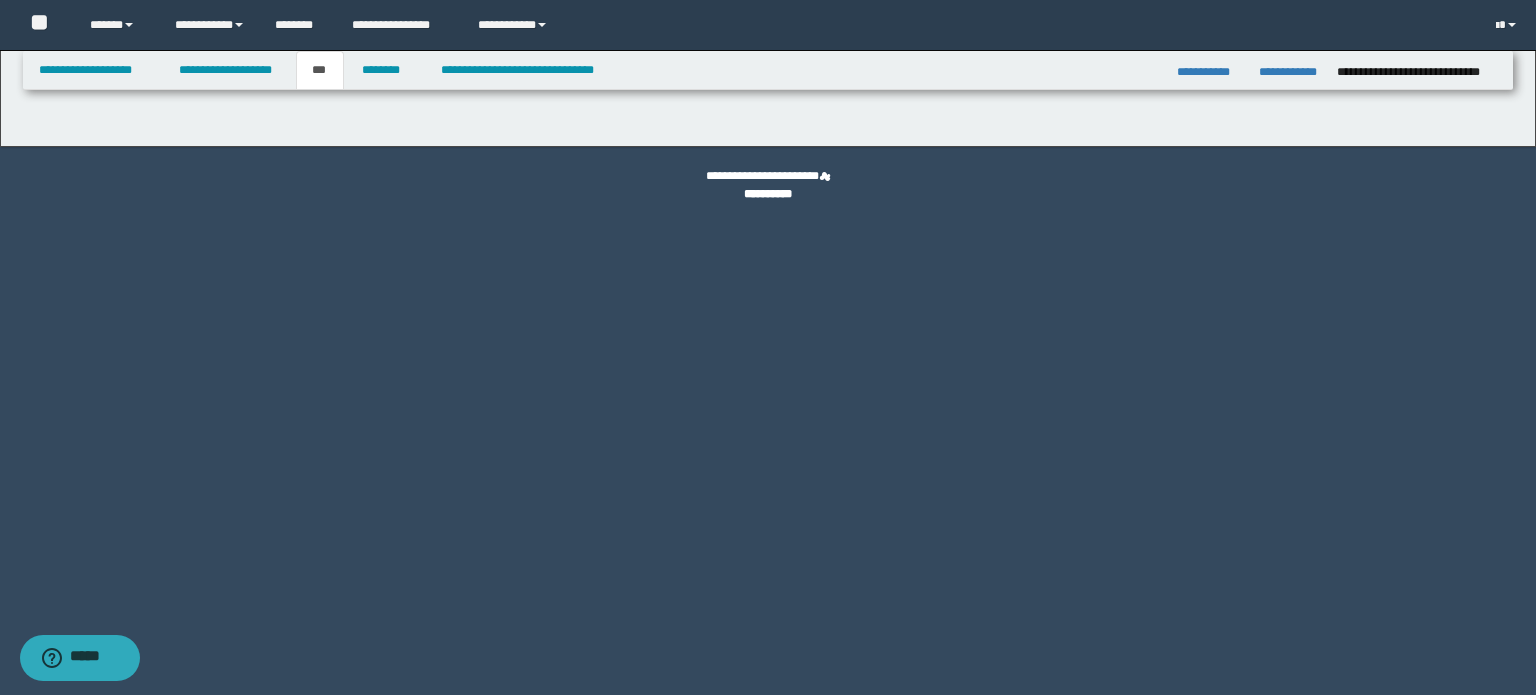 select on "***" 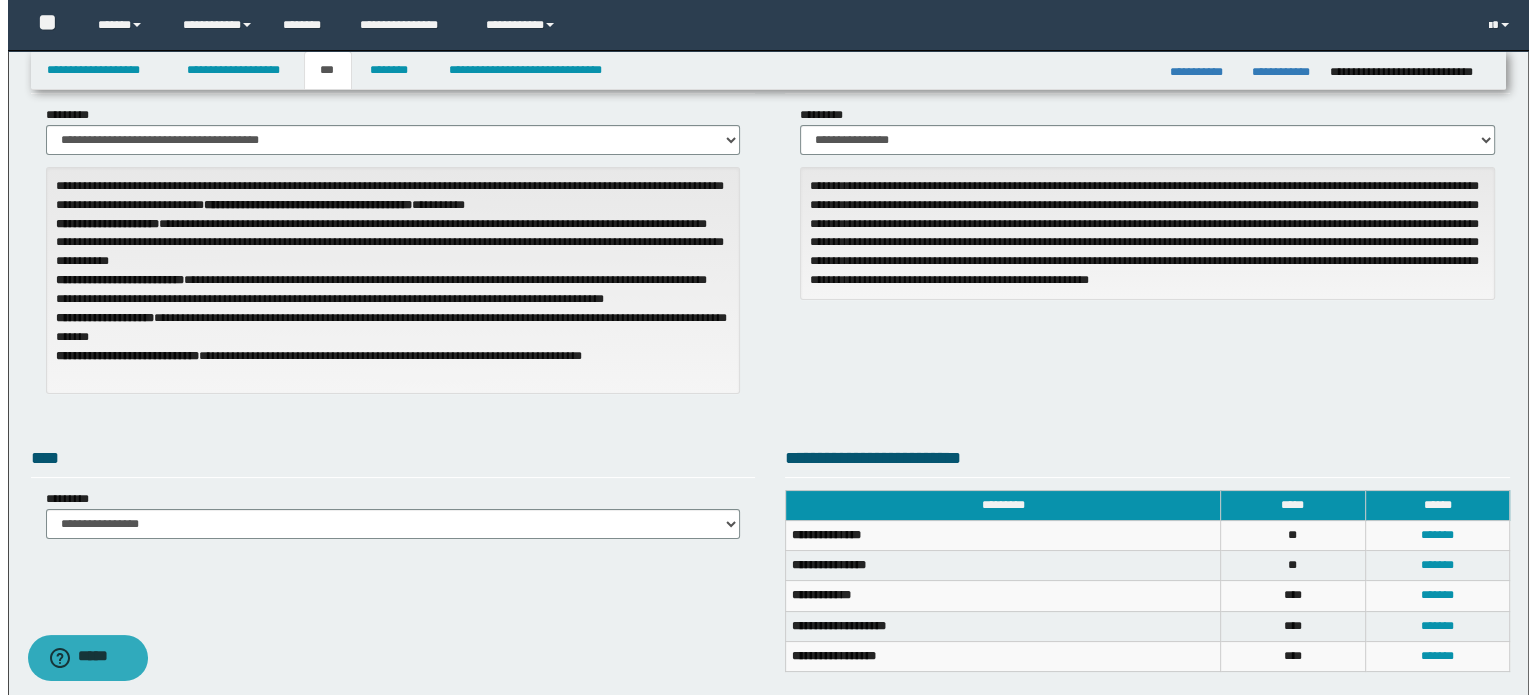 scroll, scrollTop: 0, scrollLeft: 0, axis: both 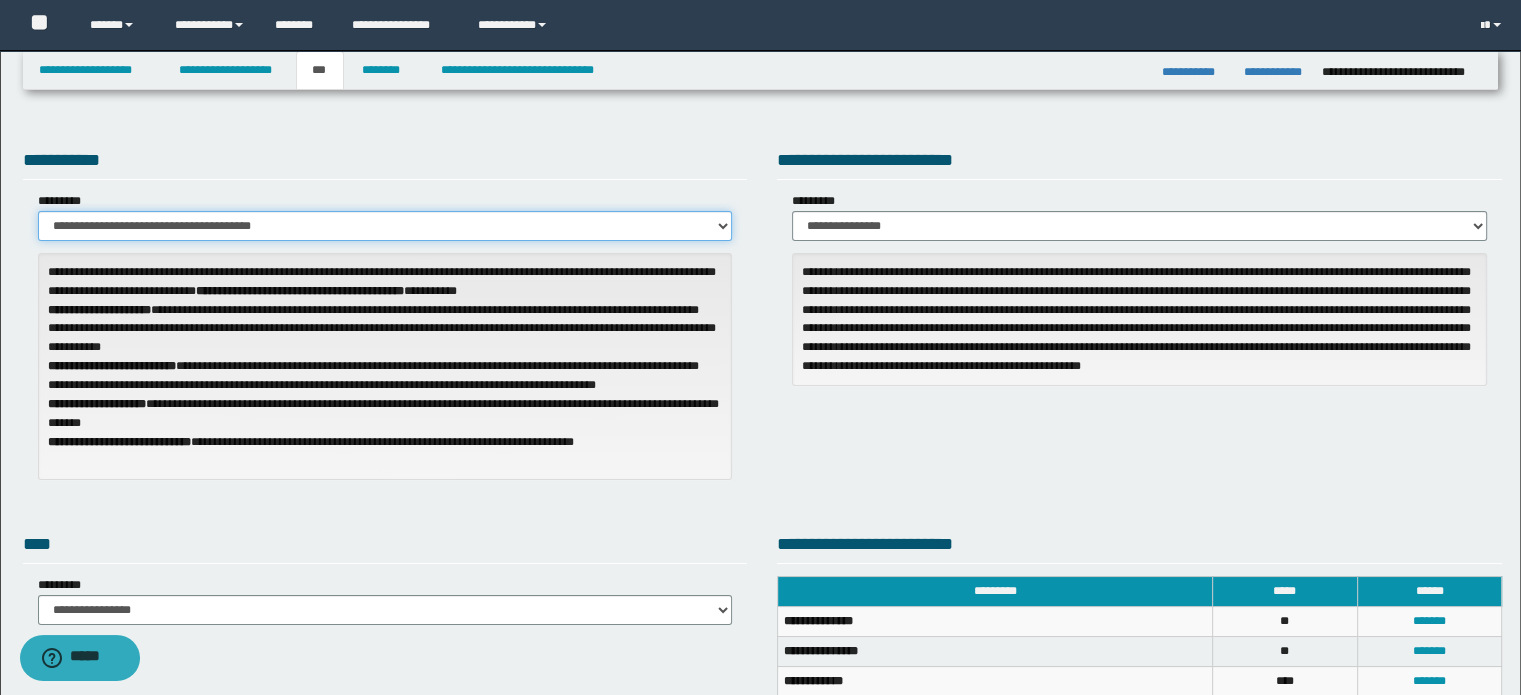 drag, startPoint x: 674, startPoint y: 223, endPoint x: 668, endPoint y: 235, distance: 13.416408 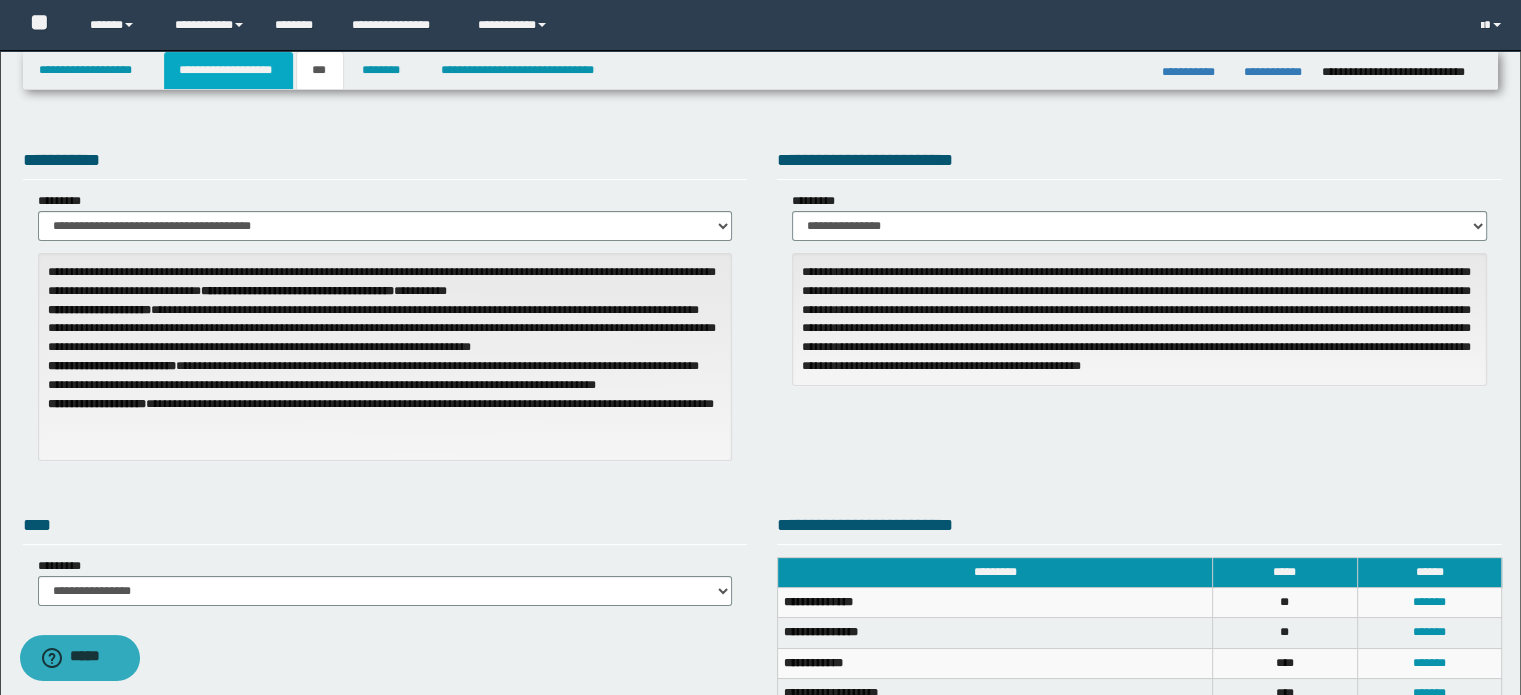 click on "**********" at bounding box center (228, 70) 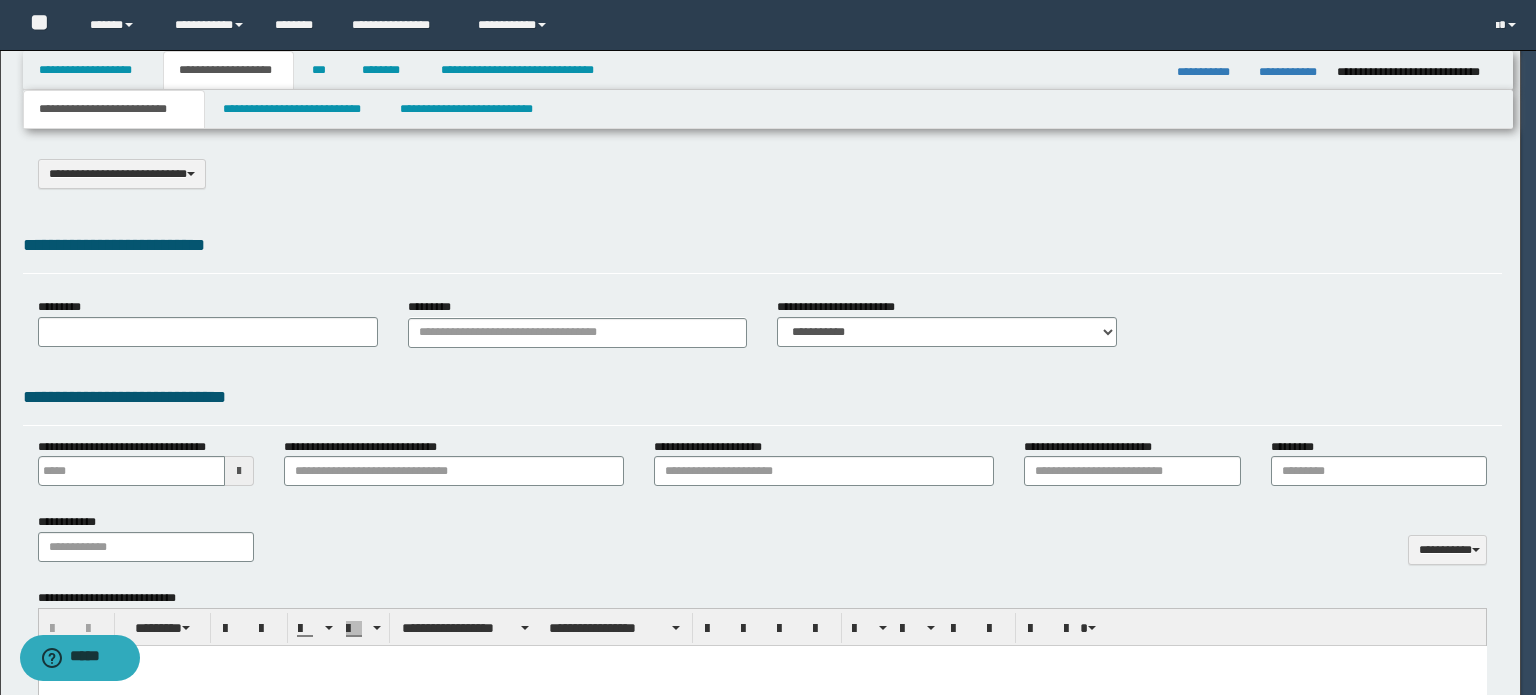 scroll, scrollTop: 0, scrollLeft: 0, axis: both 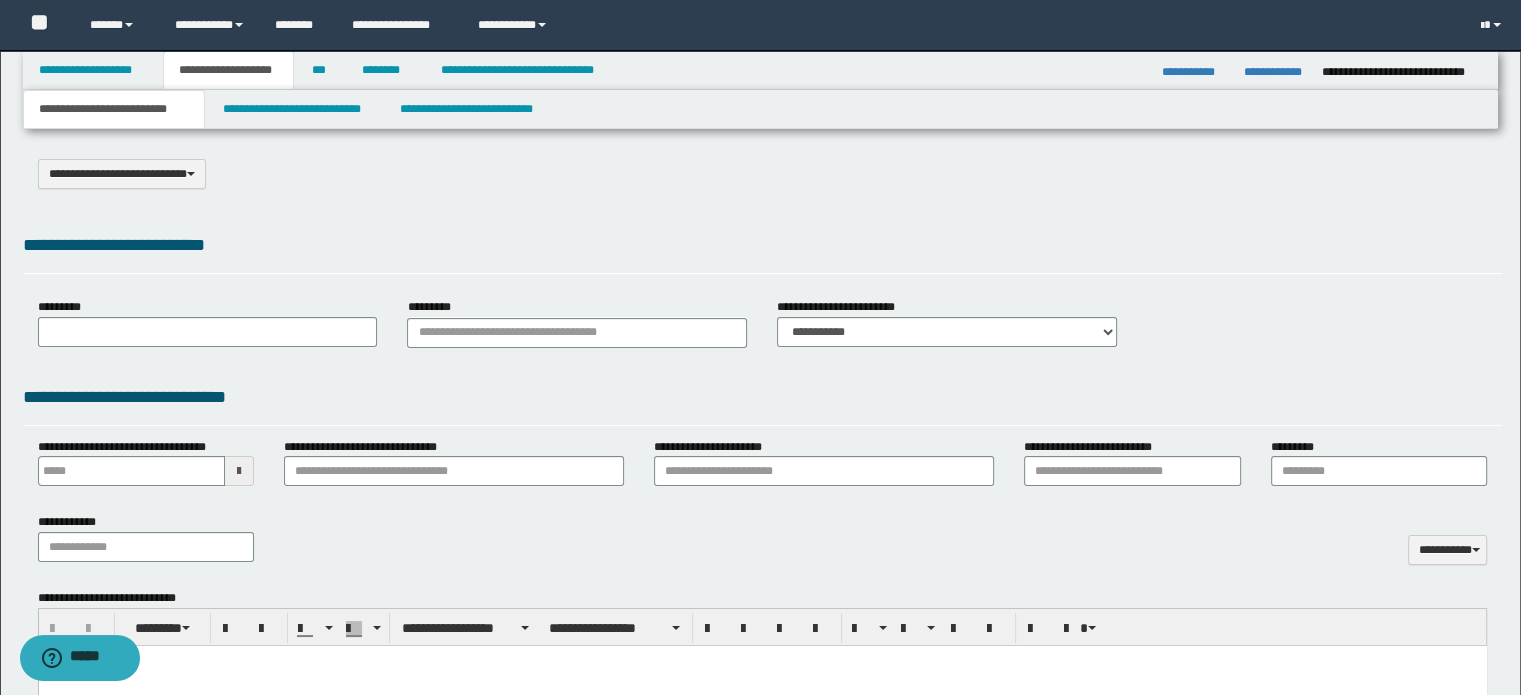 select on "*" 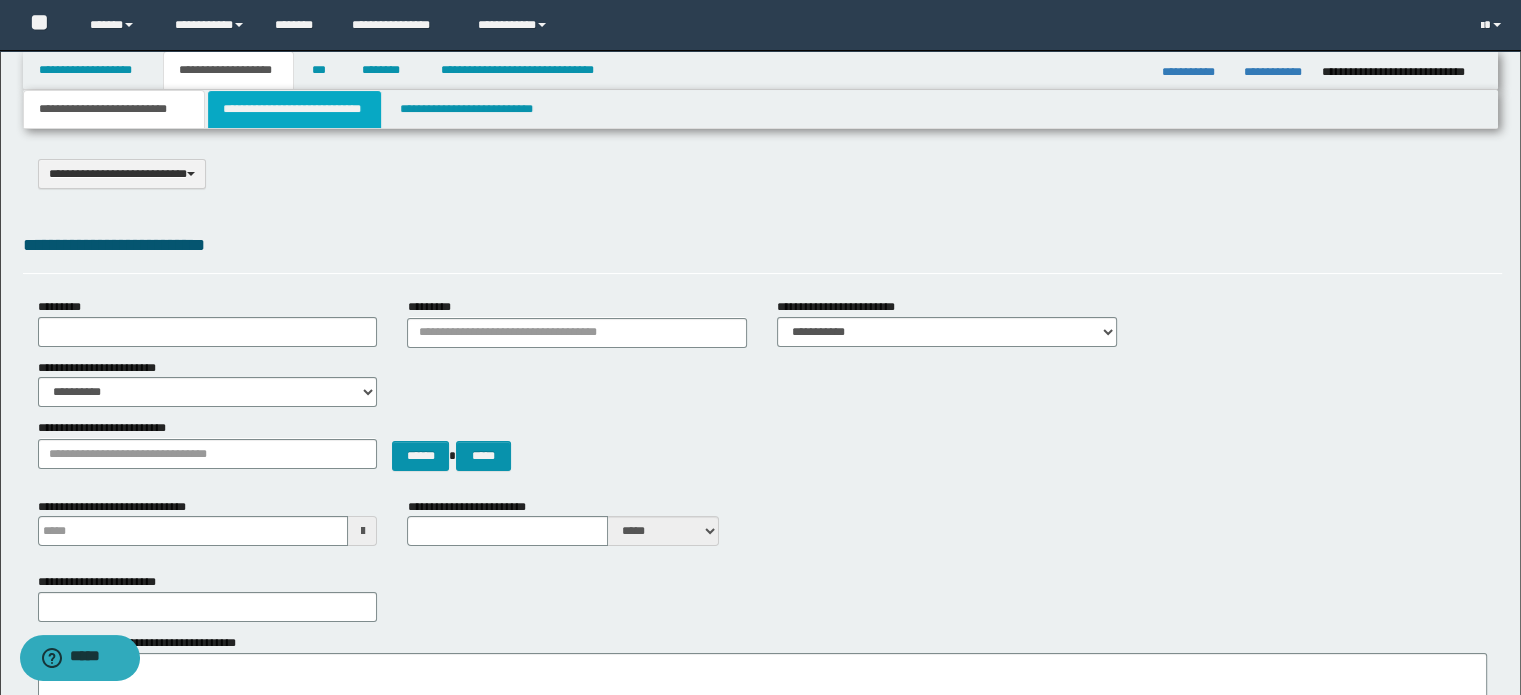 click on "**********" at bounding box center [294, 109] 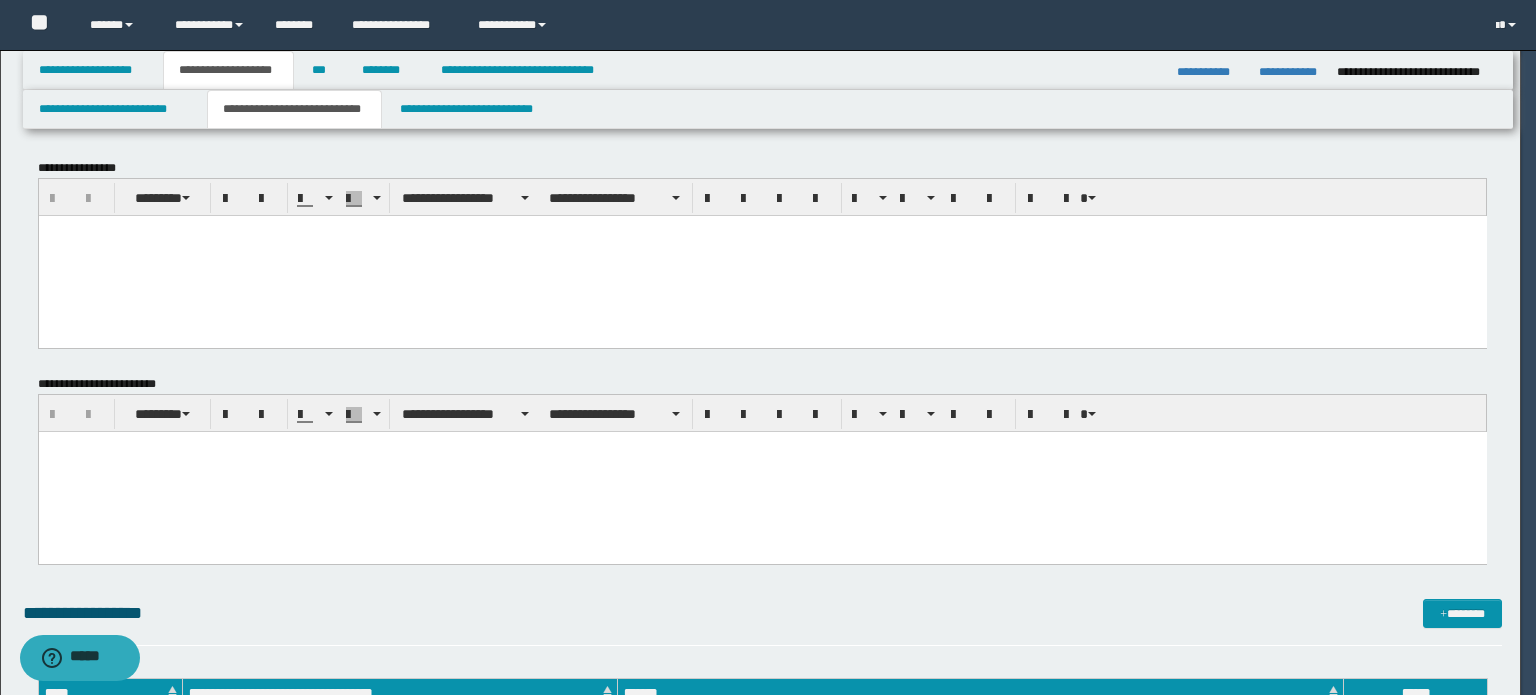 scroll, scrollTop: 0, scrollLeft: 0, axis: both 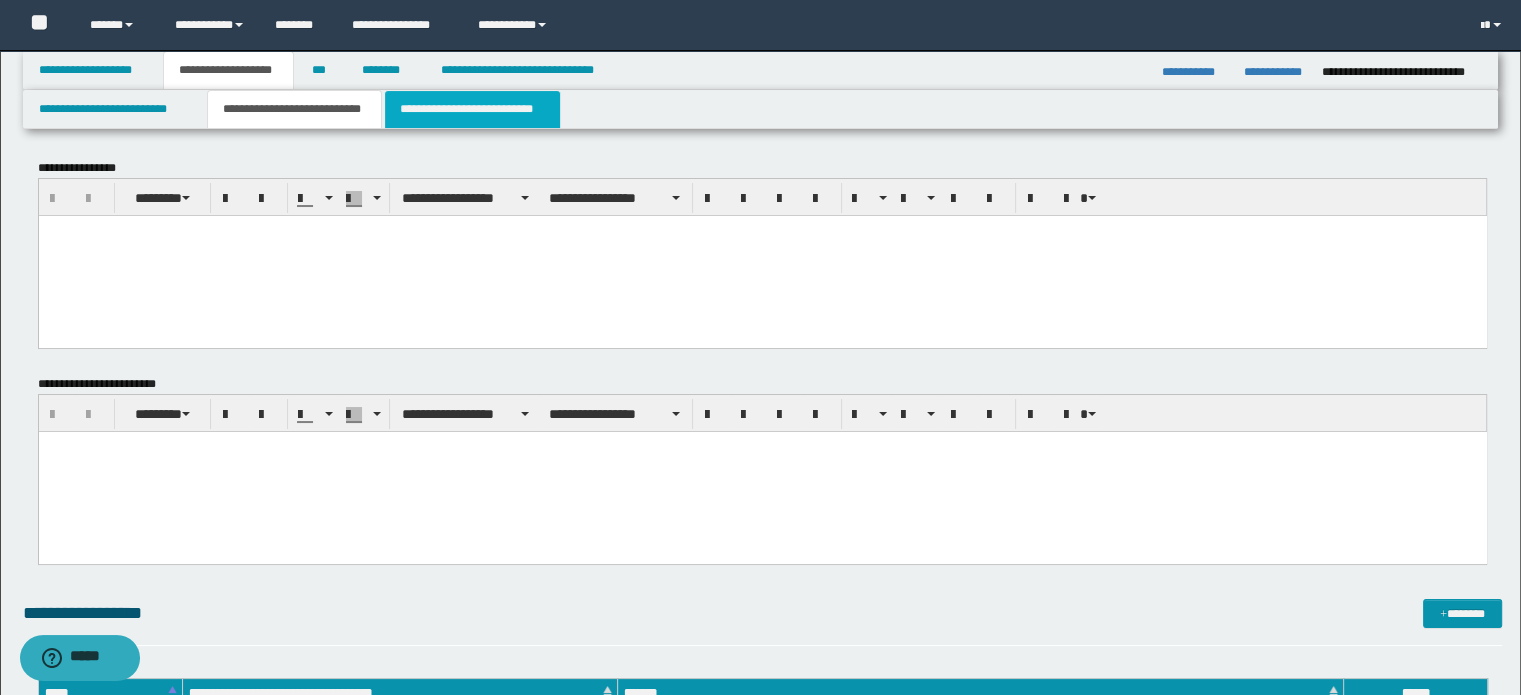 click on "**********" at bounding box center (472, 109) 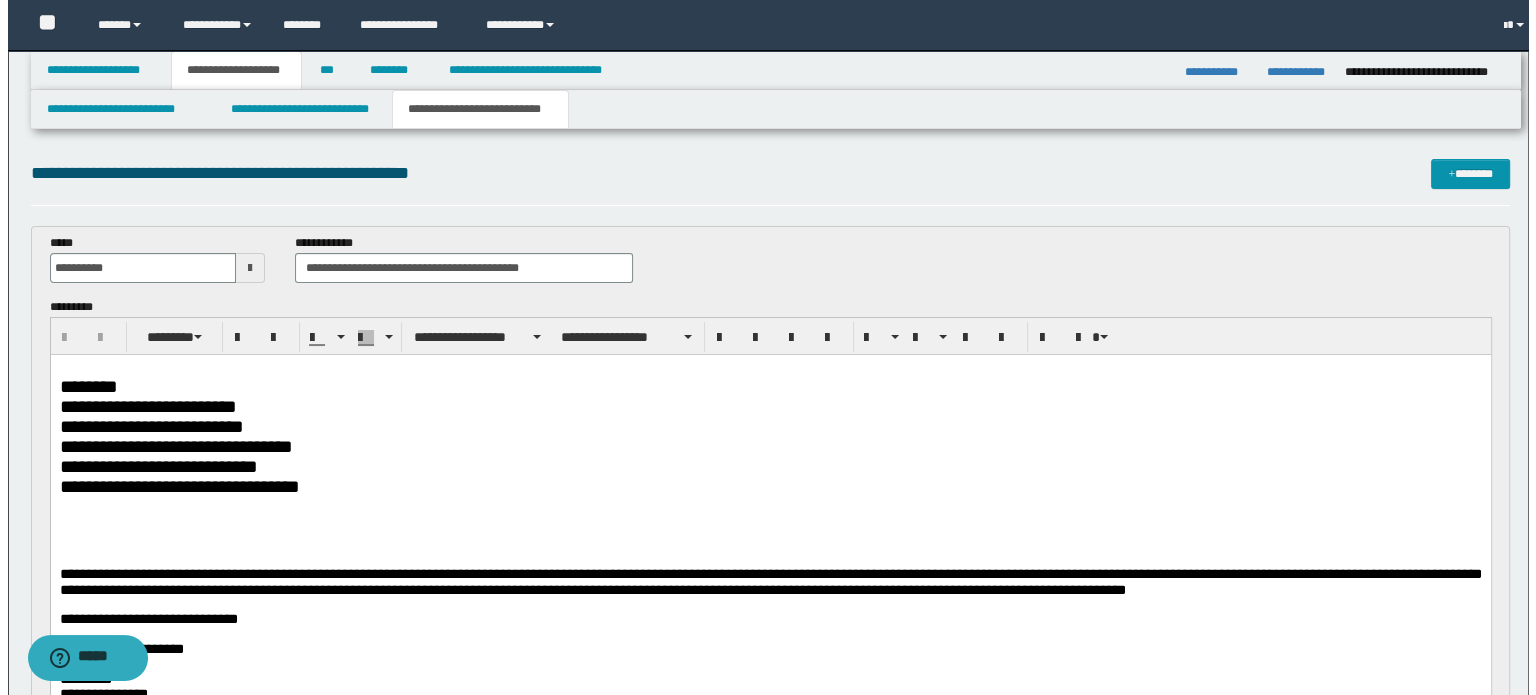 scroll, scrollTop: 0, scrollLeft: 0, axis: both 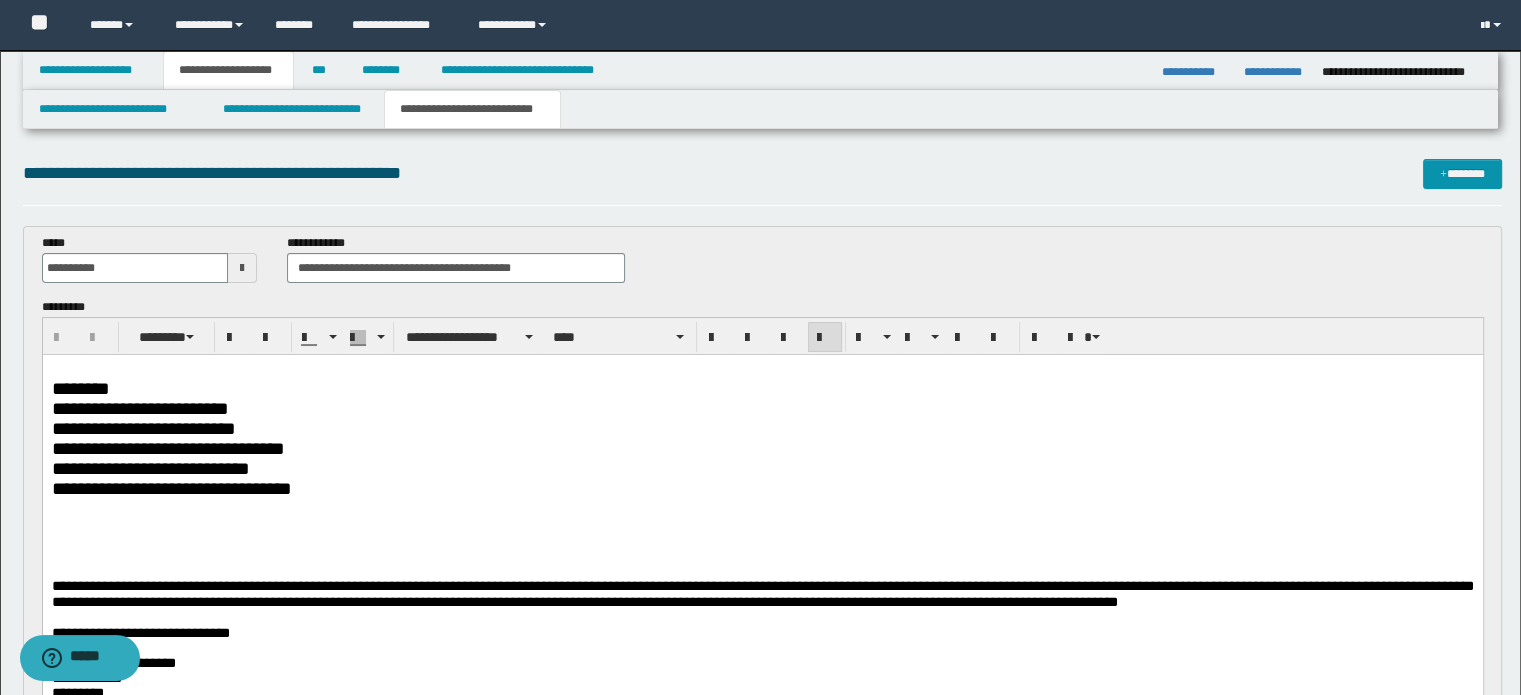 click on "**********" at bounding box center (762, 488) 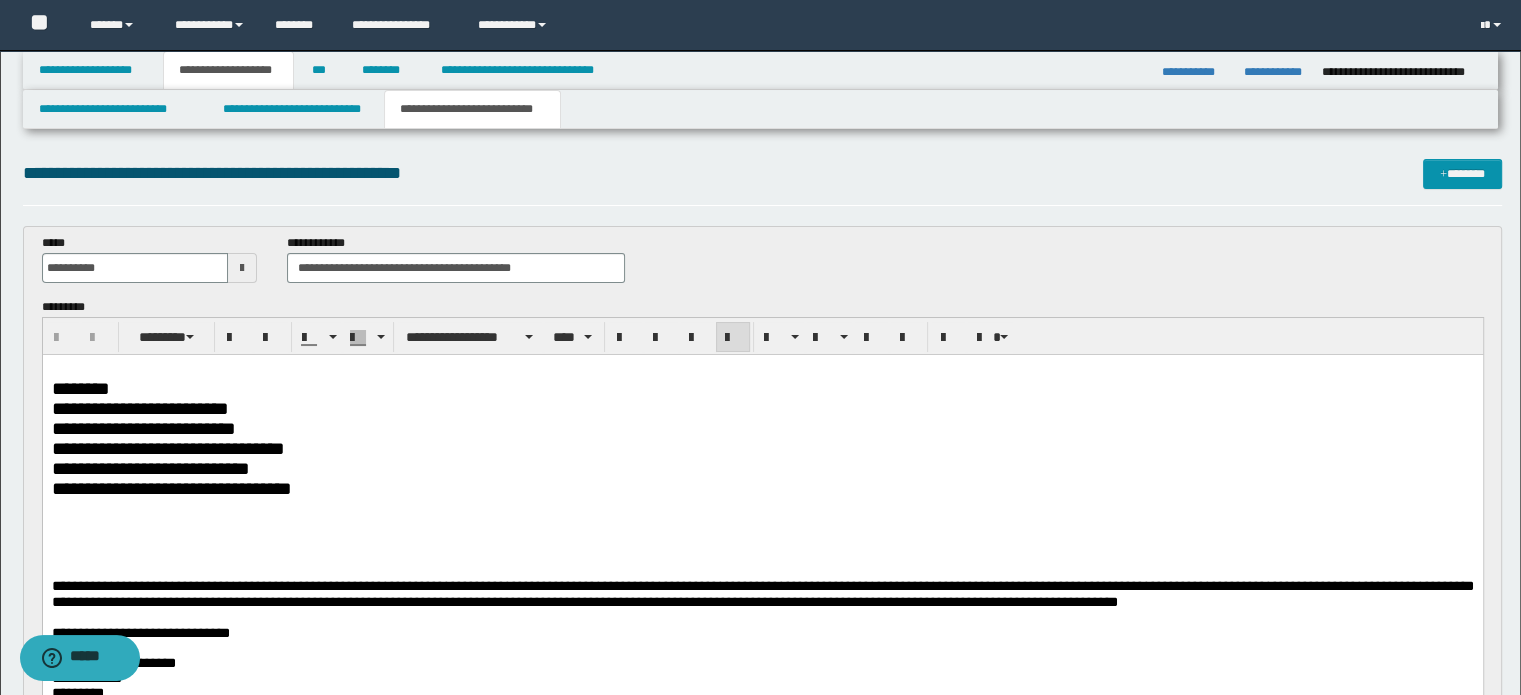 type 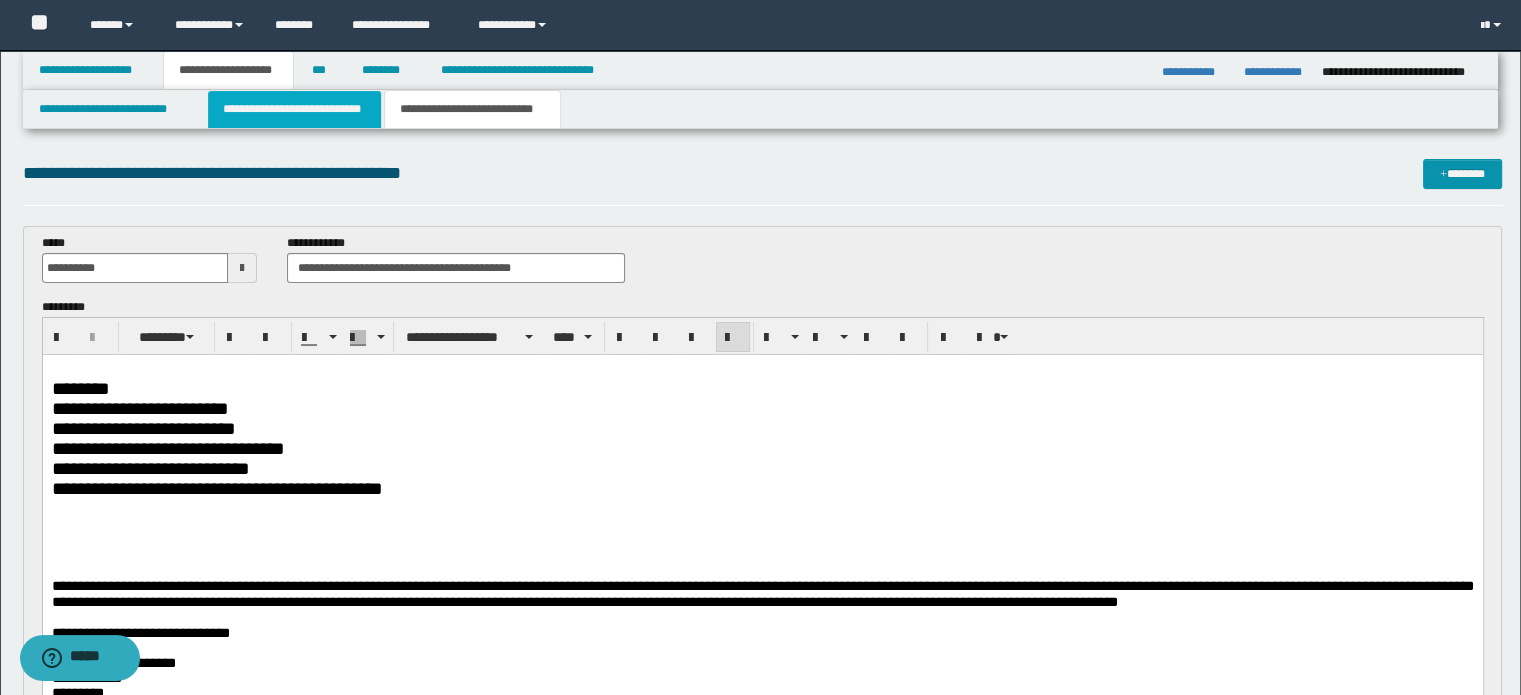 click on "**********" at bounding box center [294, 109] 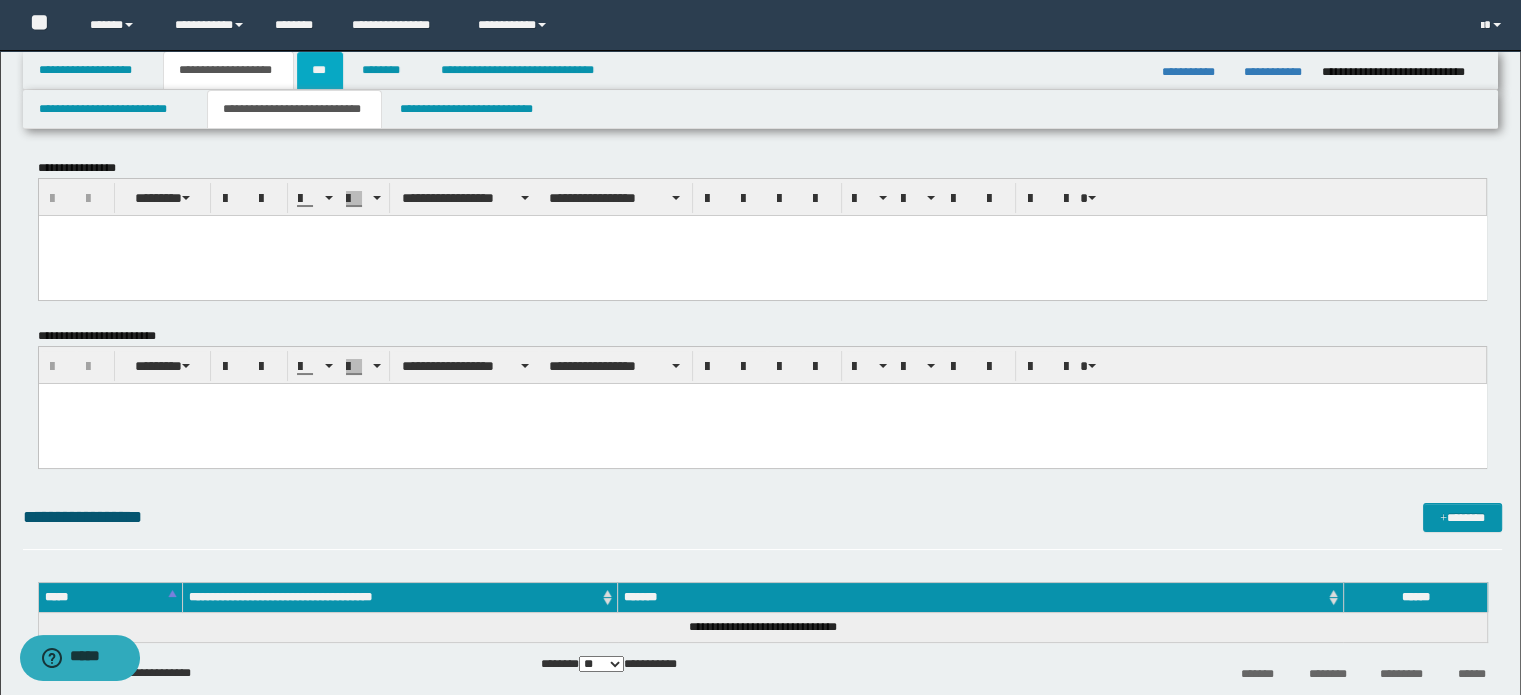 click on "***" at bounding box center [320, 70] 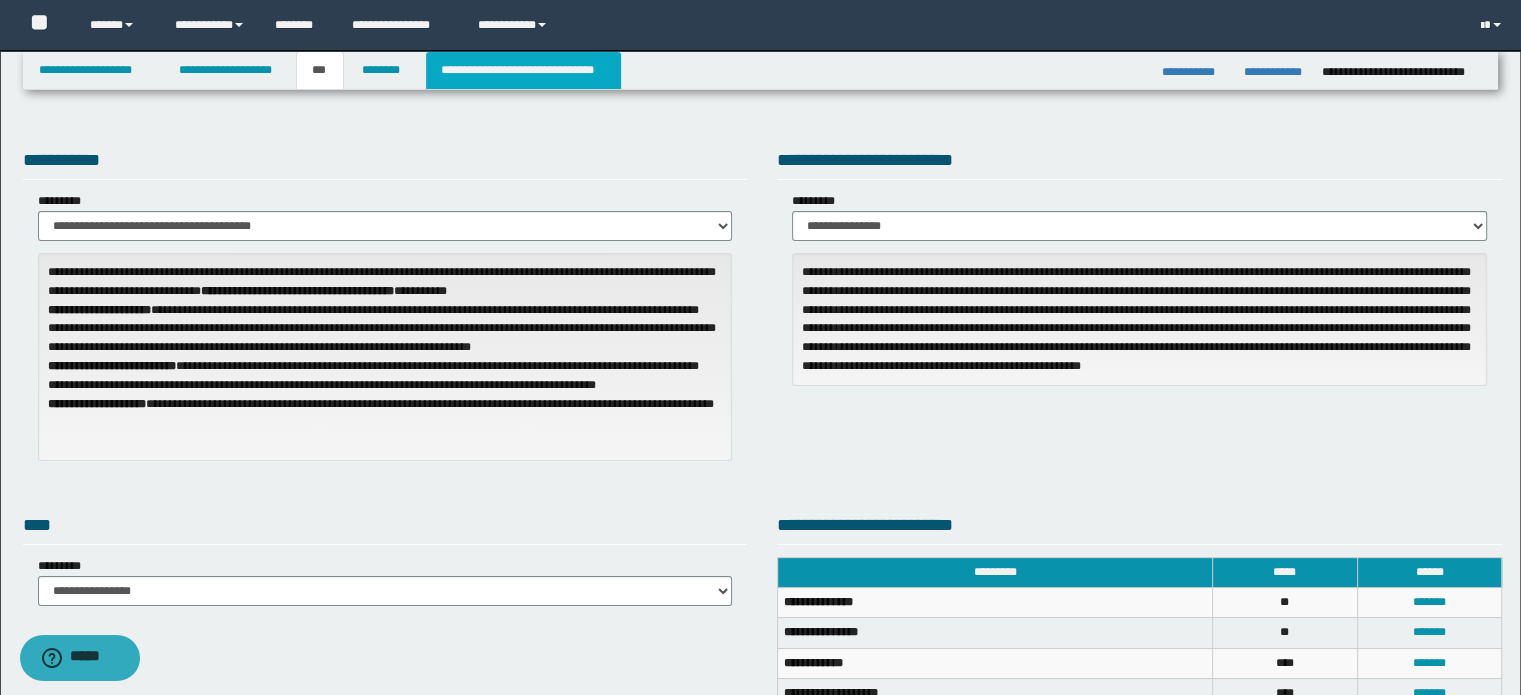 click on "**********" at bounding box center (523, 70) 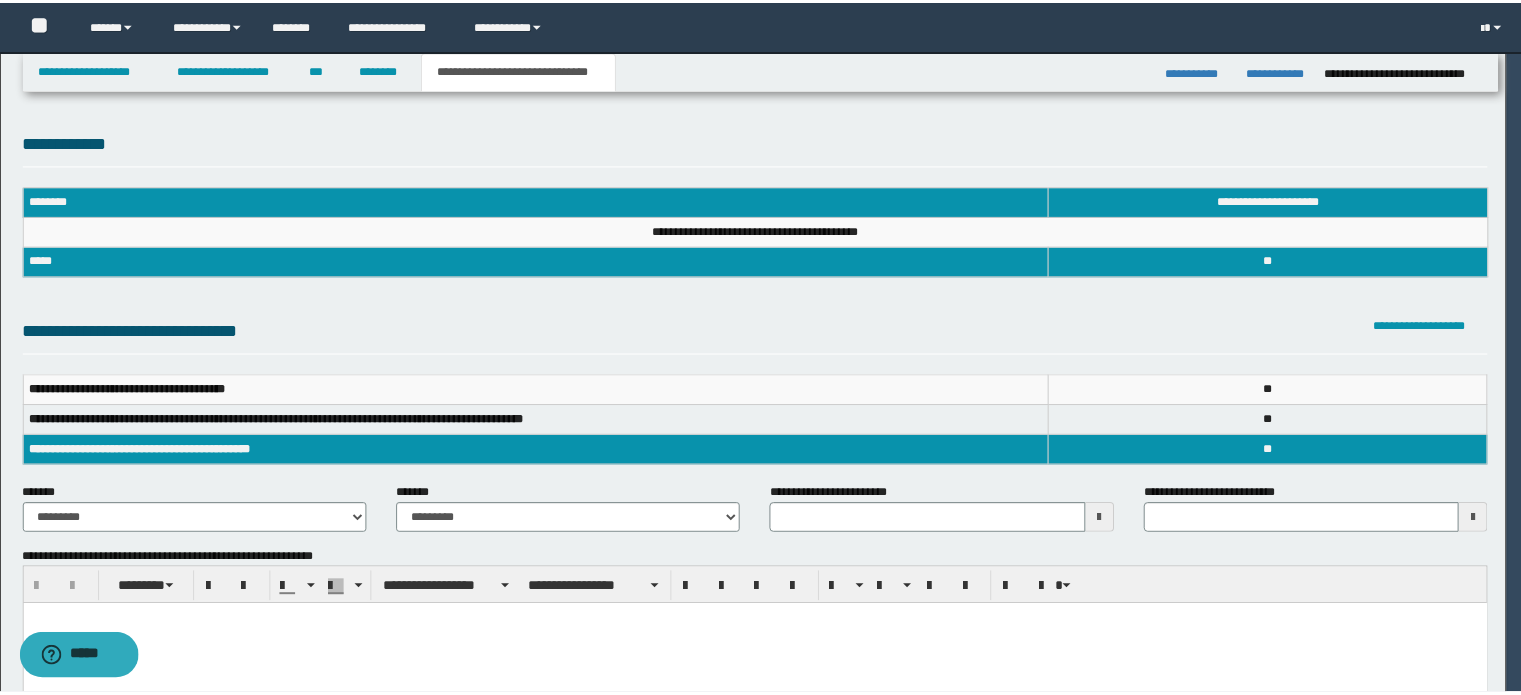 scroll, scrollTop: 0, scrollLeft: 0, axis: both 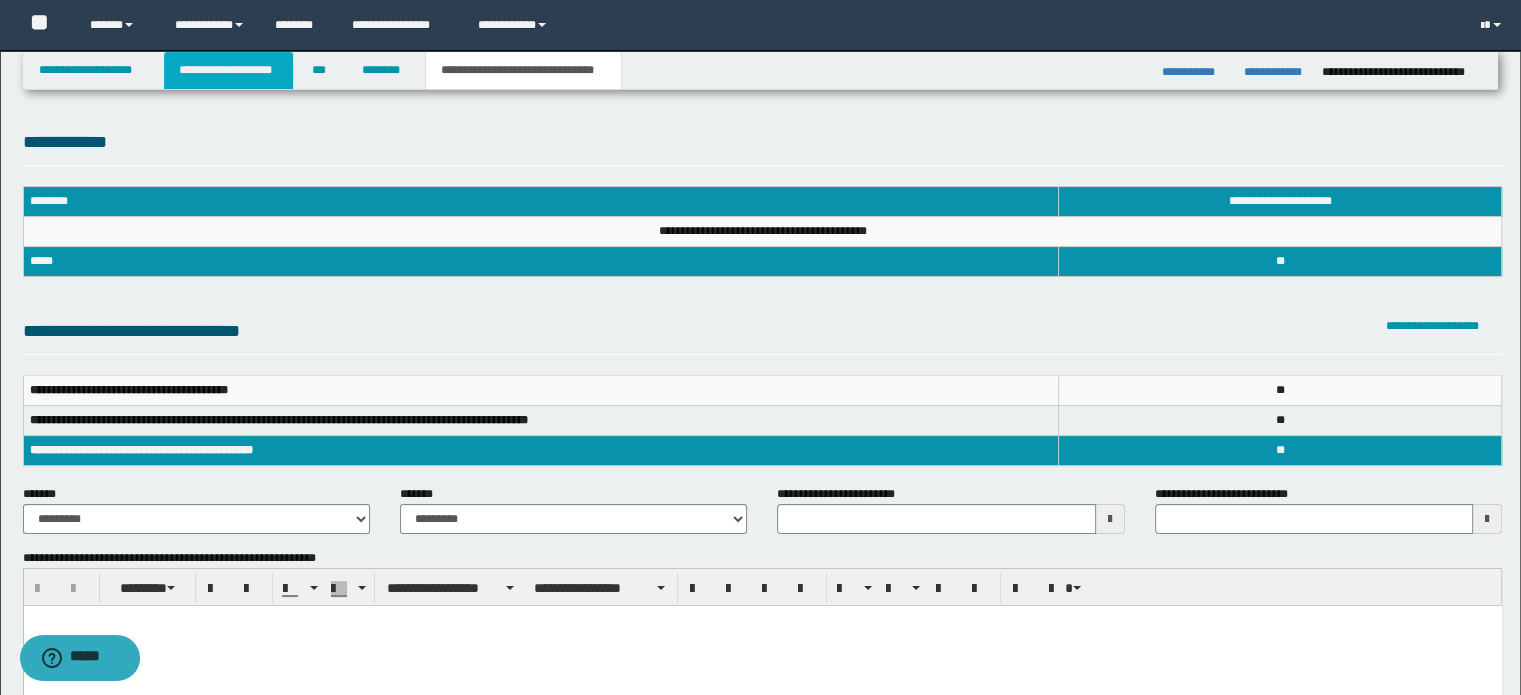 click on "**********" at bounding box center [228, 70] 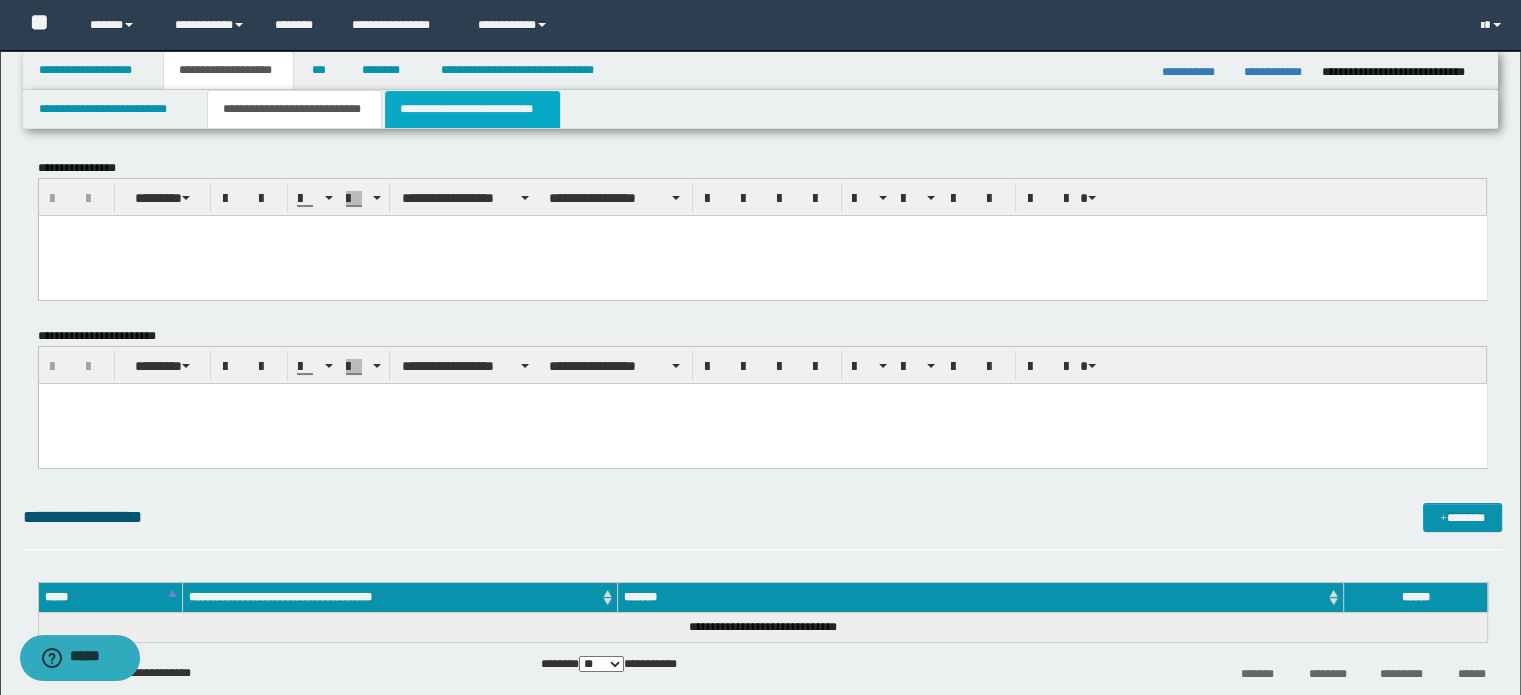 click on "**********" at bounding box center (472, 109) 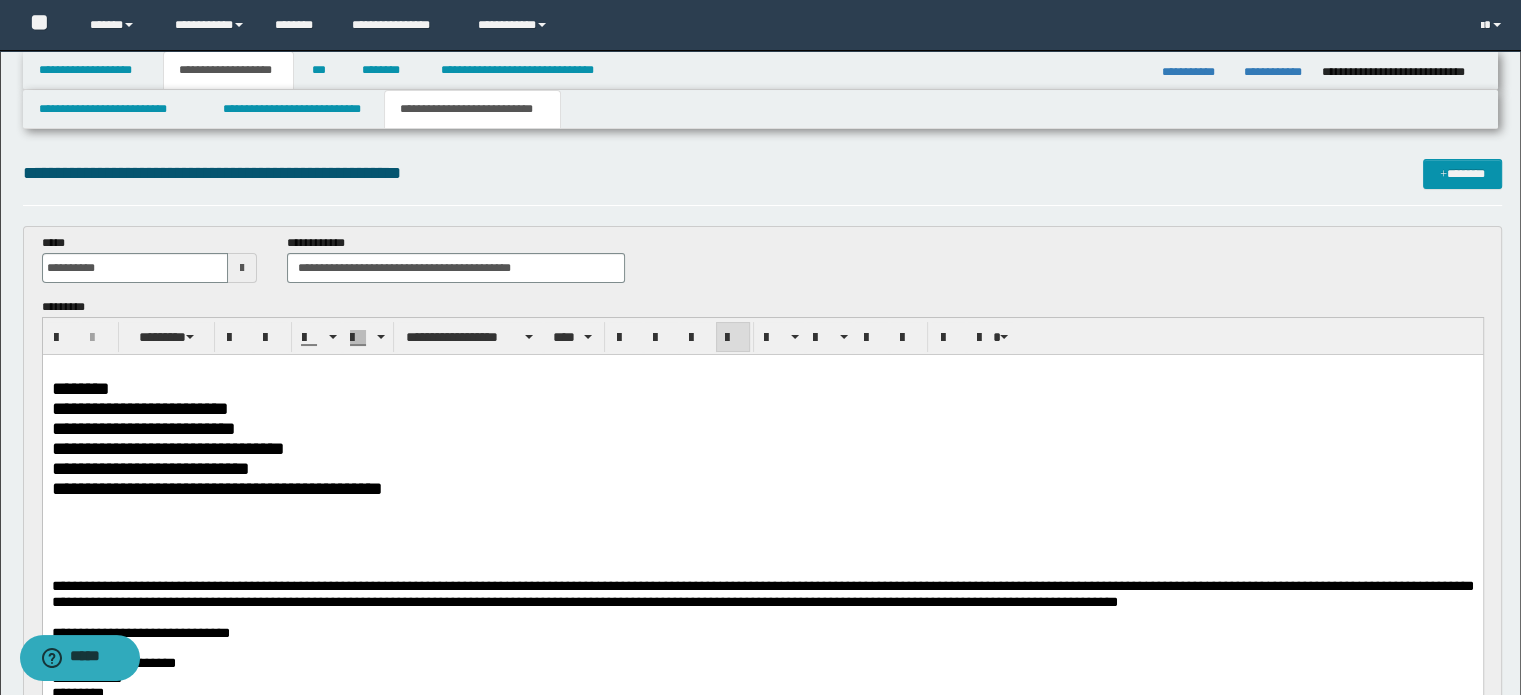 click on "**********" at bounding box center [762, 488] 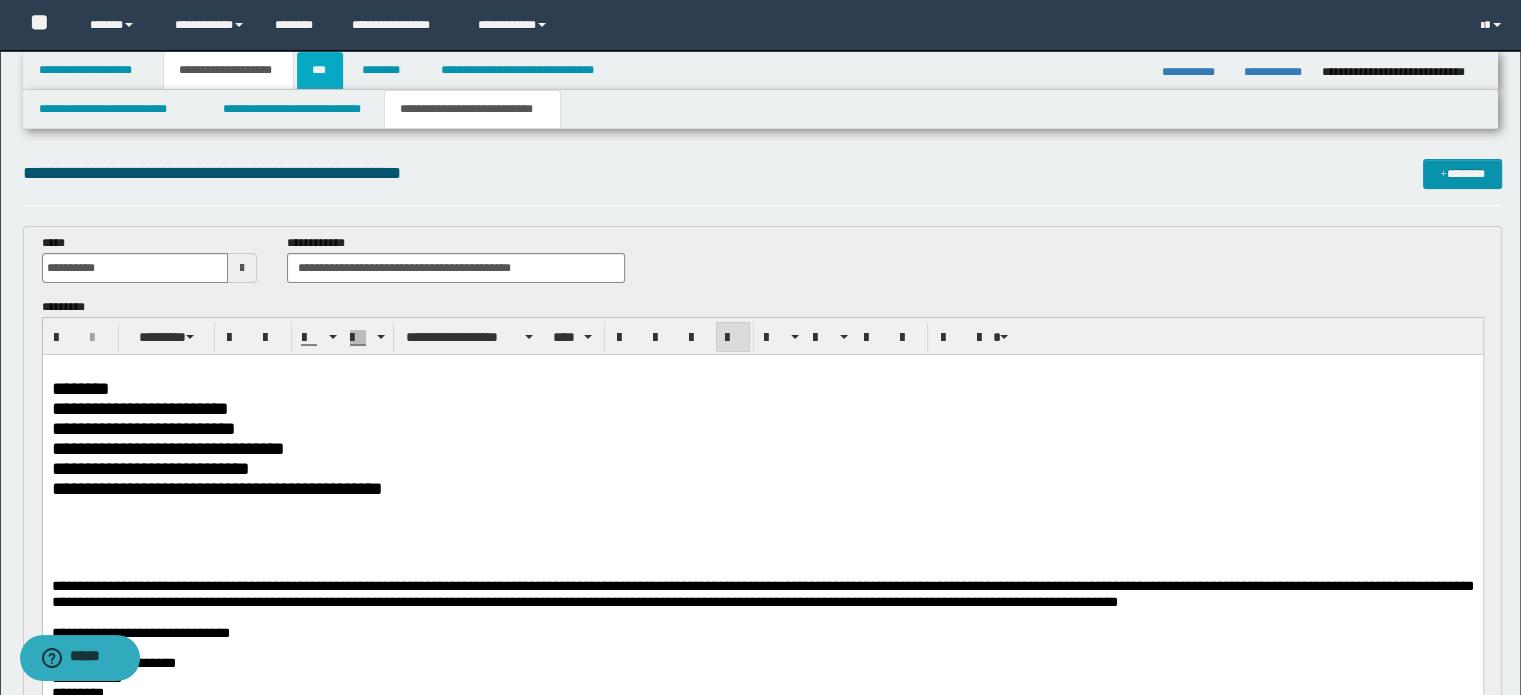 click on "***" at bounding box center (320, 70) 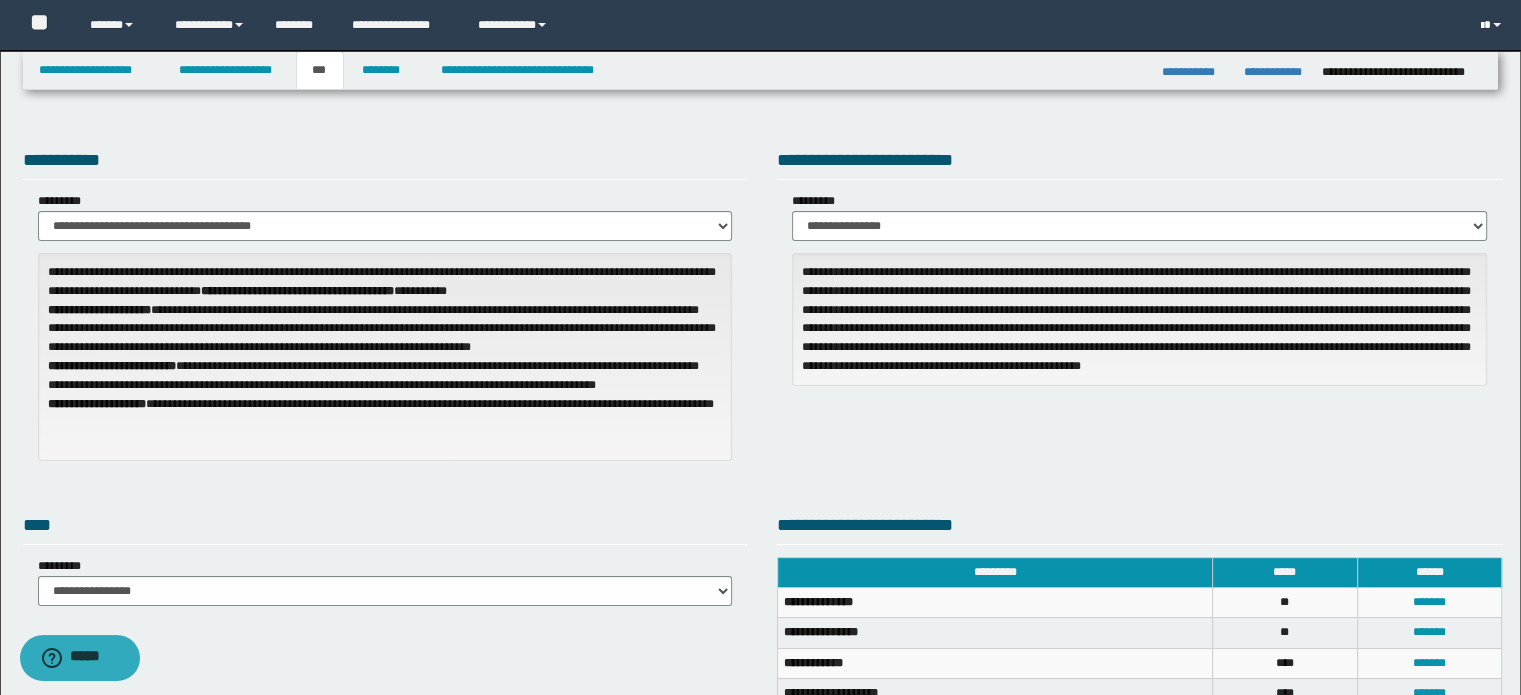 click at bounding box center (1497, 25) 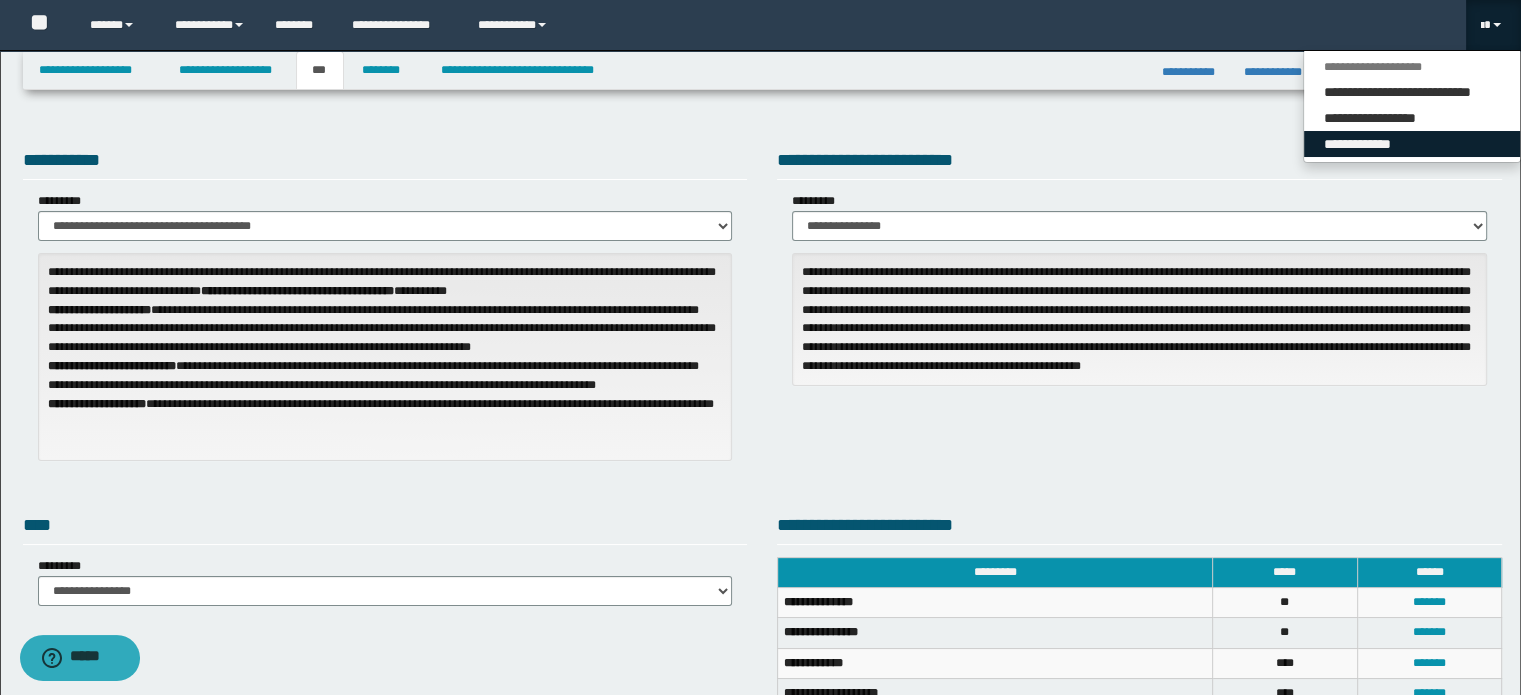 click on "**********" at bounding box center (1412, 144) 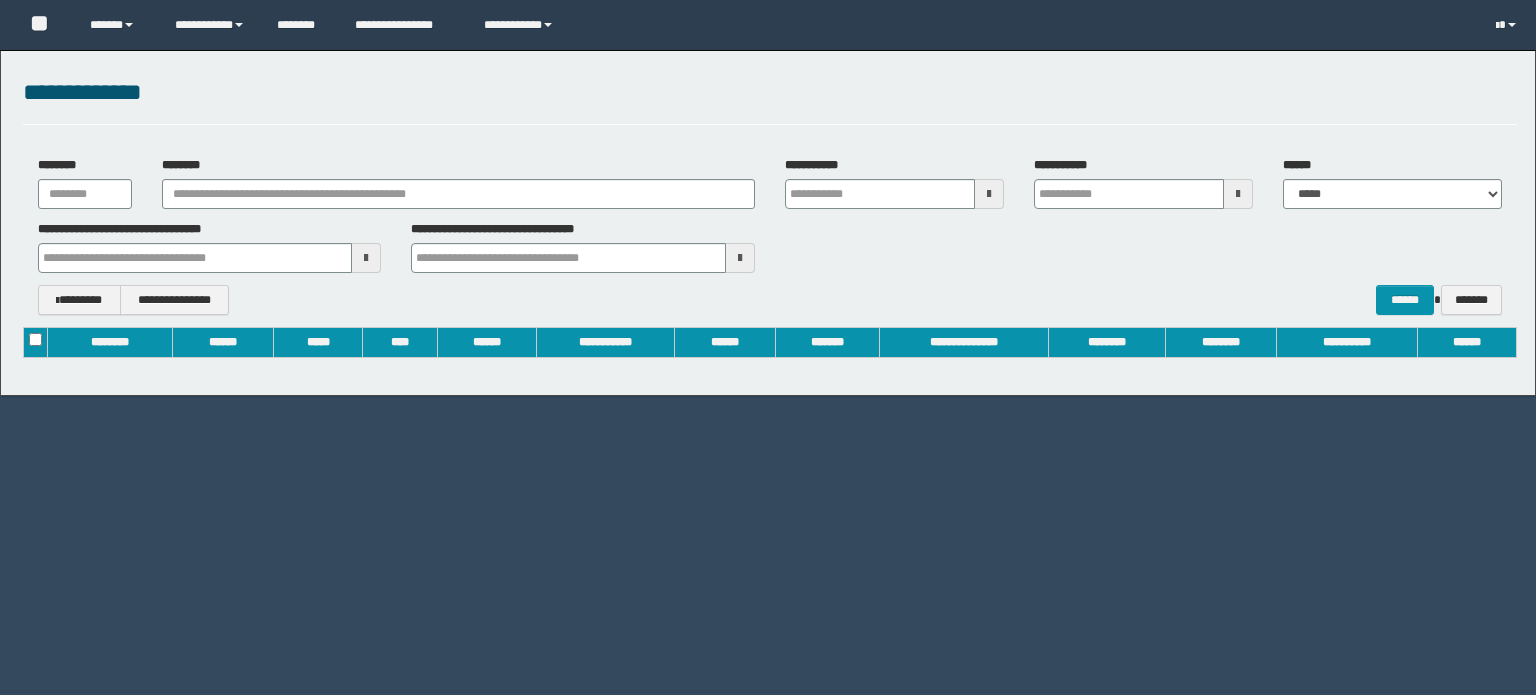 scroll, scrollTop: 0, scrollLeft: 0, axis: both 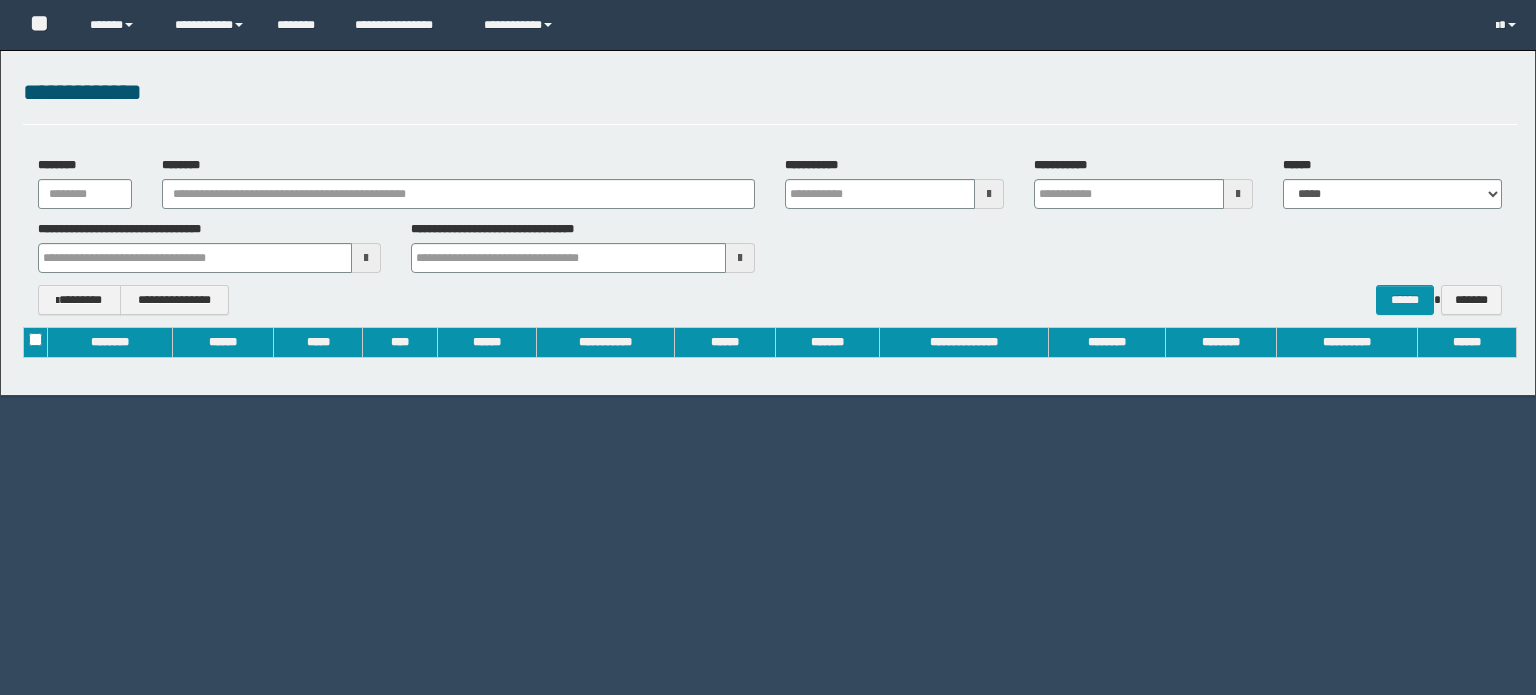 type on "**********" 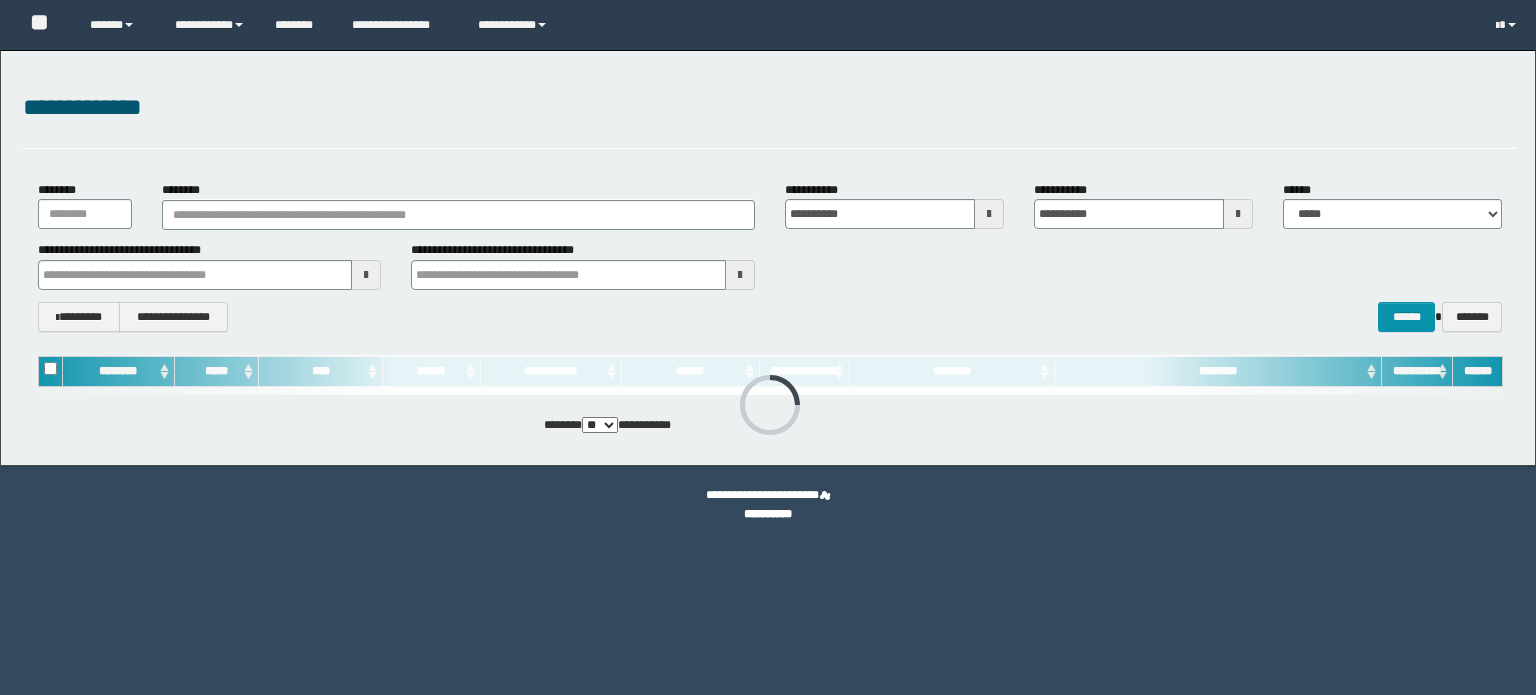 scroll, scrollTop: 0, scrollLeft: 0, axis: both 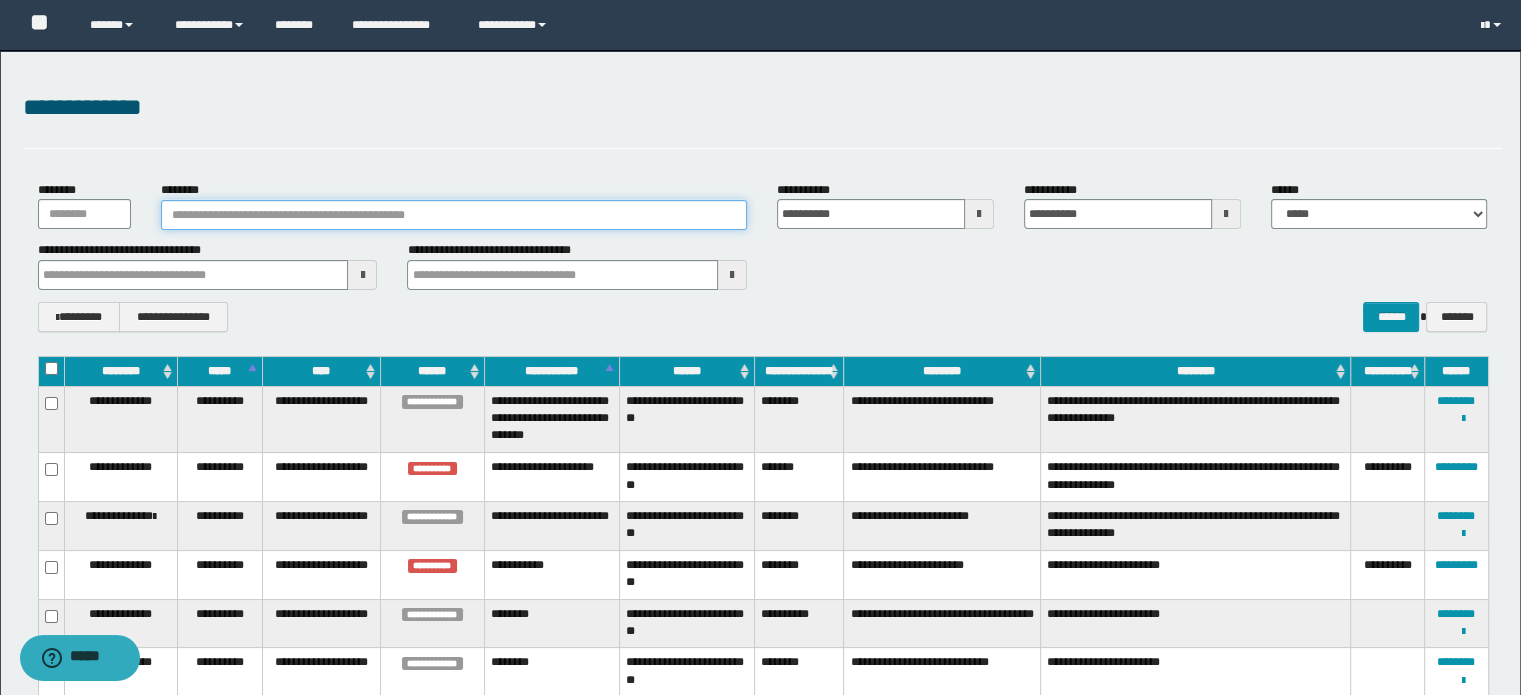 click on "********" at bounding box center (454, 215) 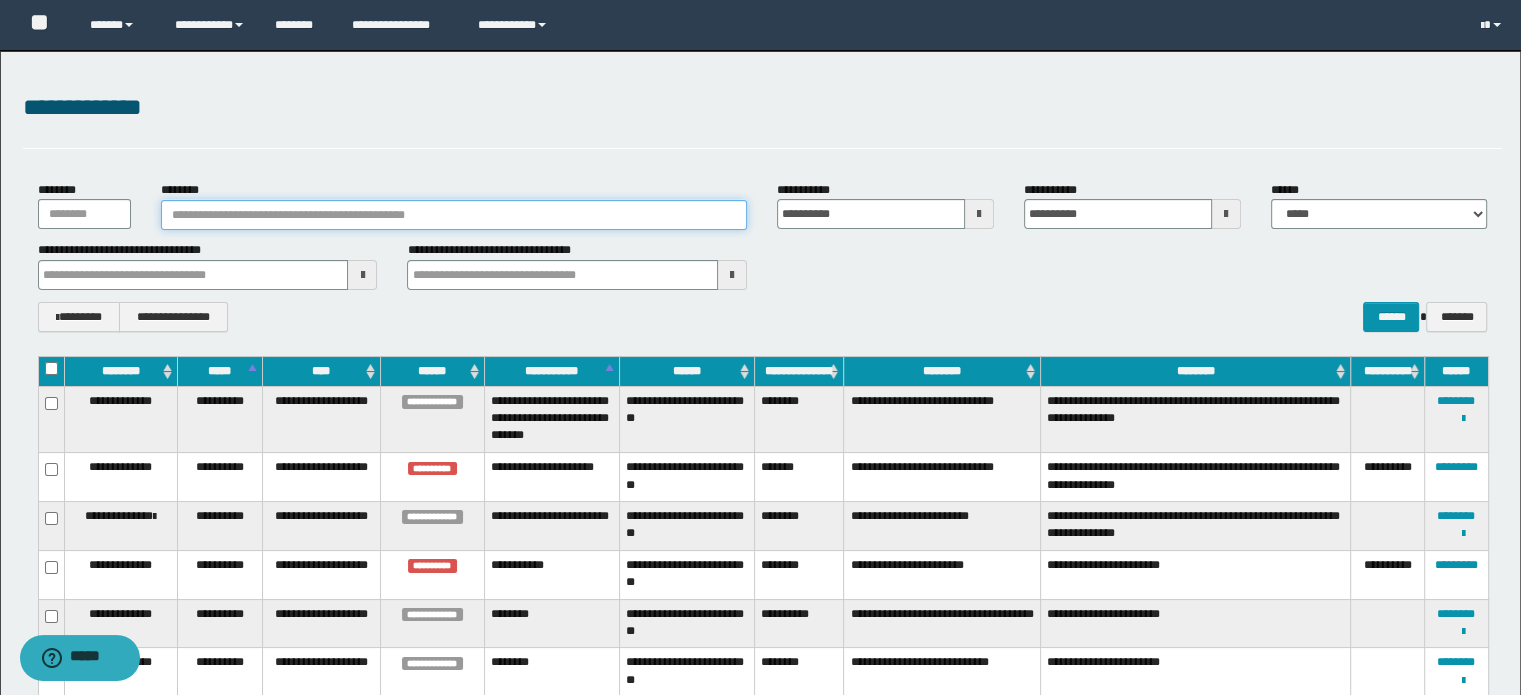 type on "**********" 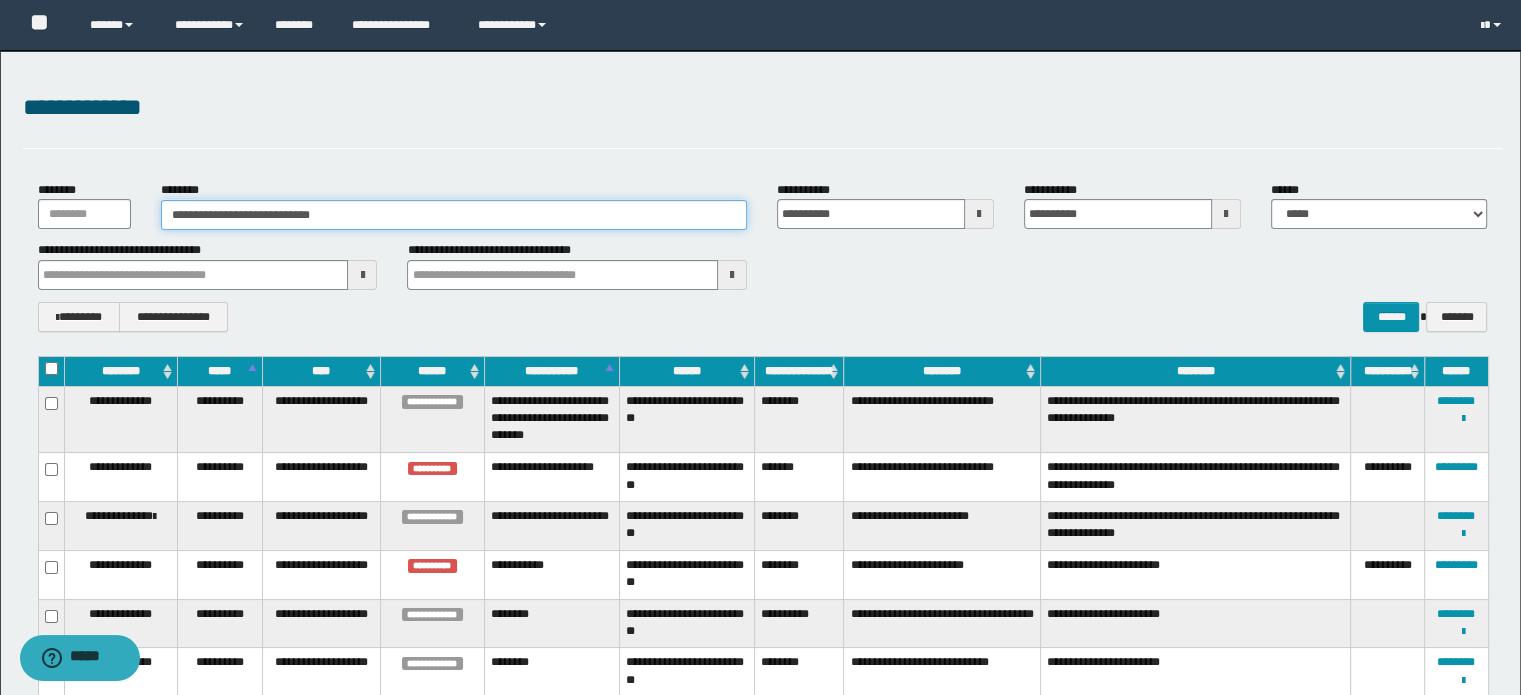 type on "**********" 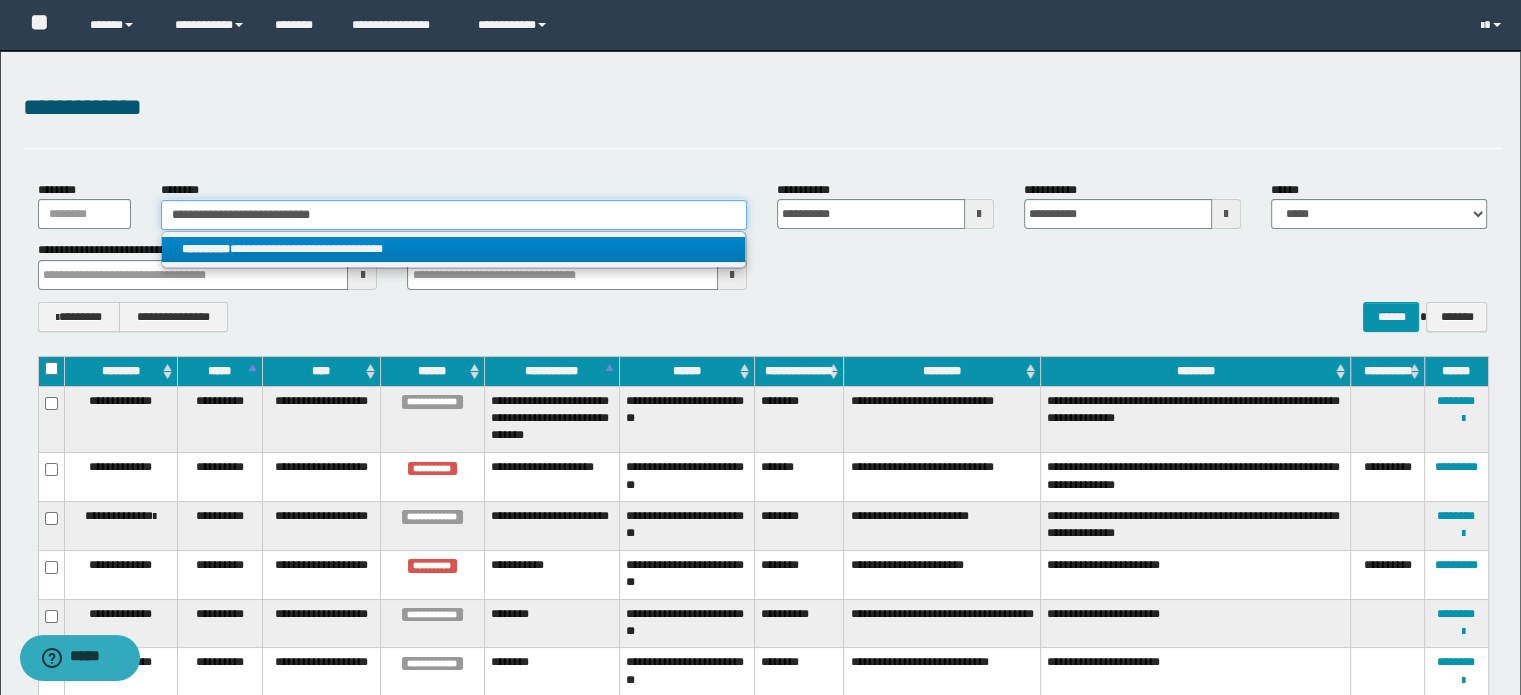 type on "**********" 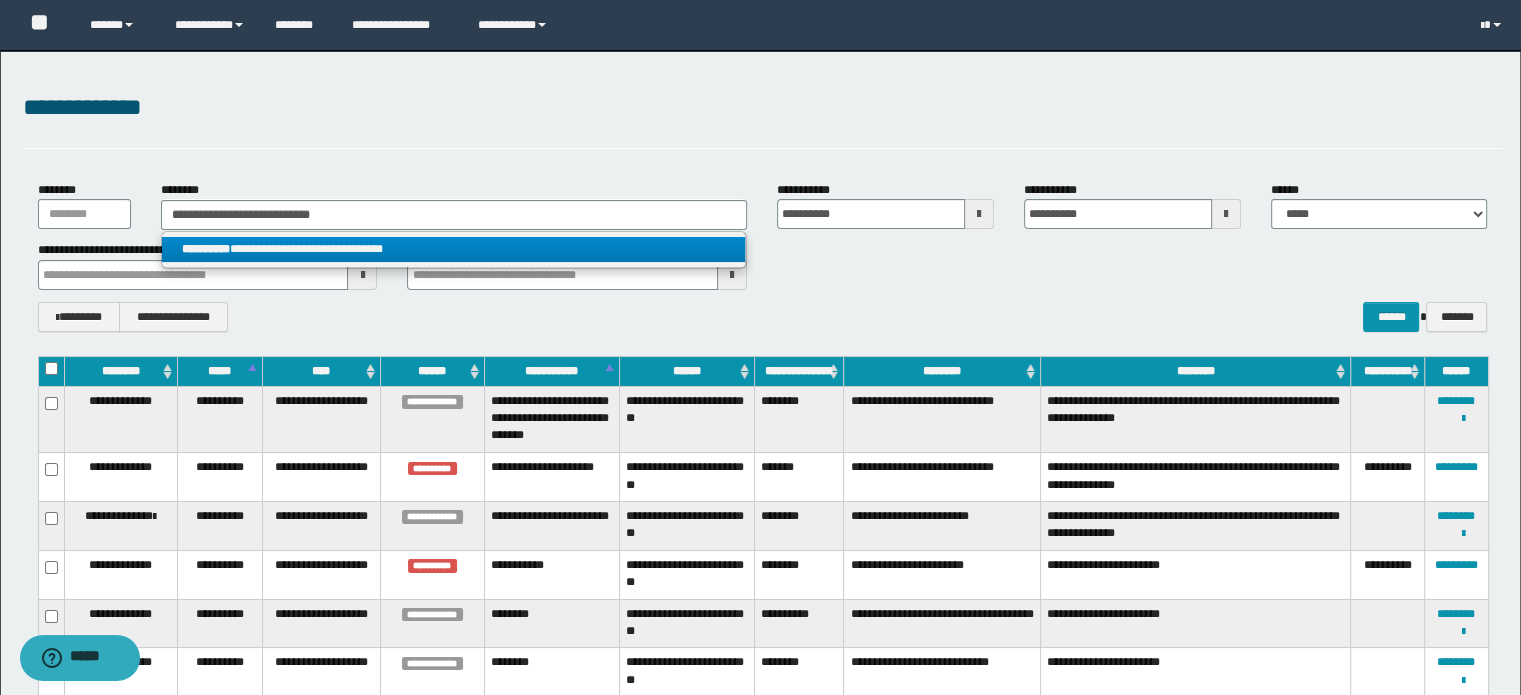 click on "**********" at bounding box center (454, 249) 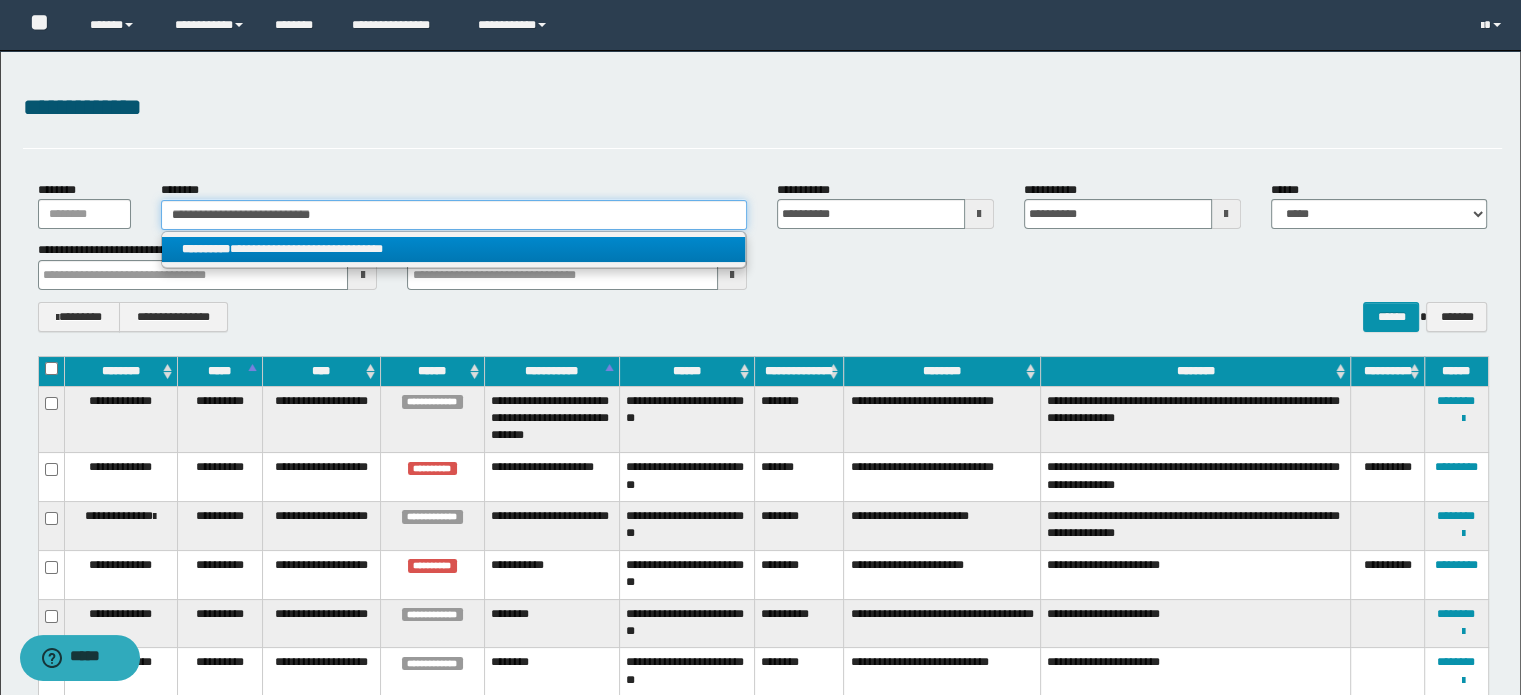 type 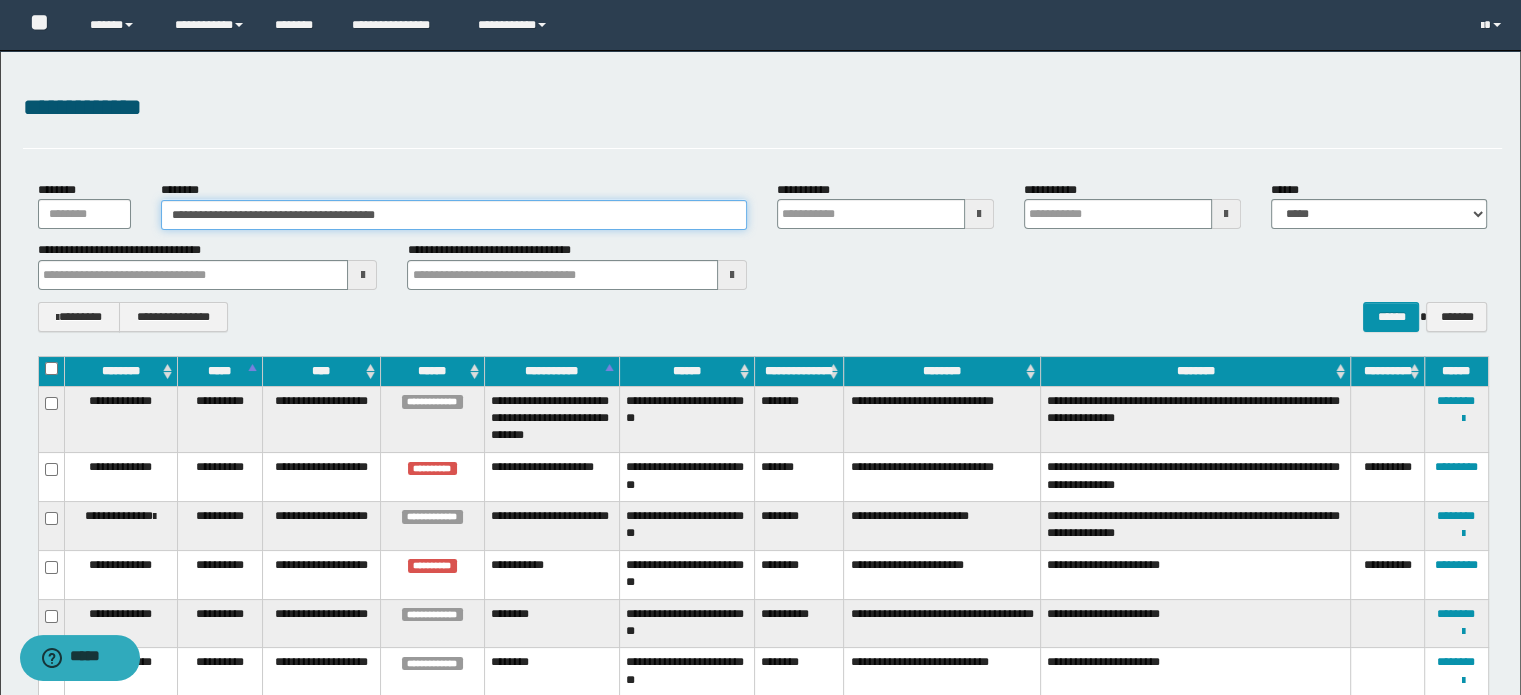 type 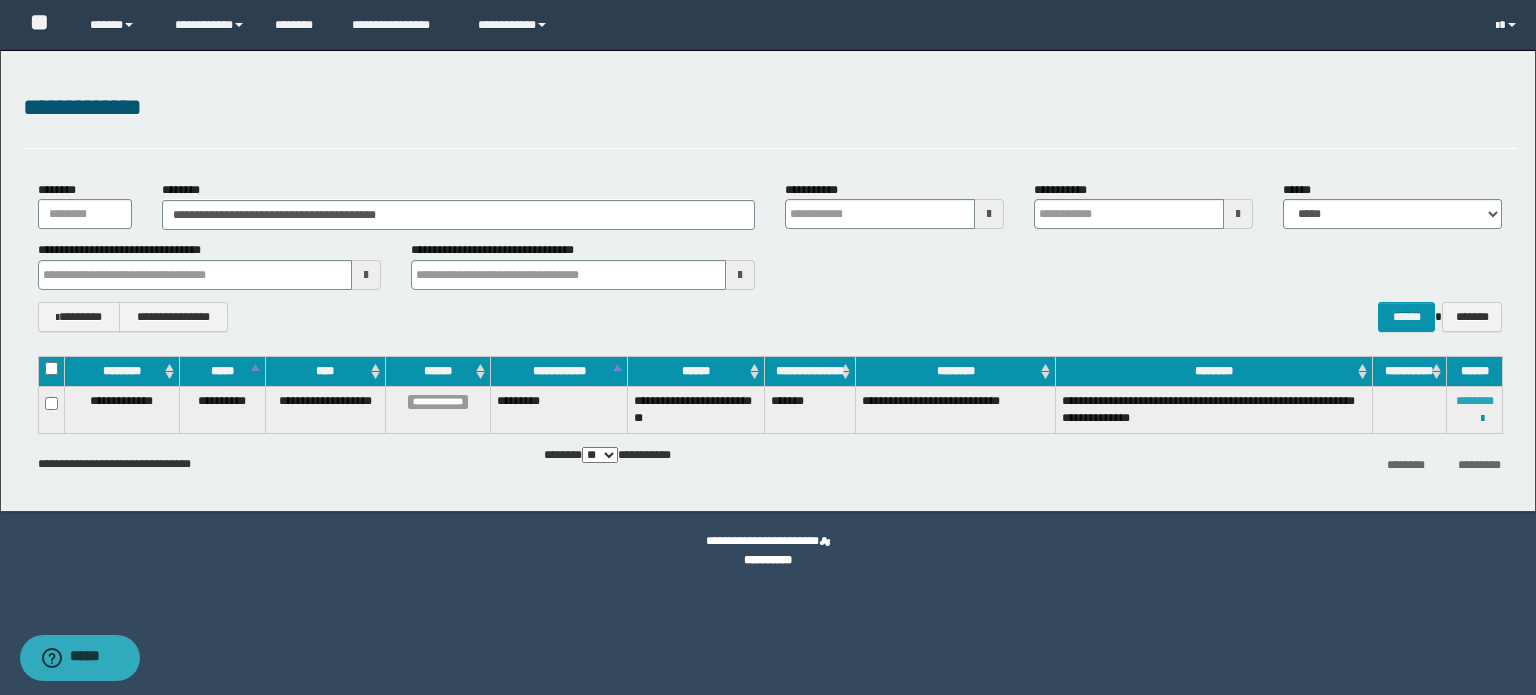 click on "********" at bounding box center [1475, 401] 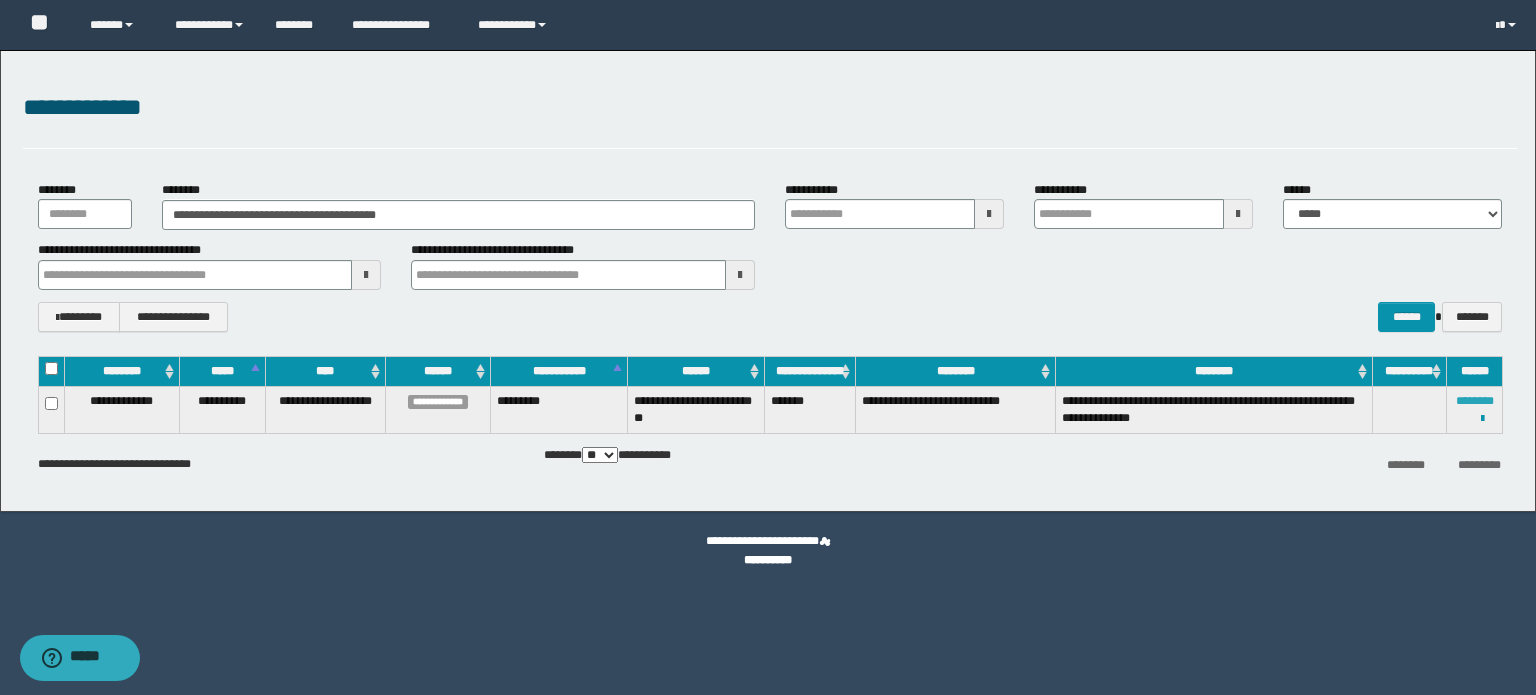 type 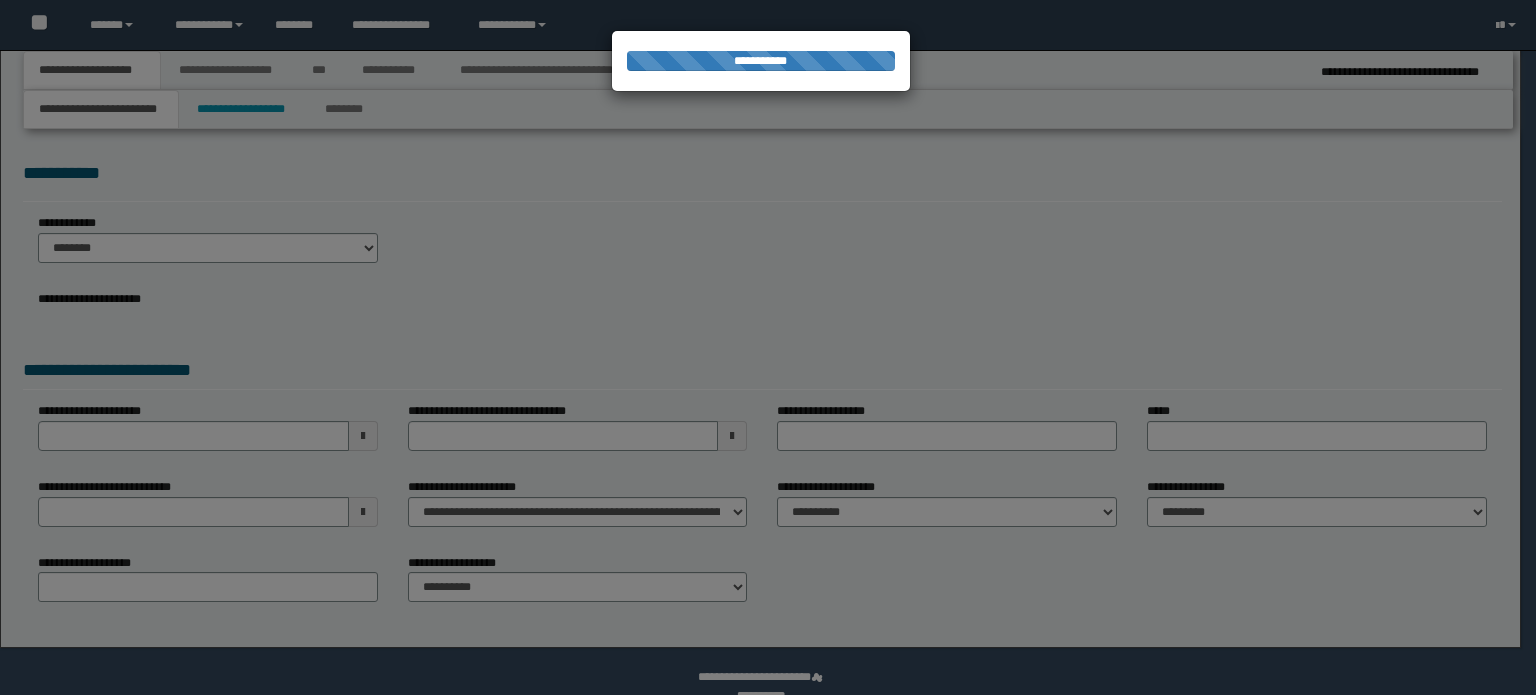 scroll, scrollTop: 0, scrollLeft: 0, axis: both 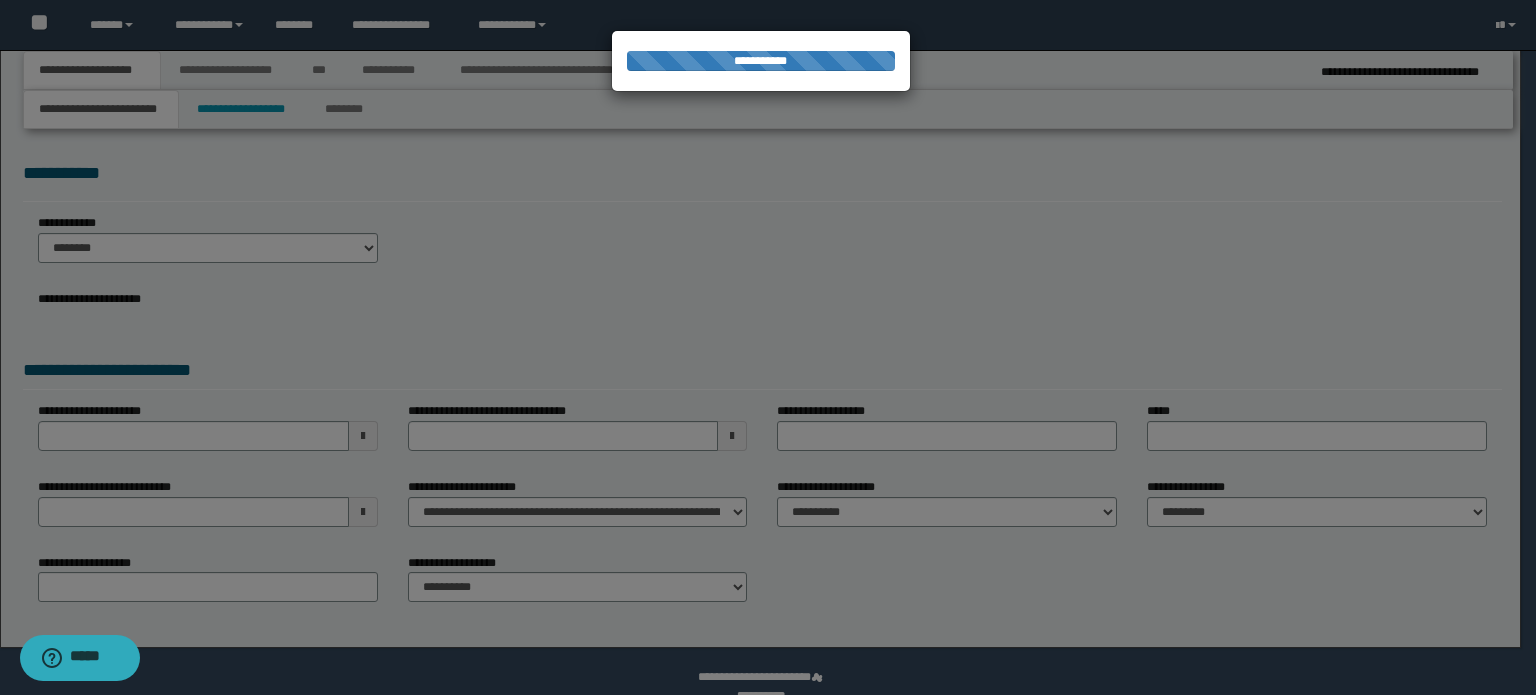 select on "*" 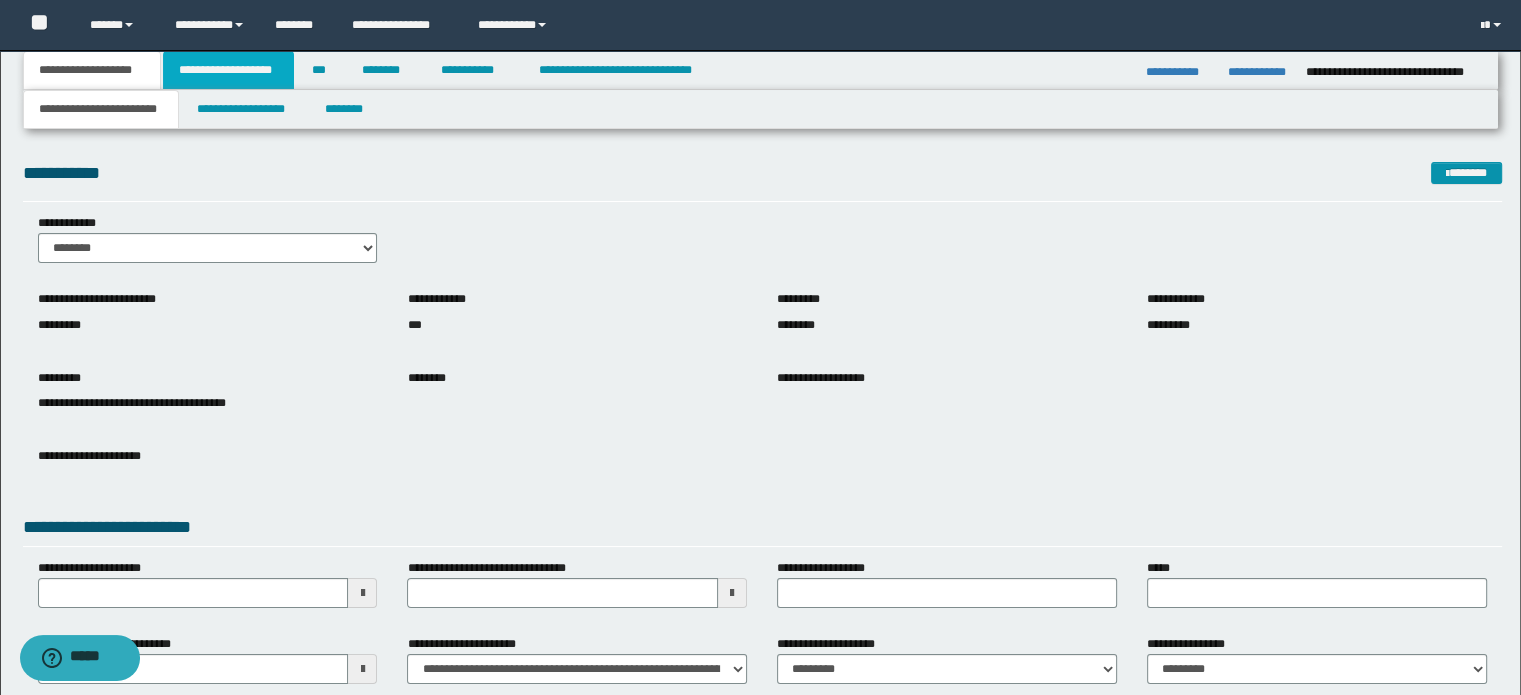 drag, startPoint x: 231, startPoint y: 68, endPoint x: 257, endPoint y: 92, distance: 35.383614 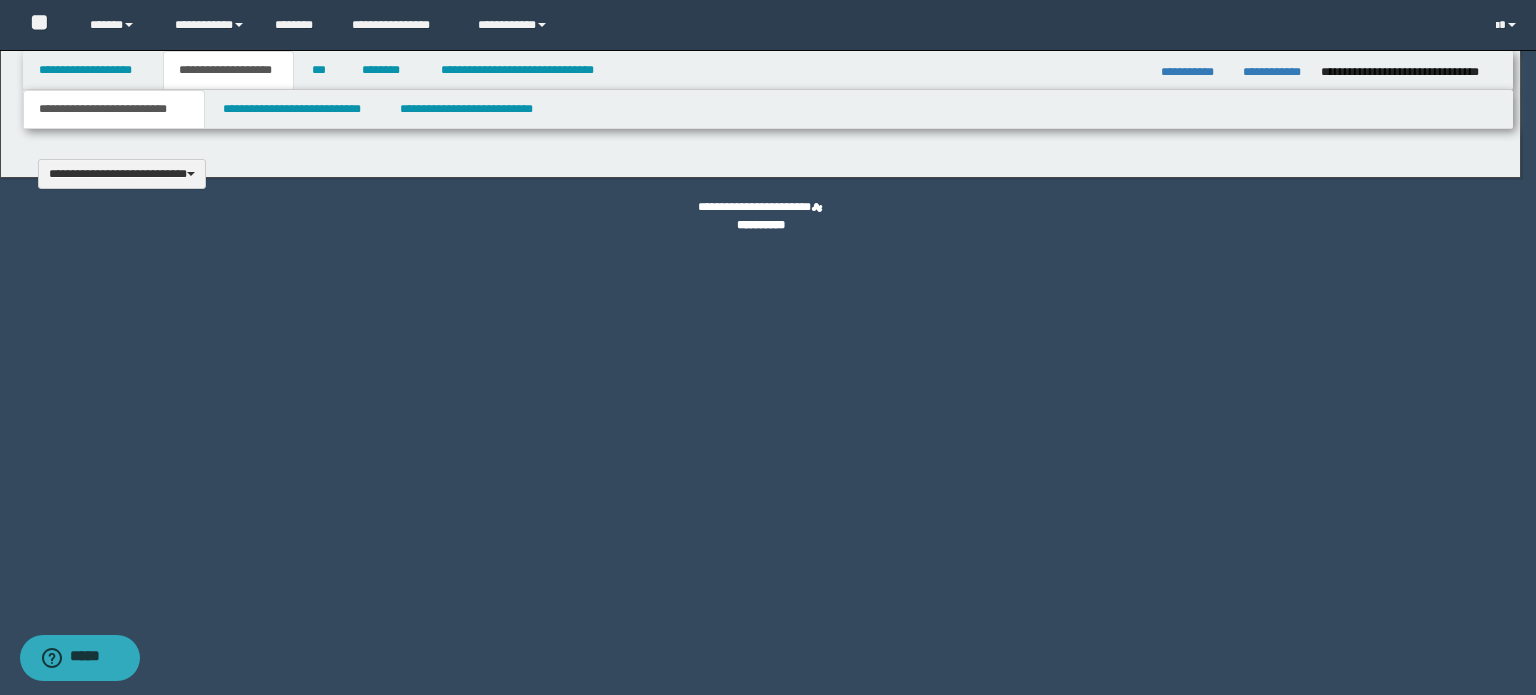 type 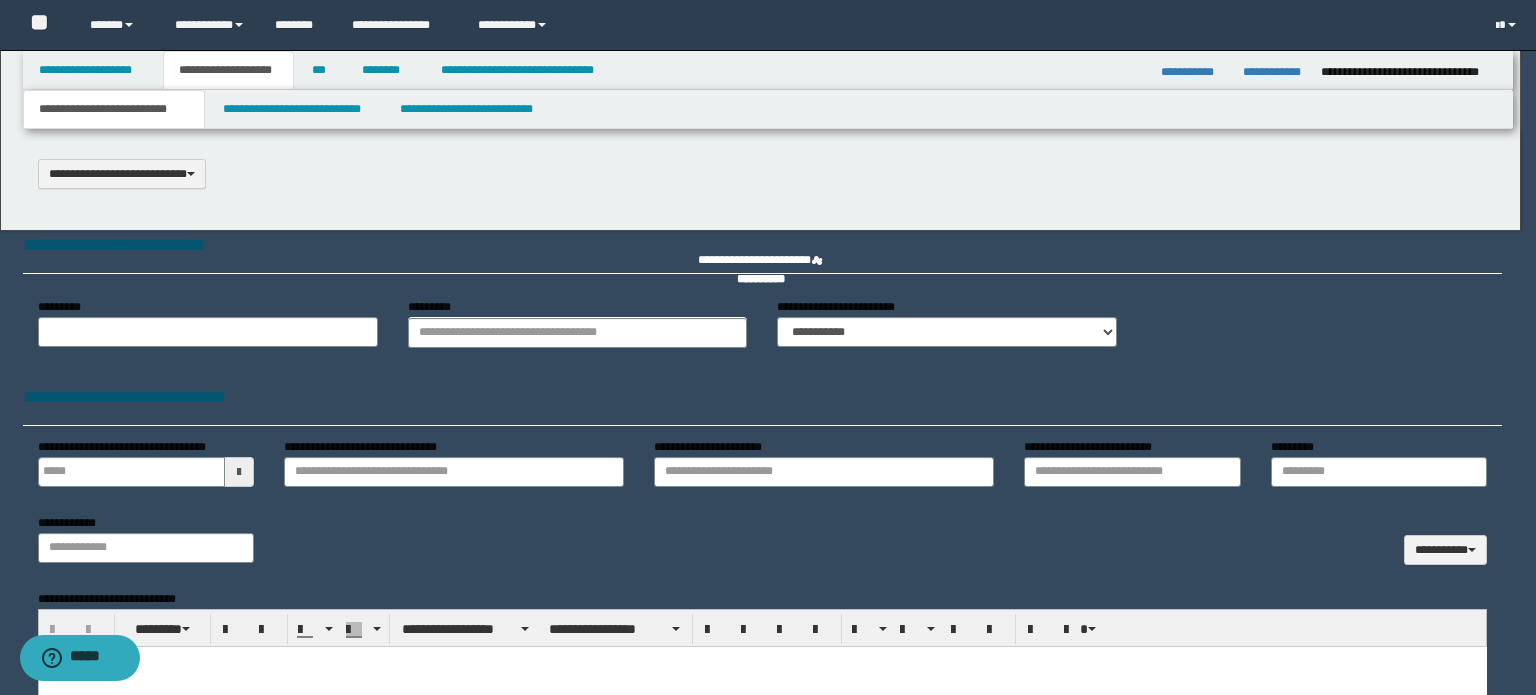 scroll, scrollTop: 0, scrollLeft: 0, axis: both 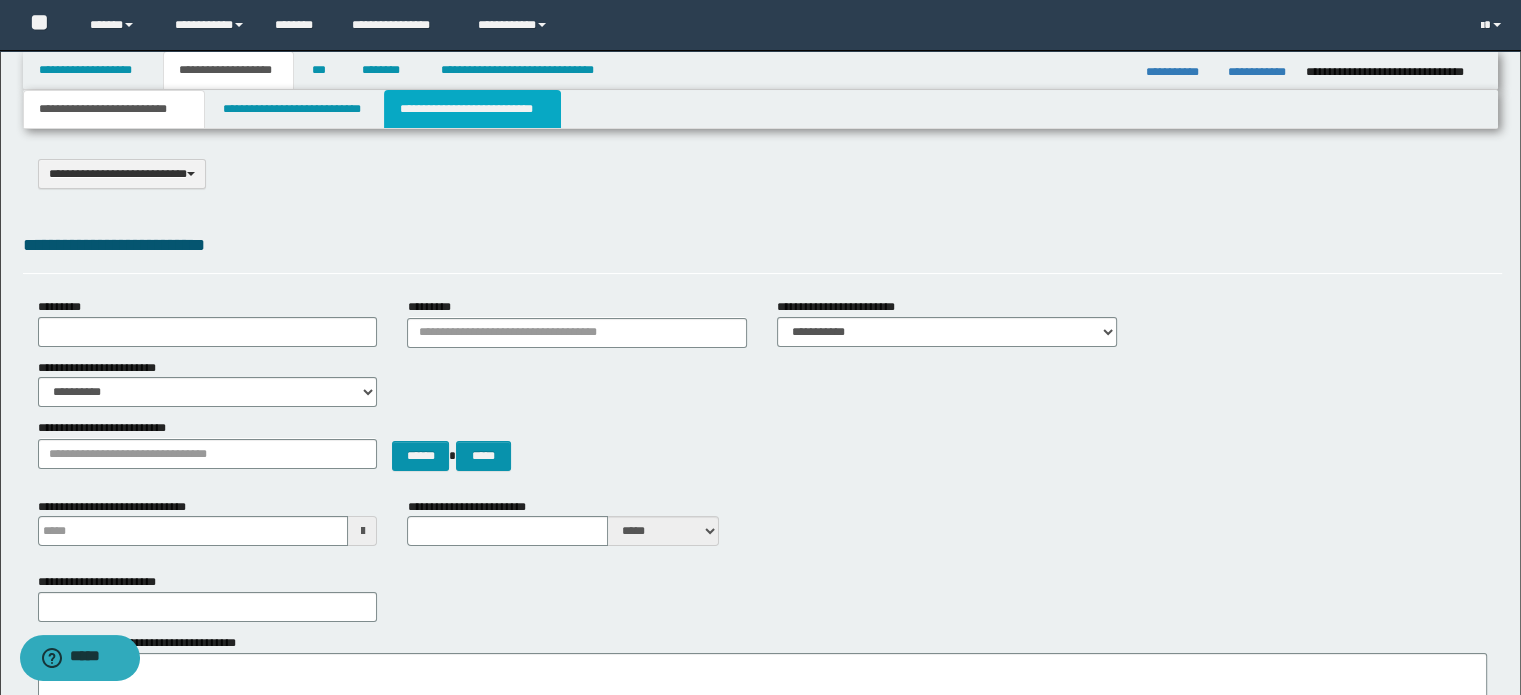 click on "**********" at bounding box center [472, 109] 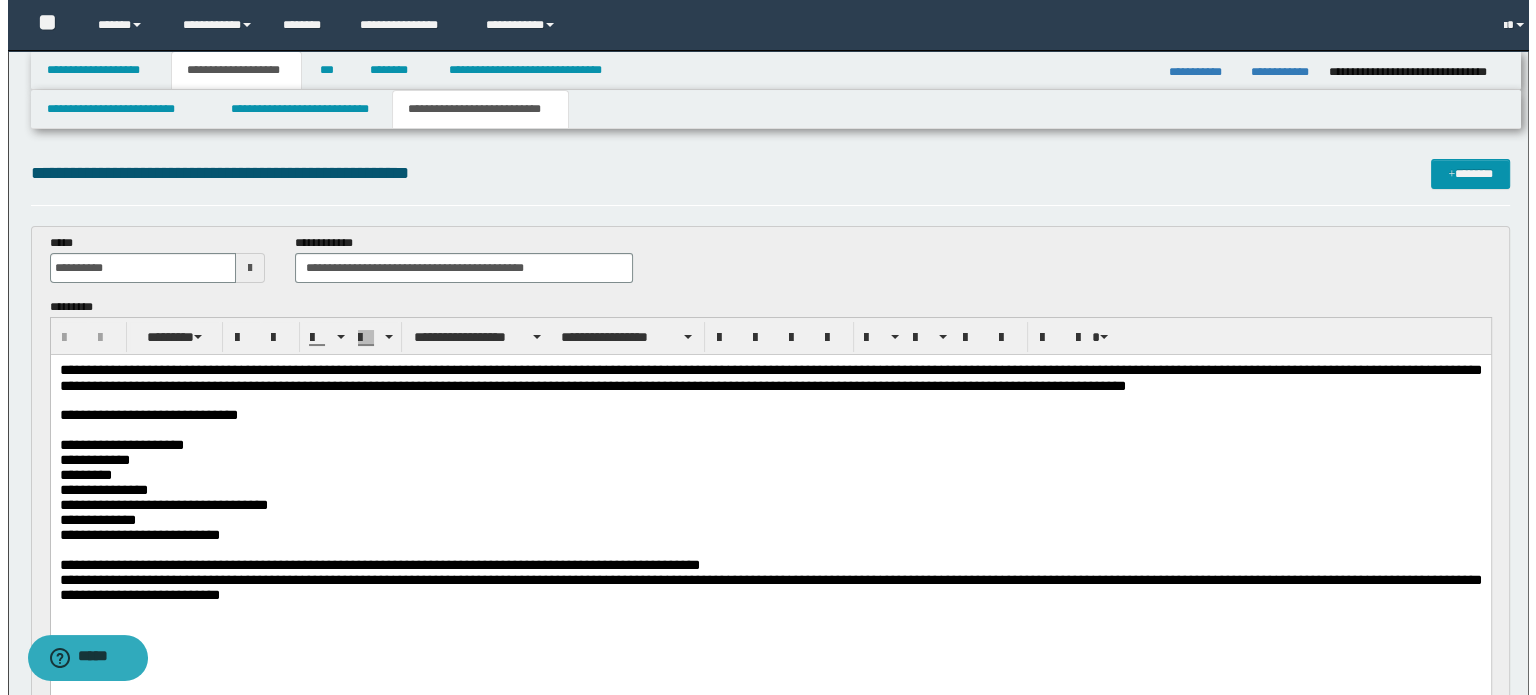 scroll, scrollTop: 0, scrollLeft: 0, axis: both 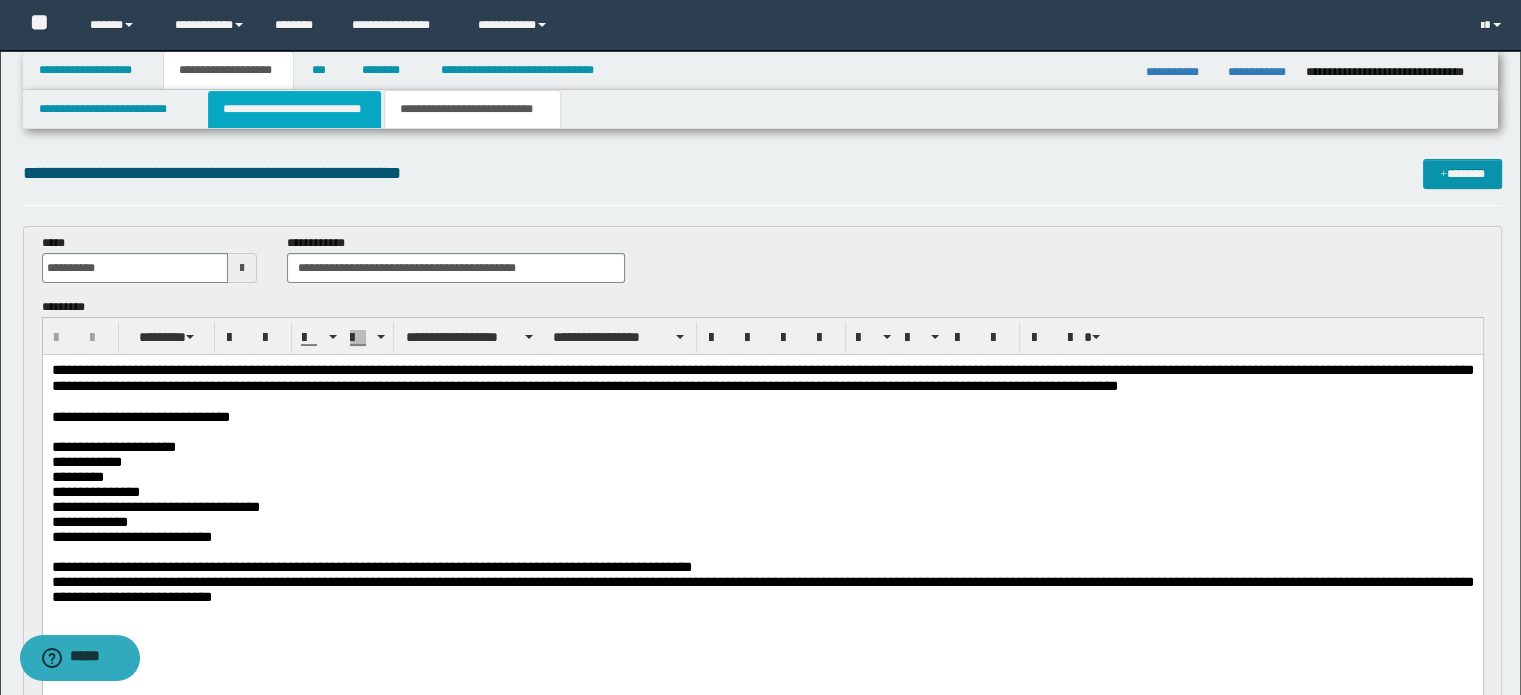 click on "**********" at bounding box center (294, 109) 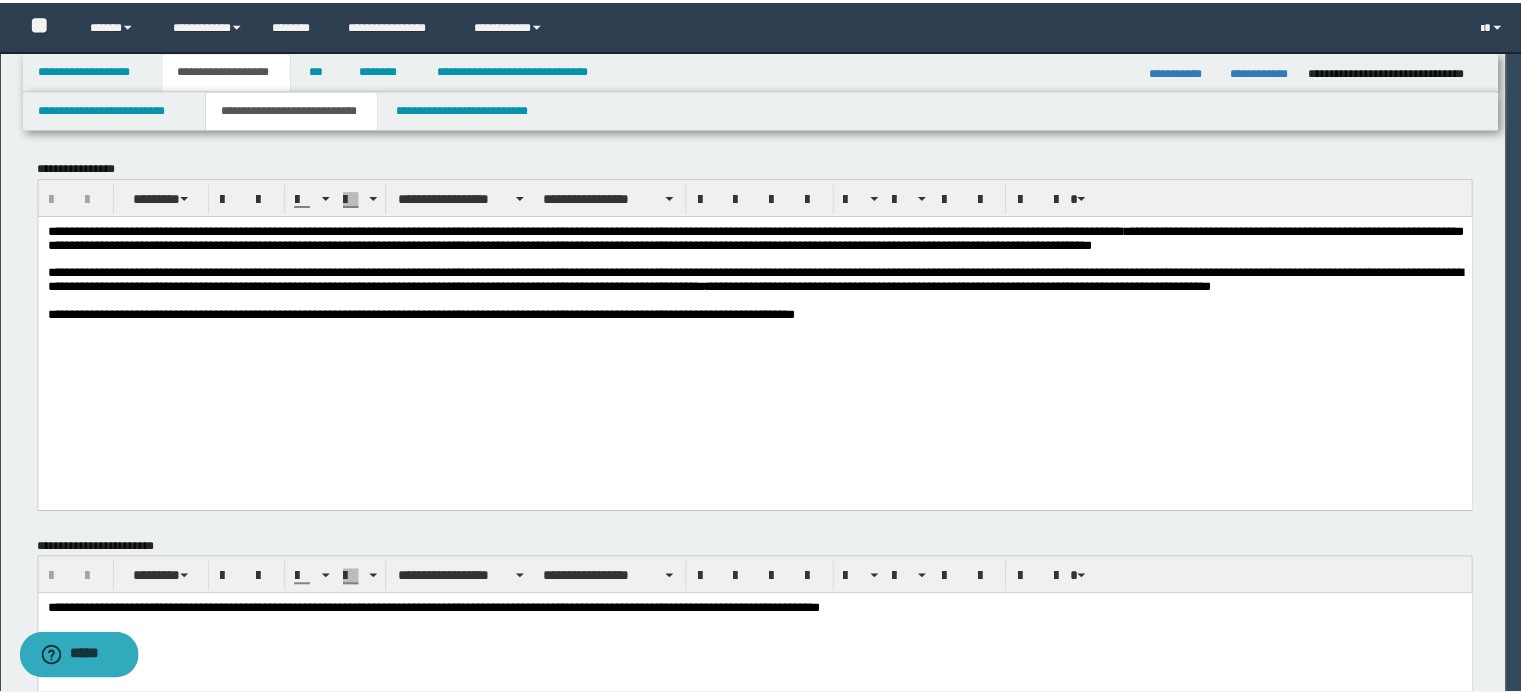 scroll, scrollTop: 0, scrollLeft: 0, axis: both 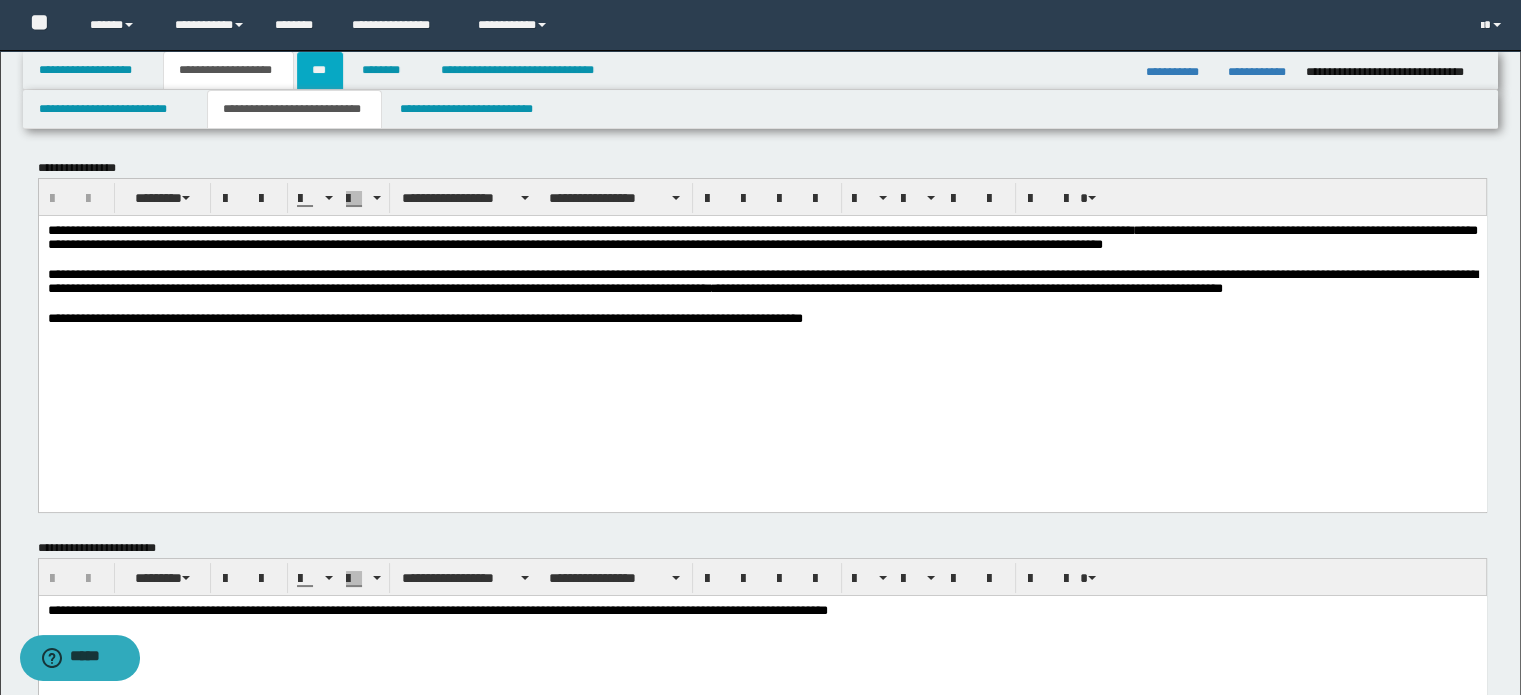 click on "***" at bounding box center [320, 70] 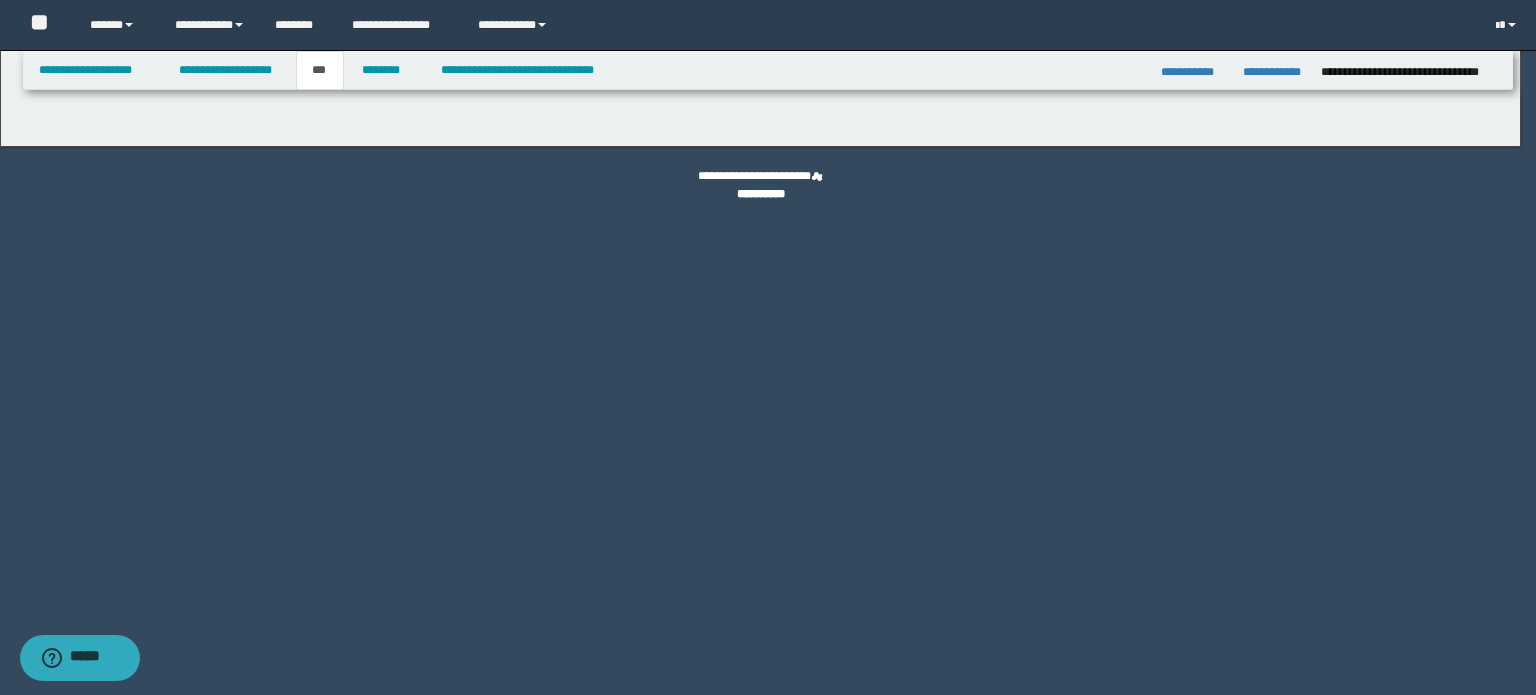 select on "**" 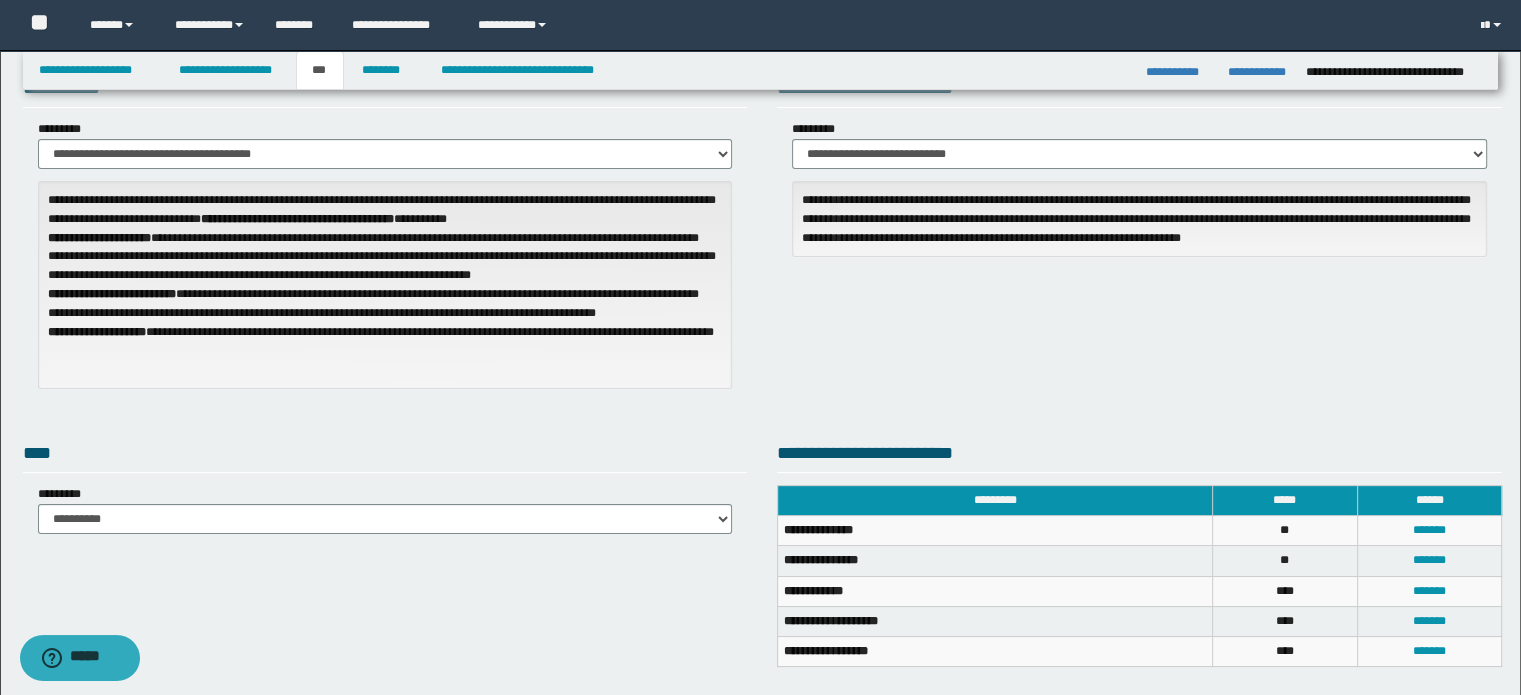 scroll, scrollTop: 0, scrollLeft: 0, axis: both 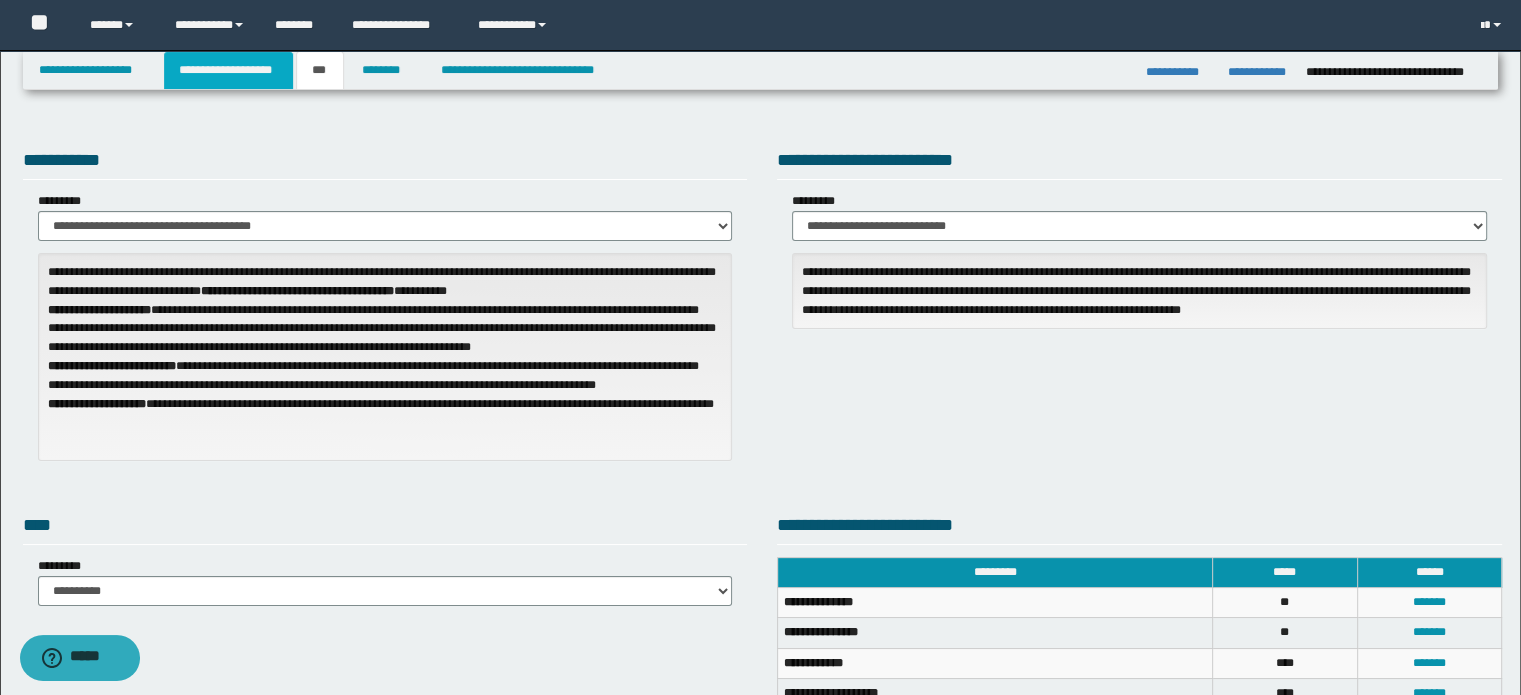 click on "**********" at bounding box center (228, 70) 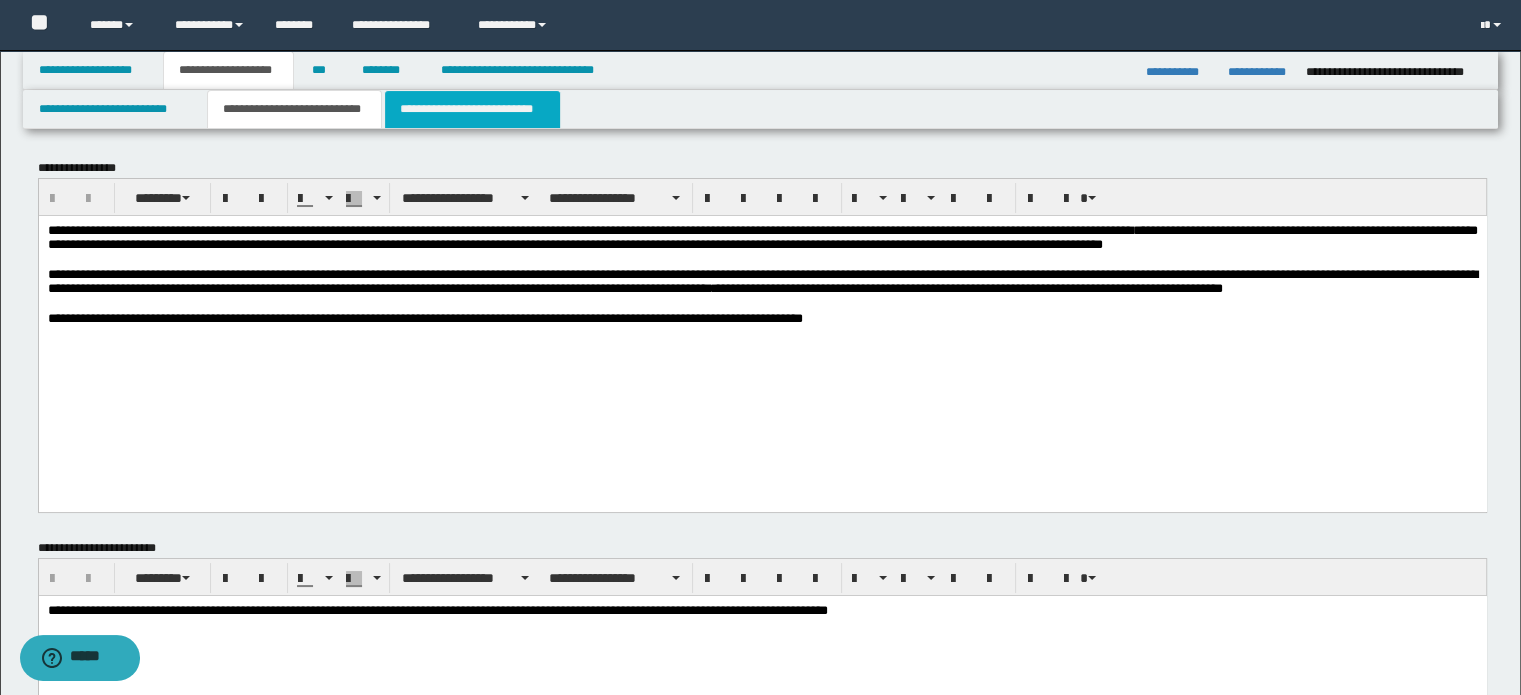 click on "**********" at bounding box center (472, 109) 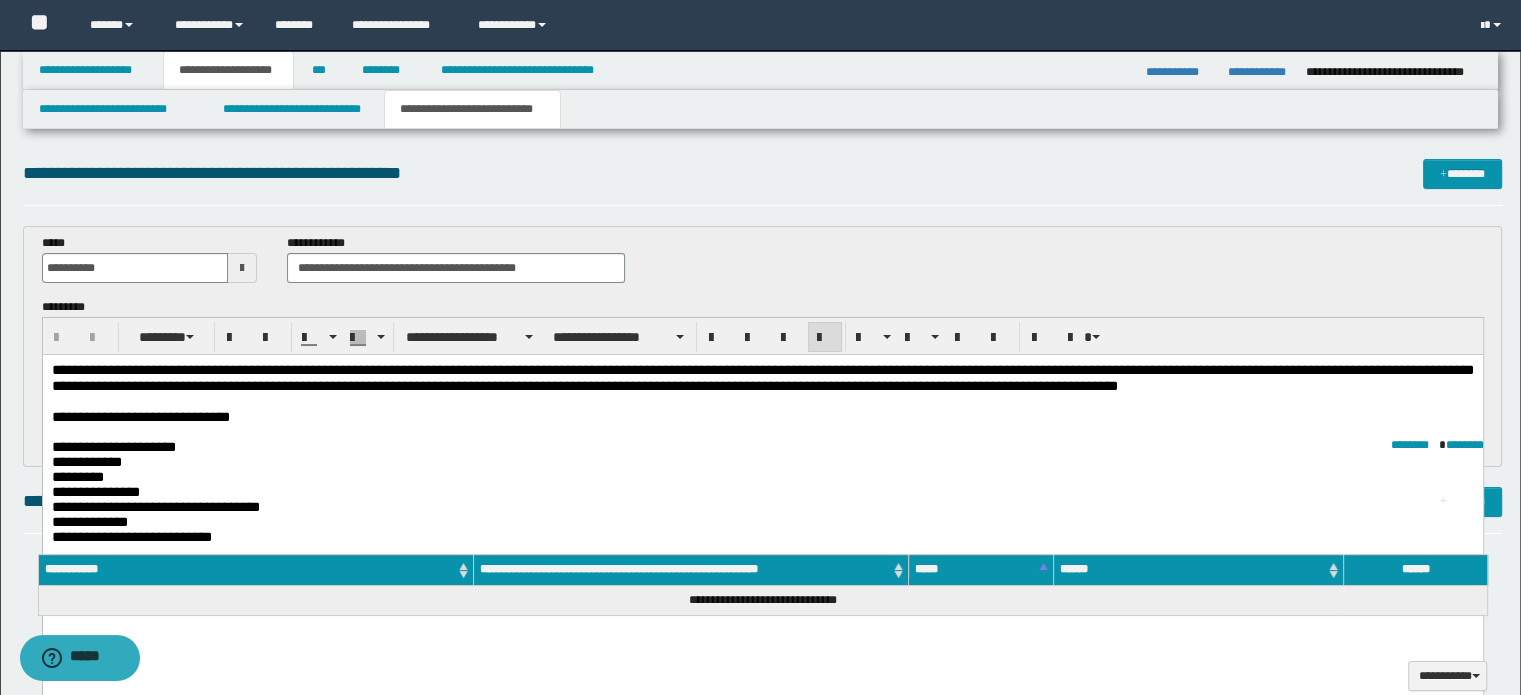 click on "**********" at bounding box center [762, 377] 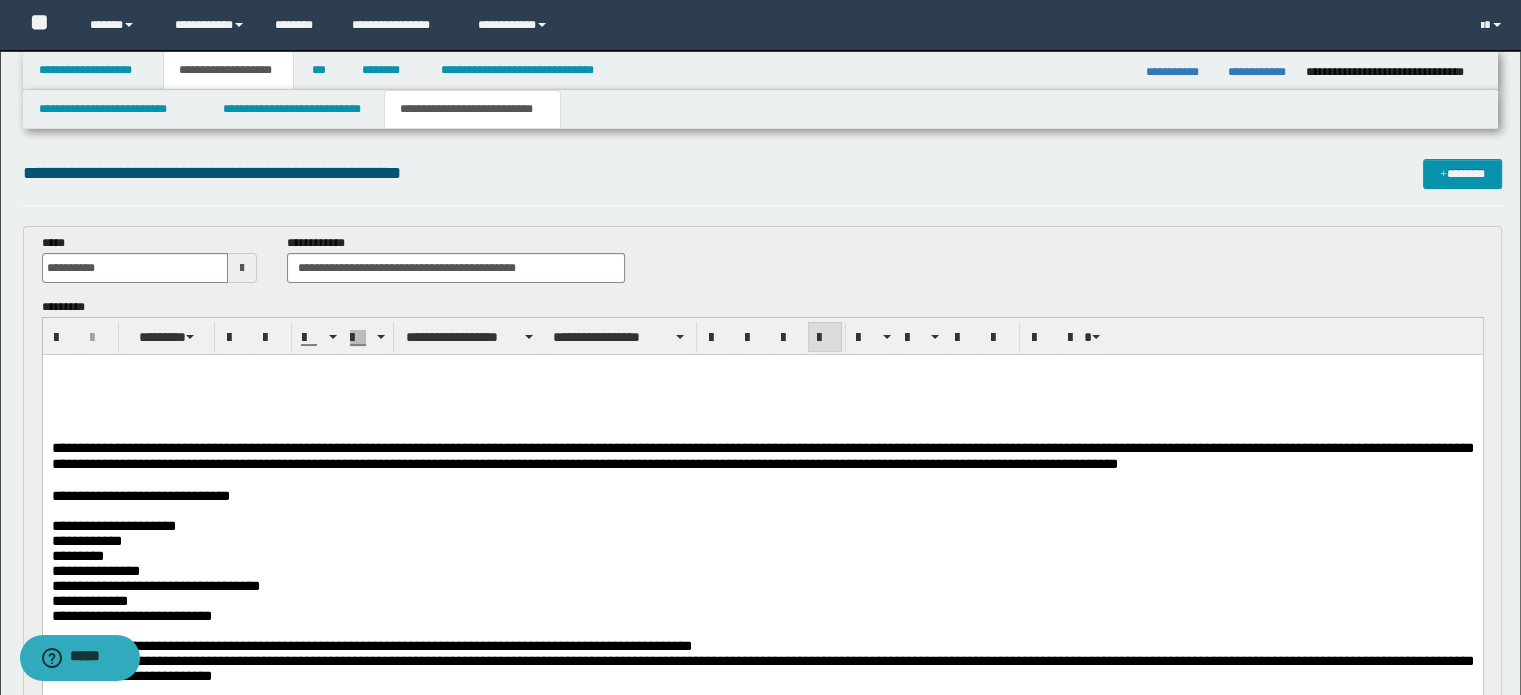 click at bounding box center [762, 370] 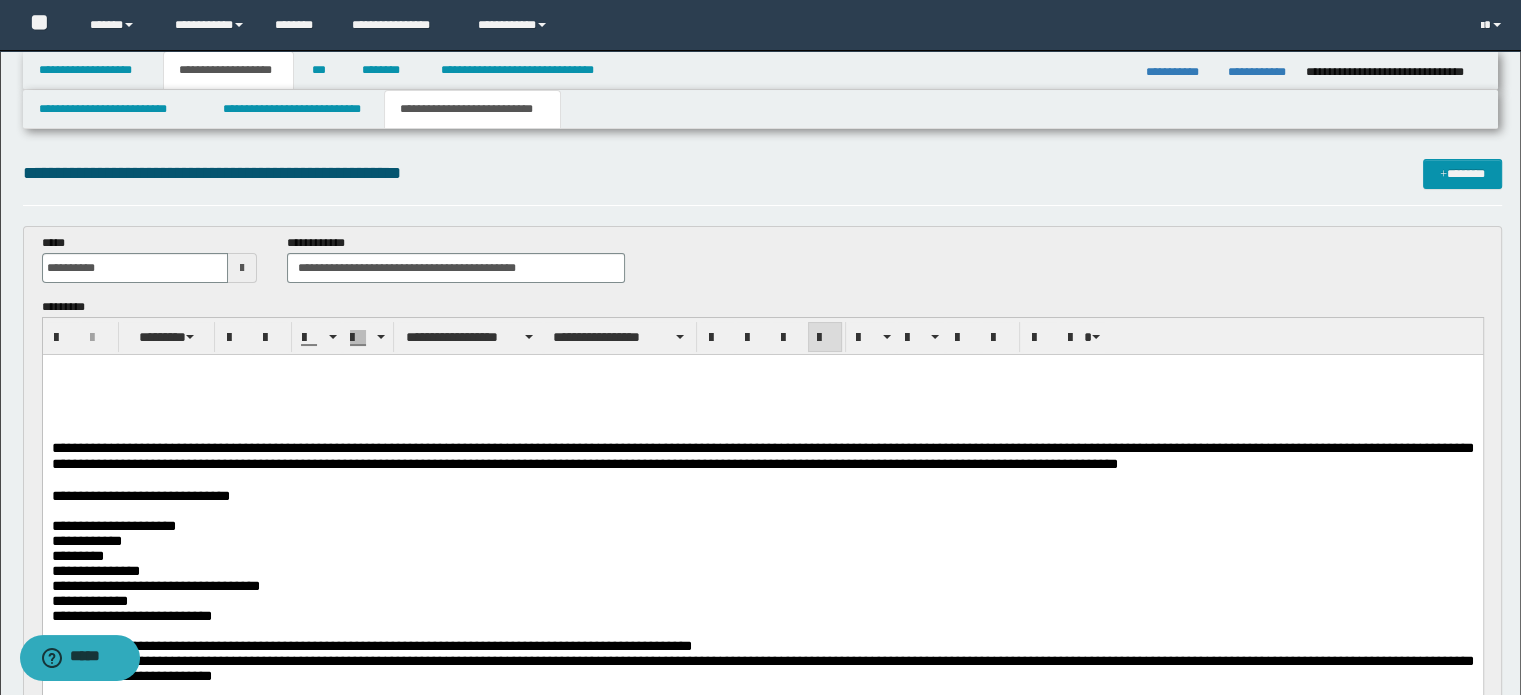 paste 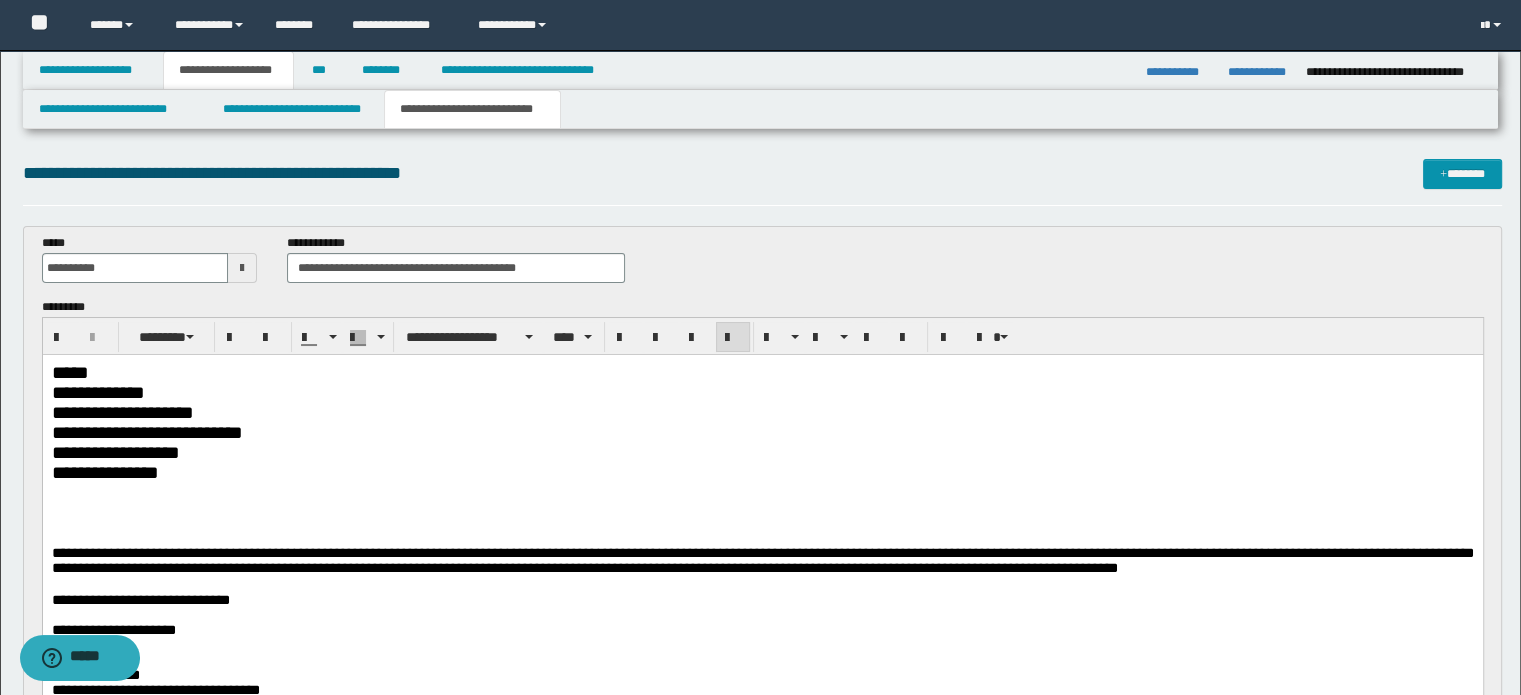 click on "*****" at bounding box center (762, 372) 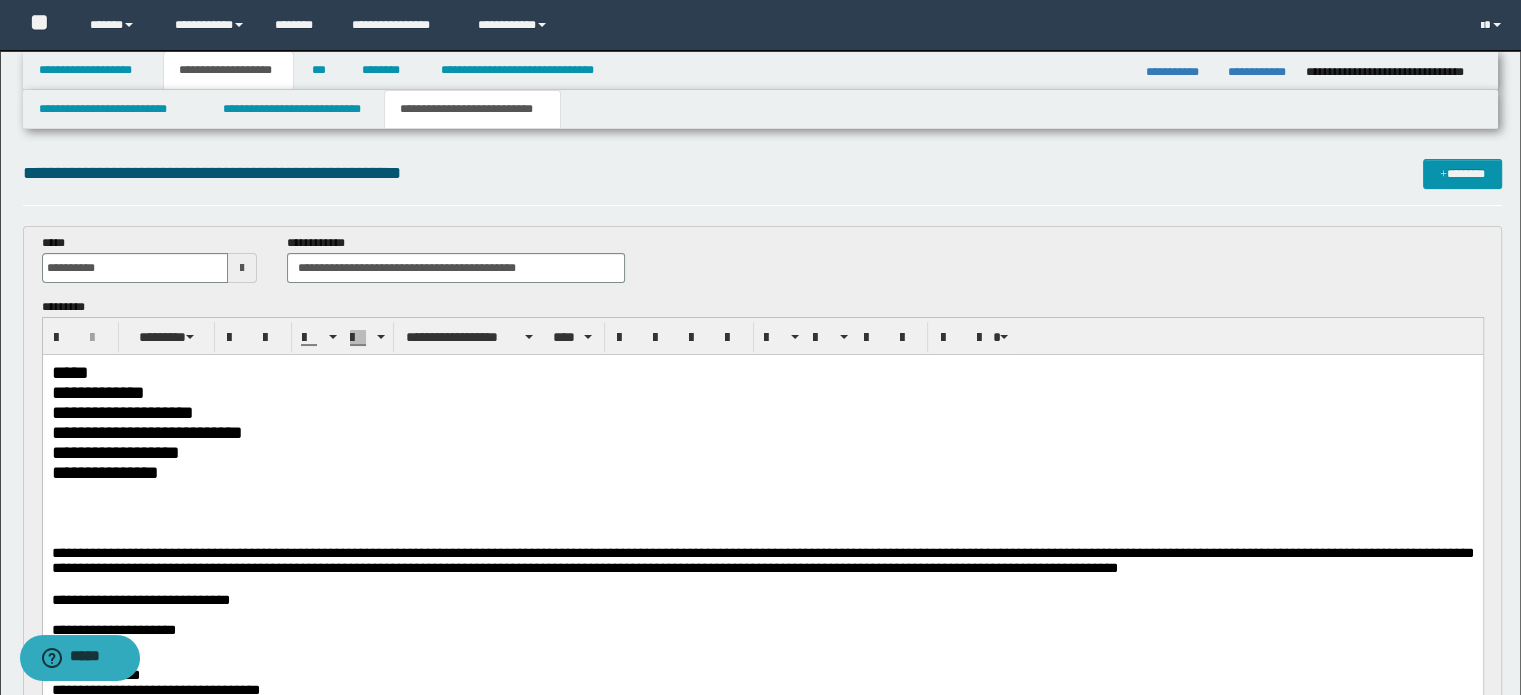 type 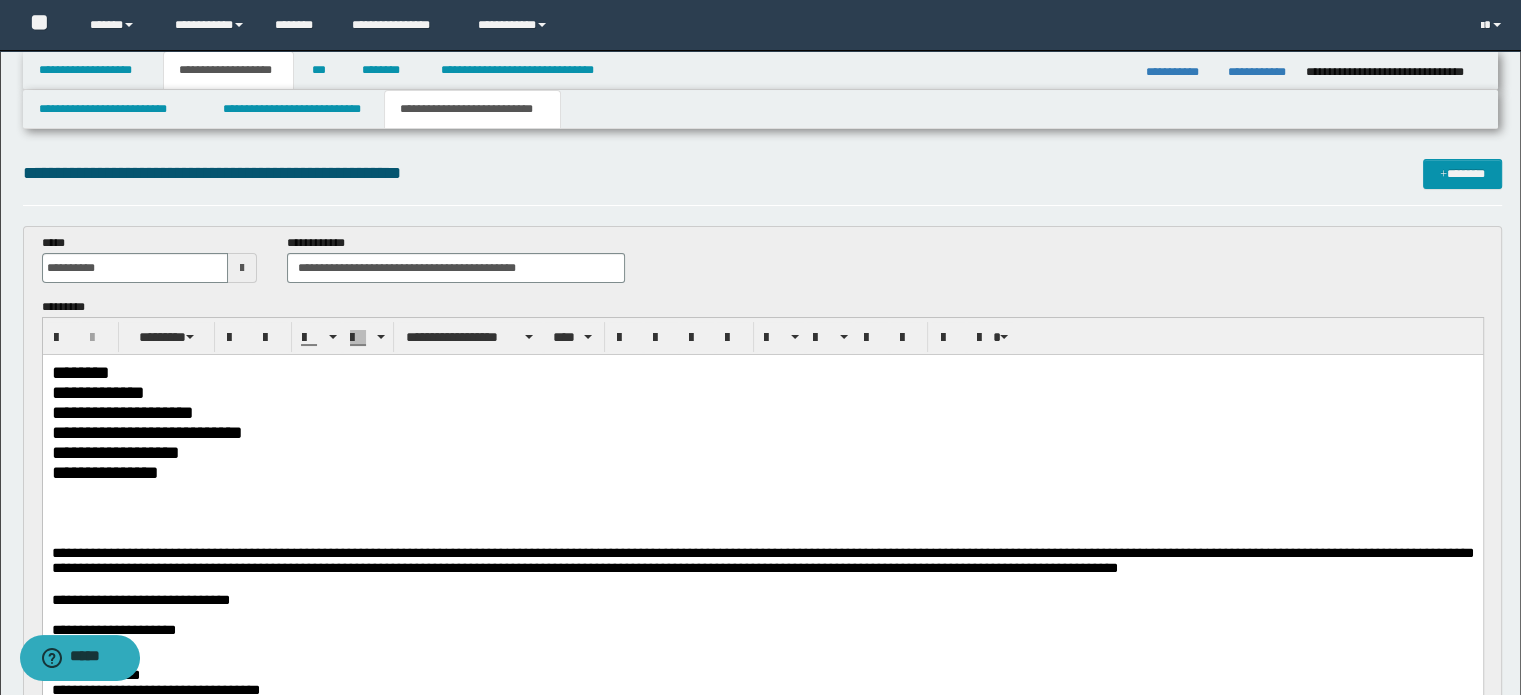 click on "**********" at bounding box center [762, 392] 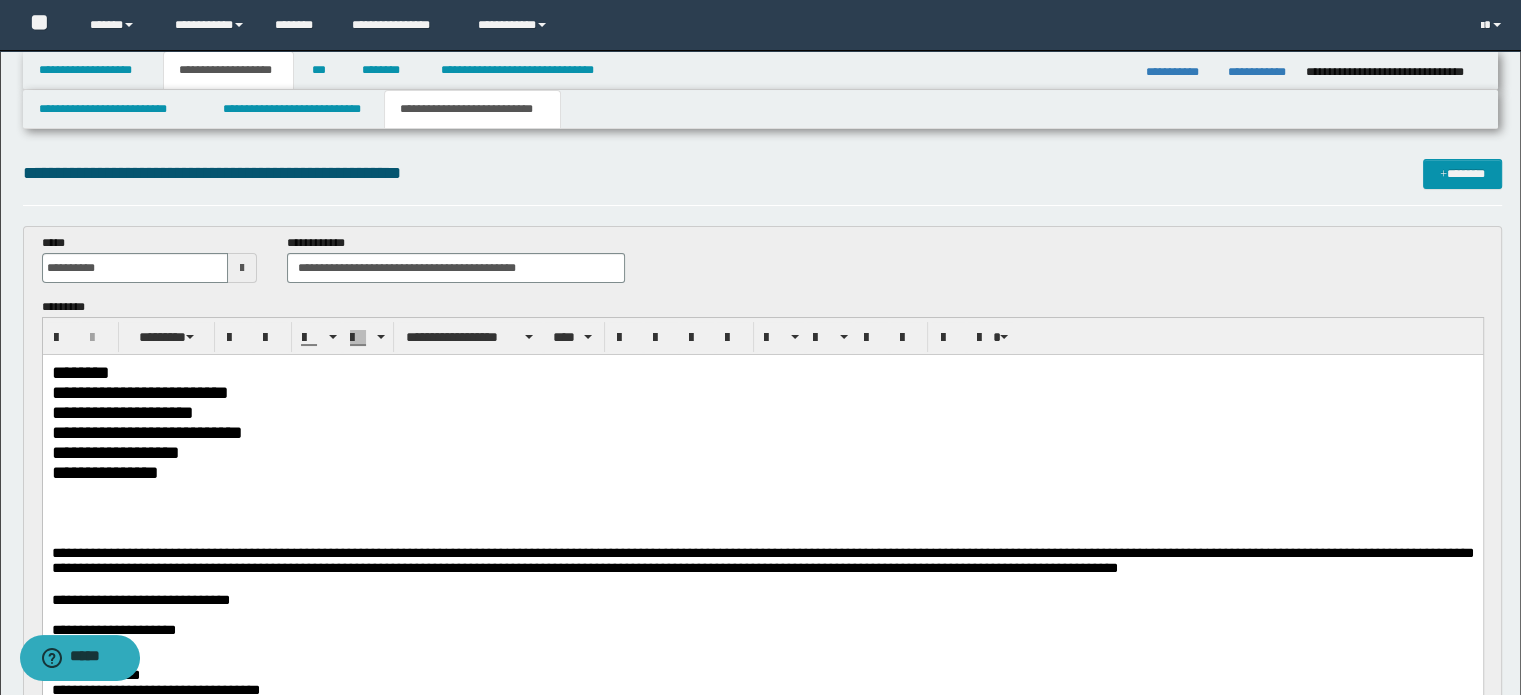 click on "**********" at bounding box center [762, 412] 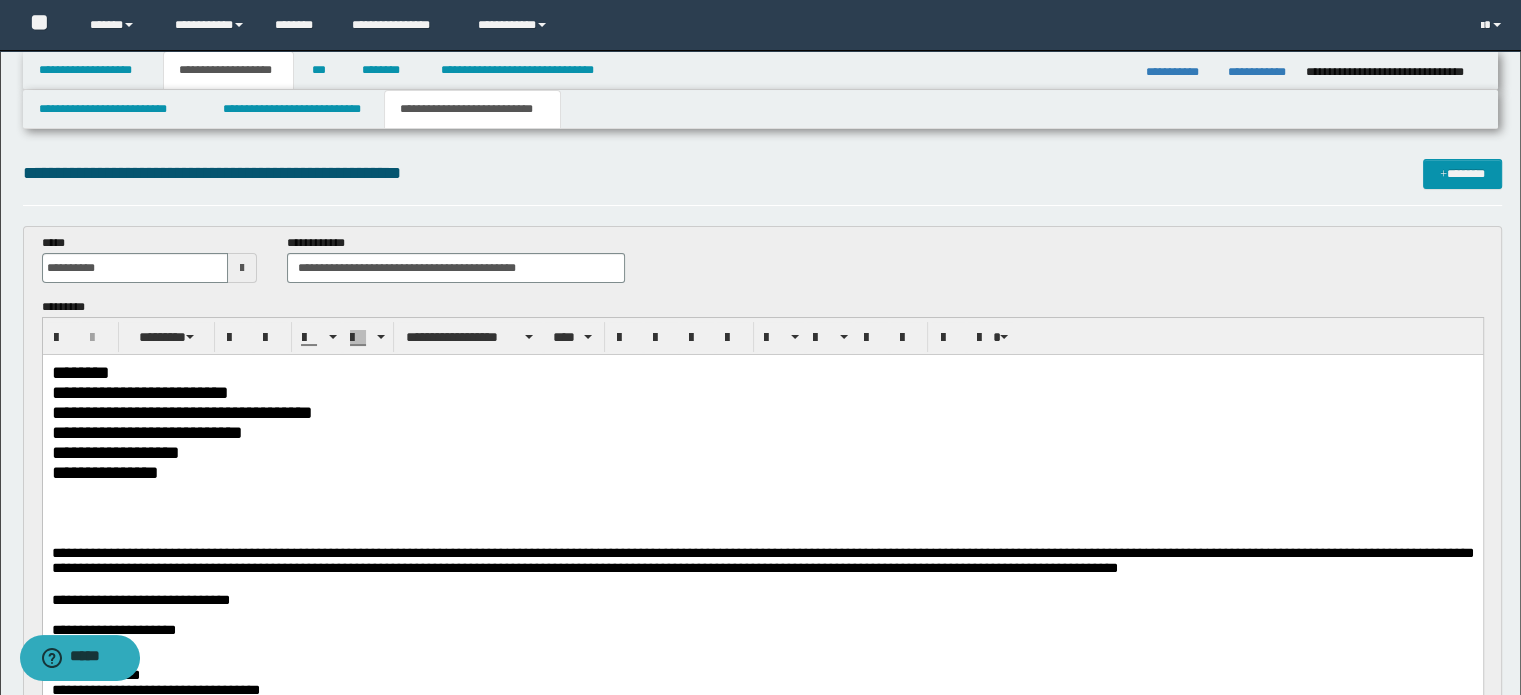 click on "**********" at bounding box center (762, 432) 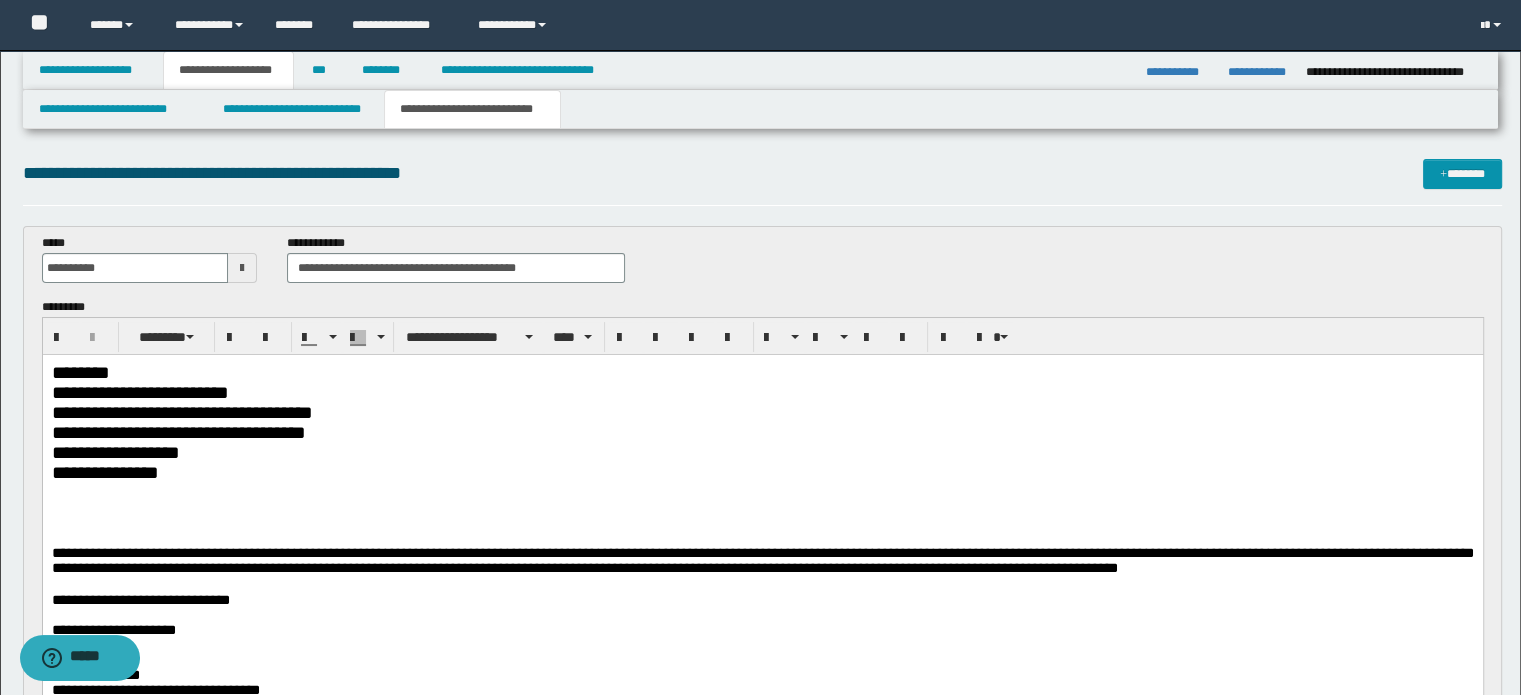 click on "**********" at bounding box center [762, 452] 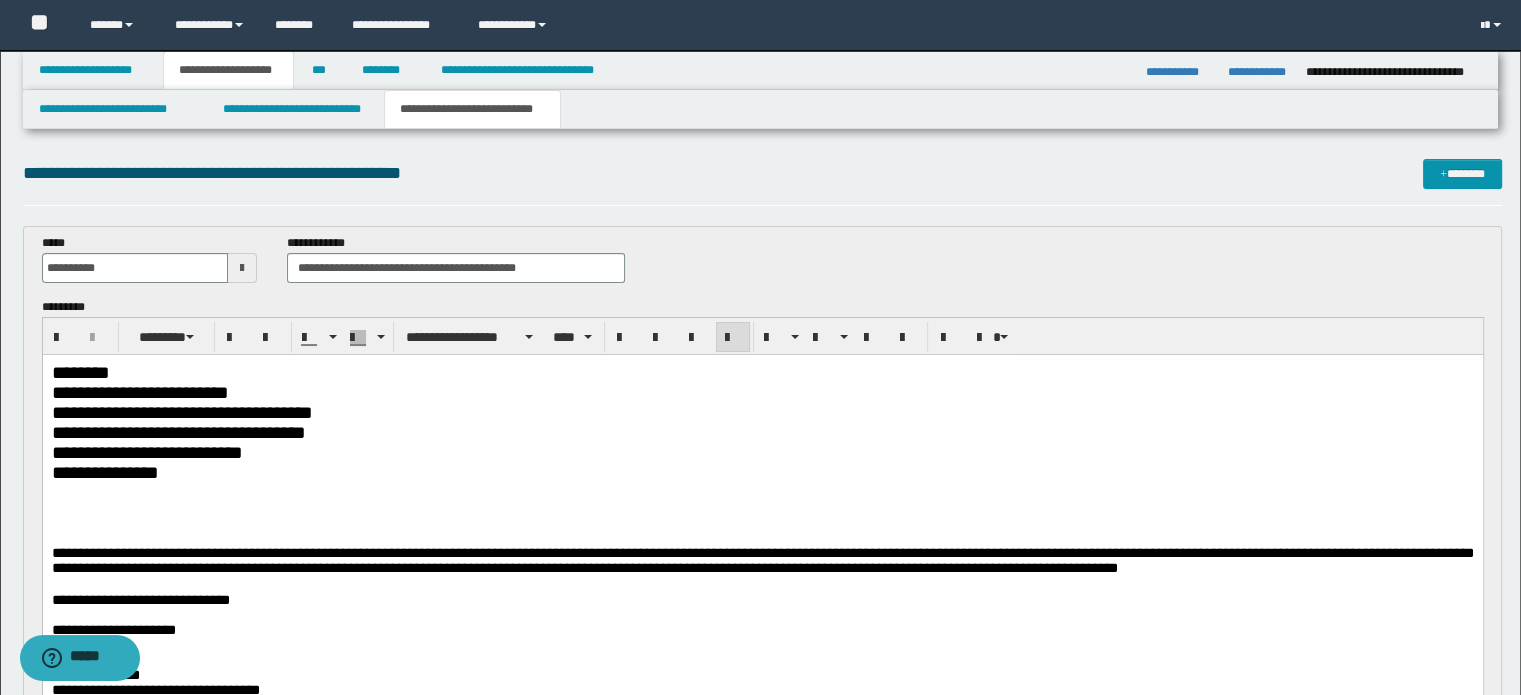 click on "**********" at bounding box center [762, 472] 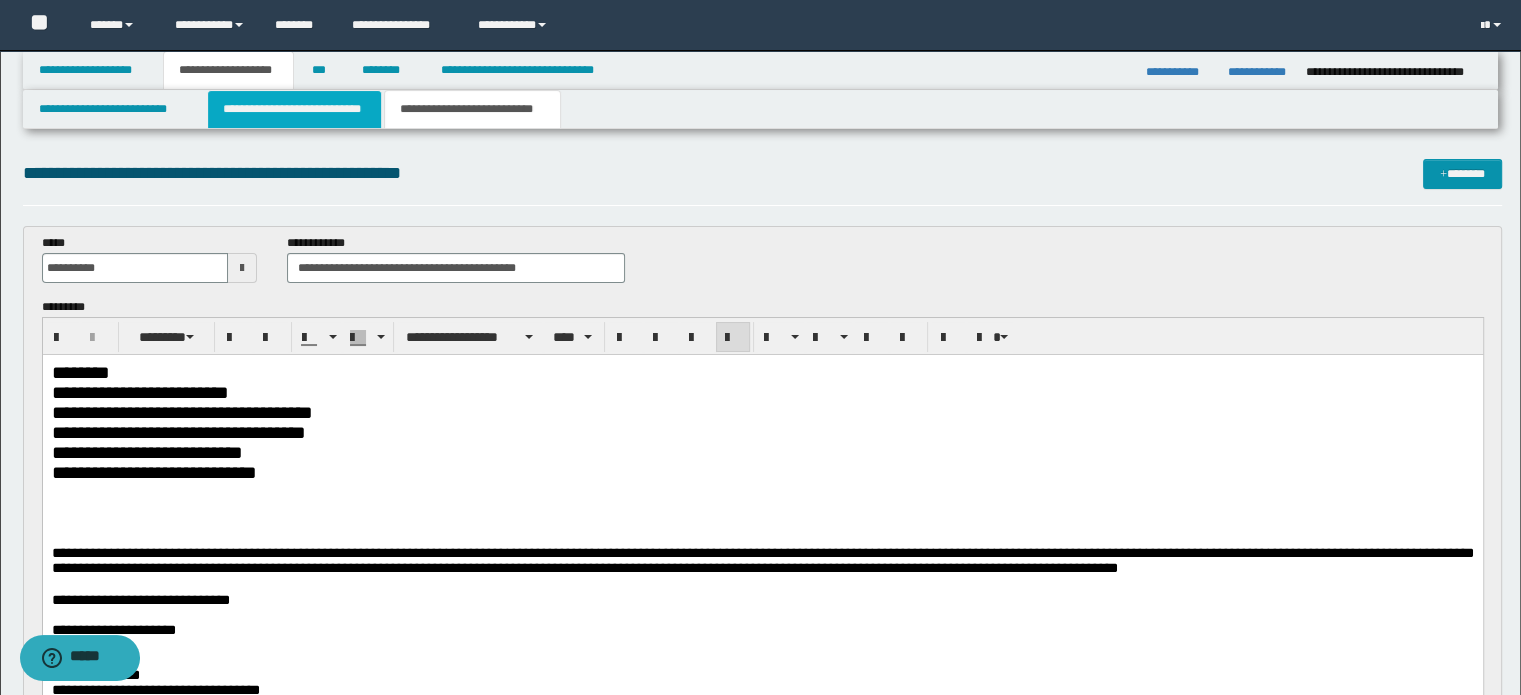 click on "**********" at bounding box center [294, 109] 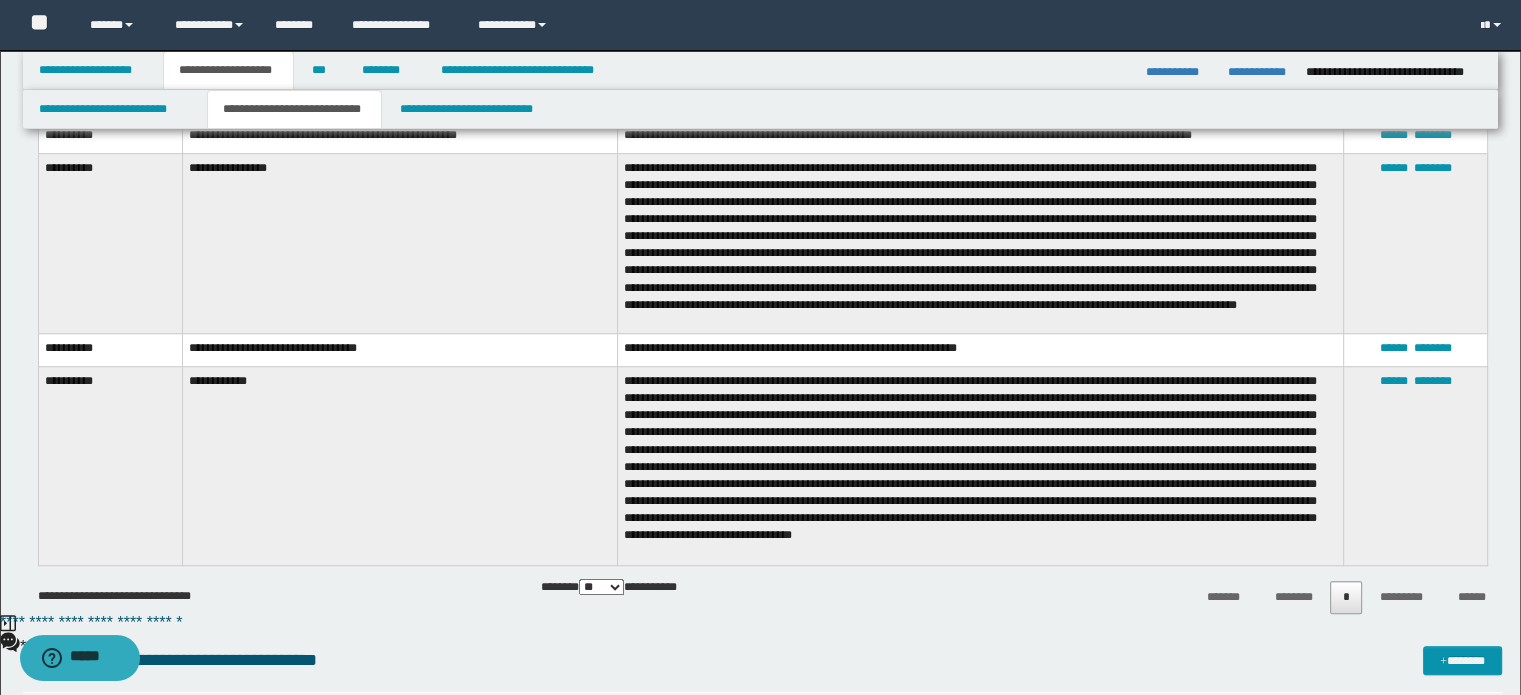 scroll, scrollTop: 1300, scrollLeft: 0, axis: vertical 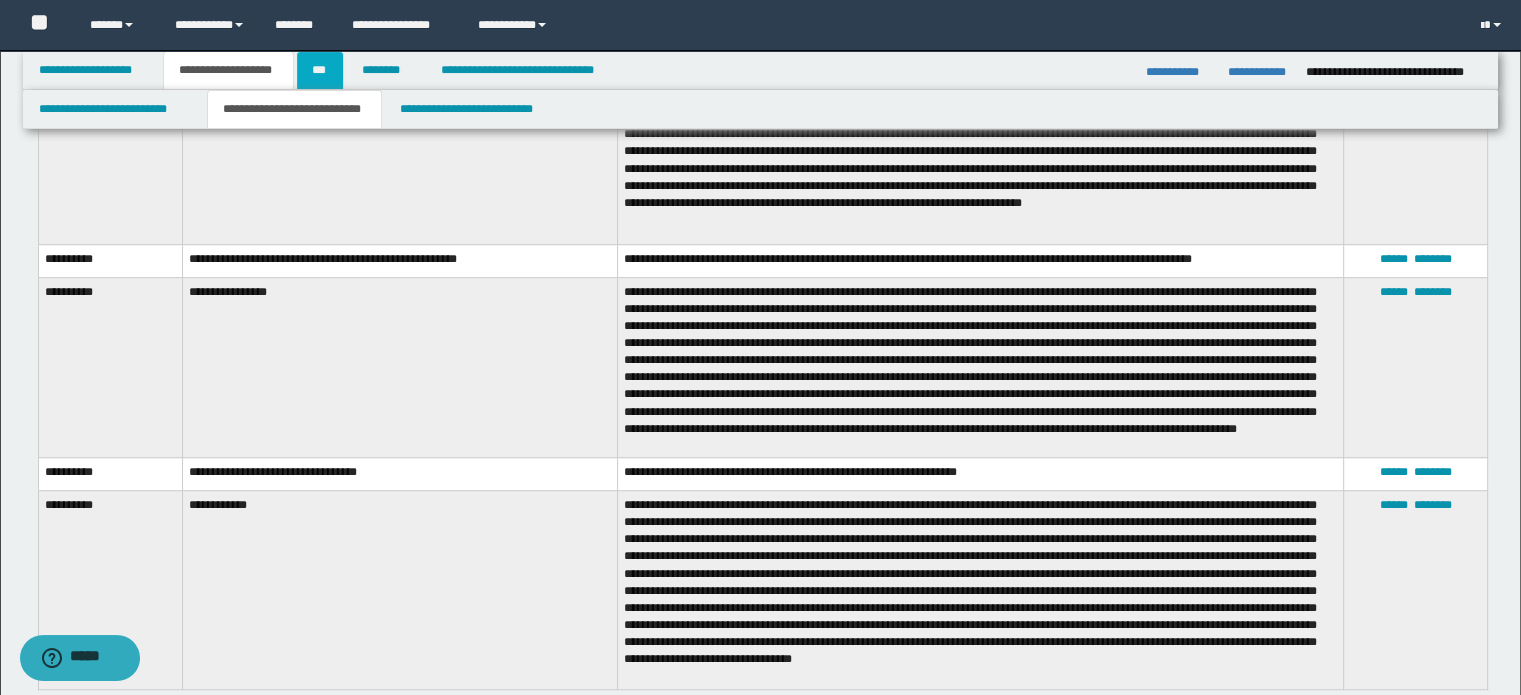 click on "***" at bounding box center (320, 70) 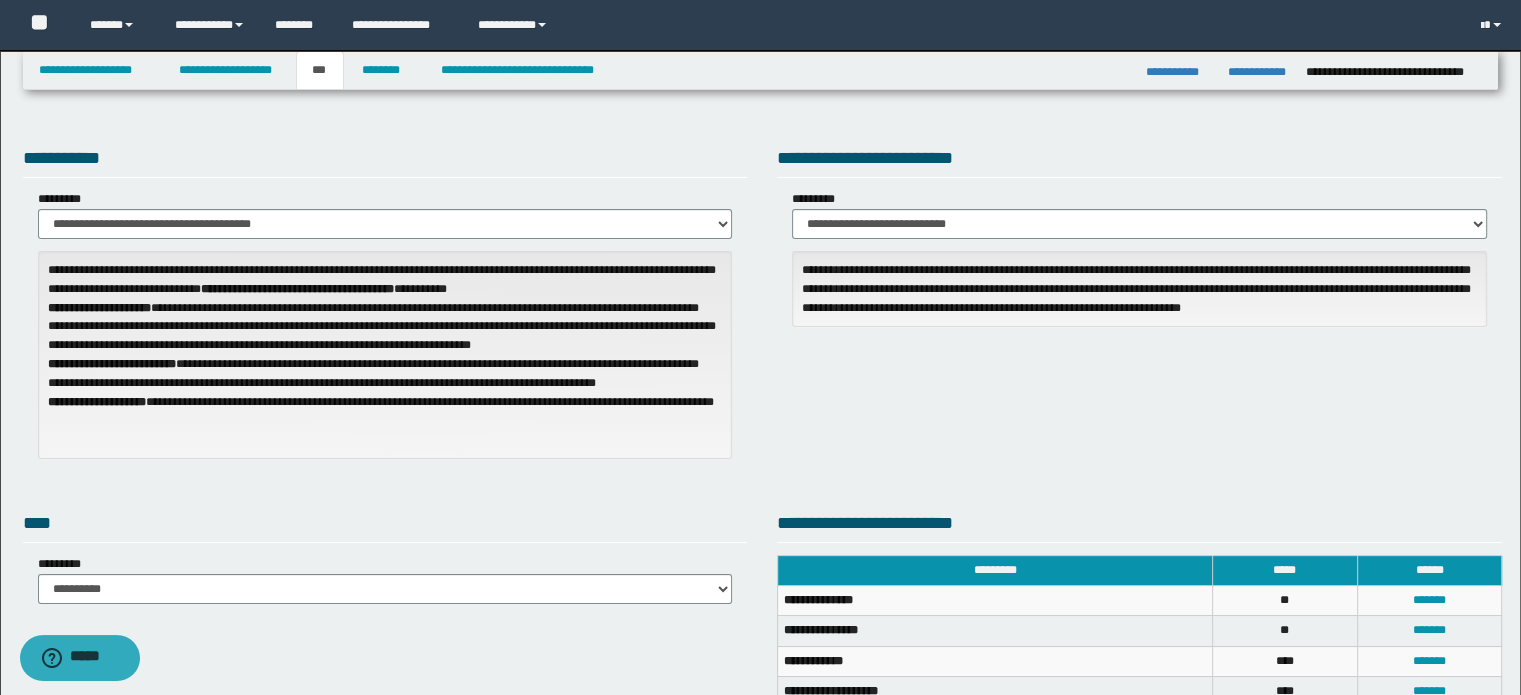 scroll, scrollTop: 0, scrollLeft: 0, axis: both 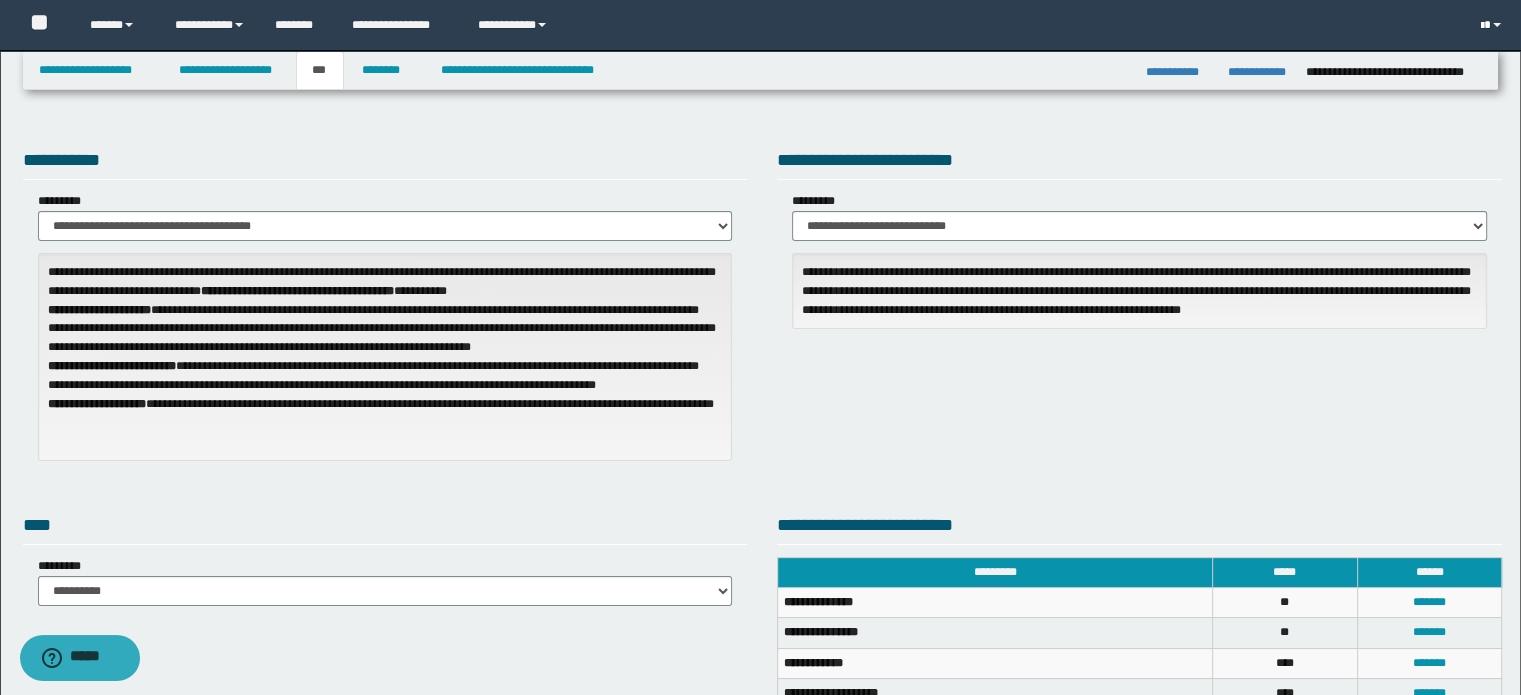 click at bounding box center (1493, 25) 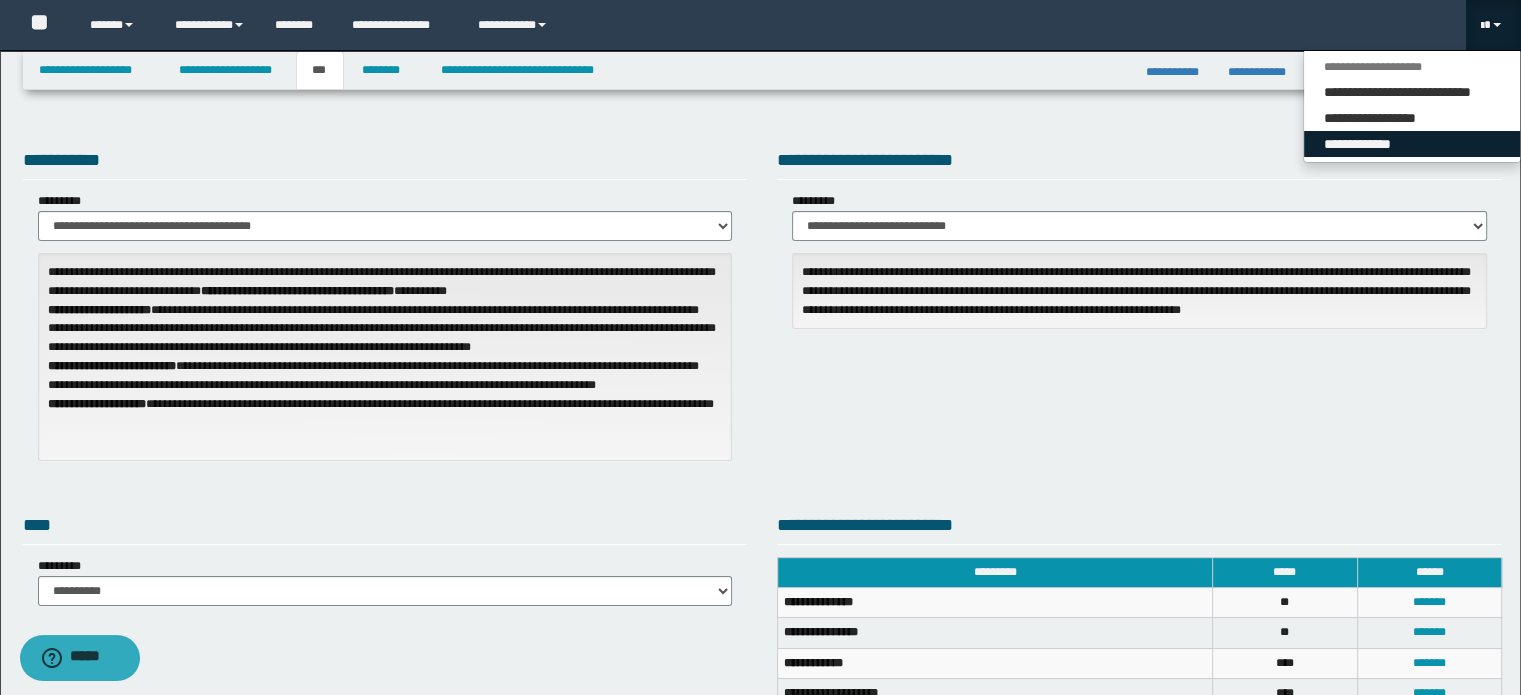 click on "**********" at bounding box center [1412, 144] 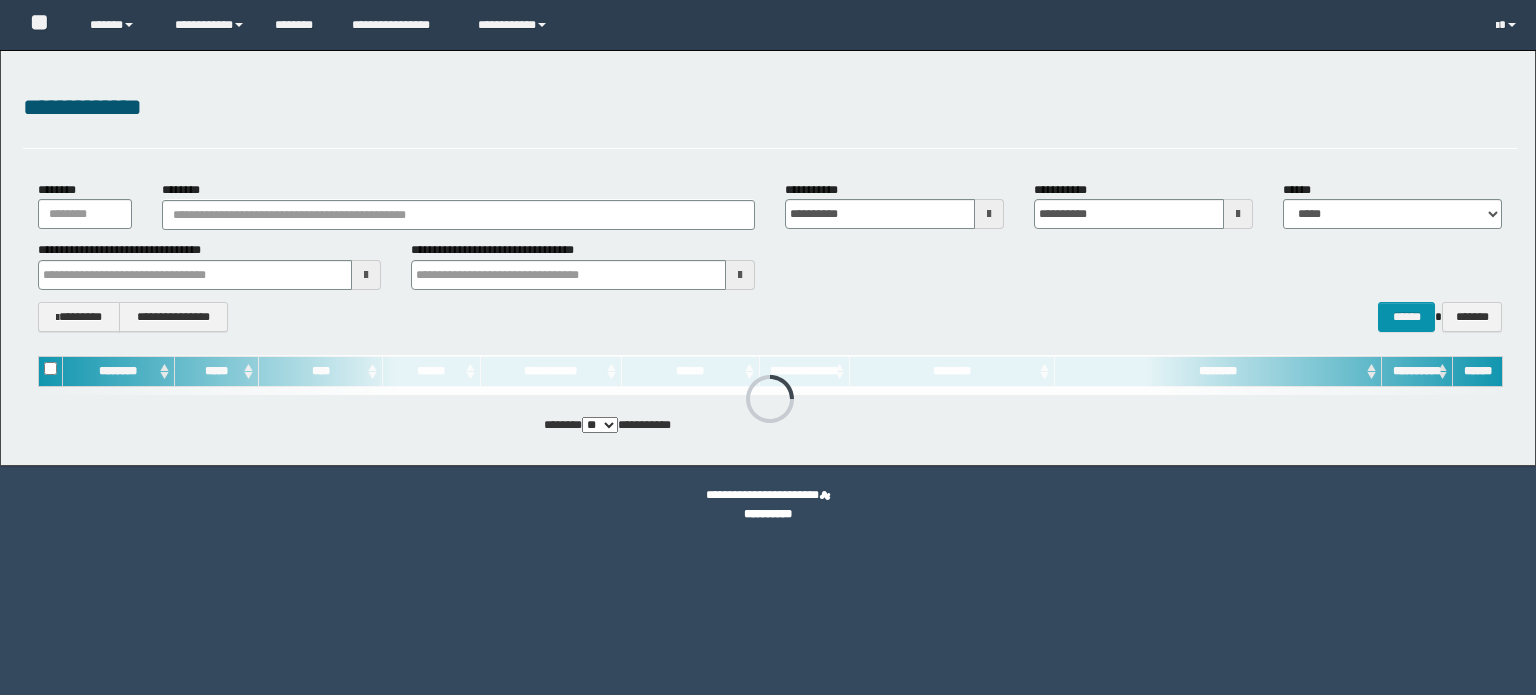 scroll, scrollTop: 0, scrollLeft: 0, axis: both 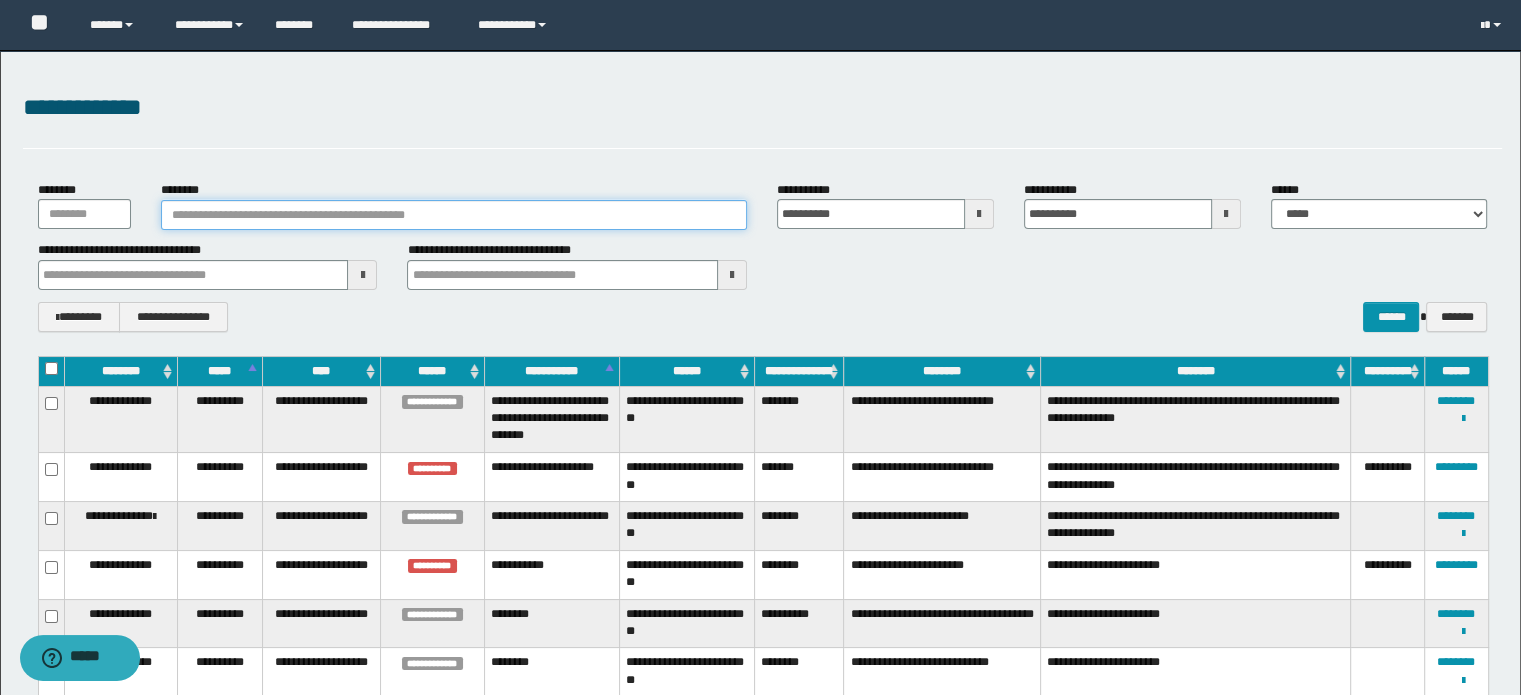 click on "********" at bounding box center (454, 215) 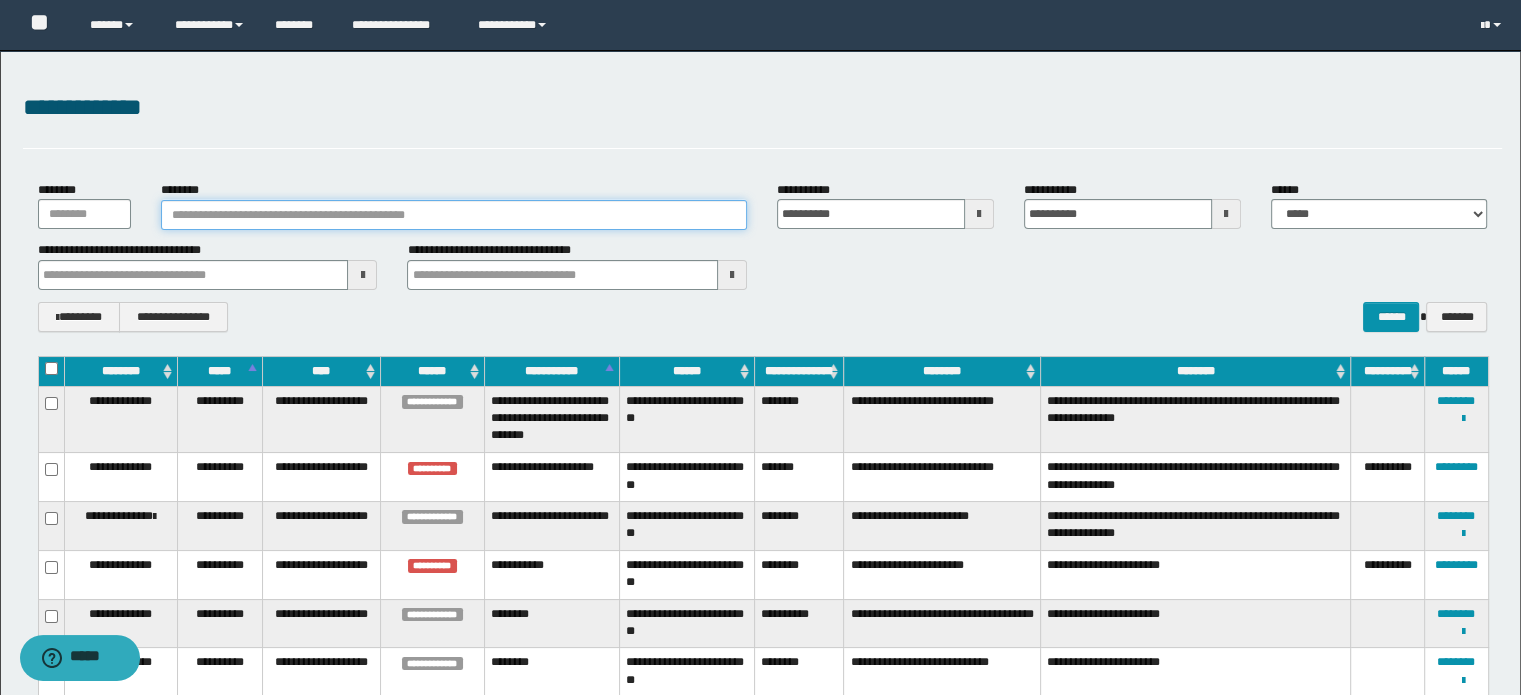 paste on "**********" 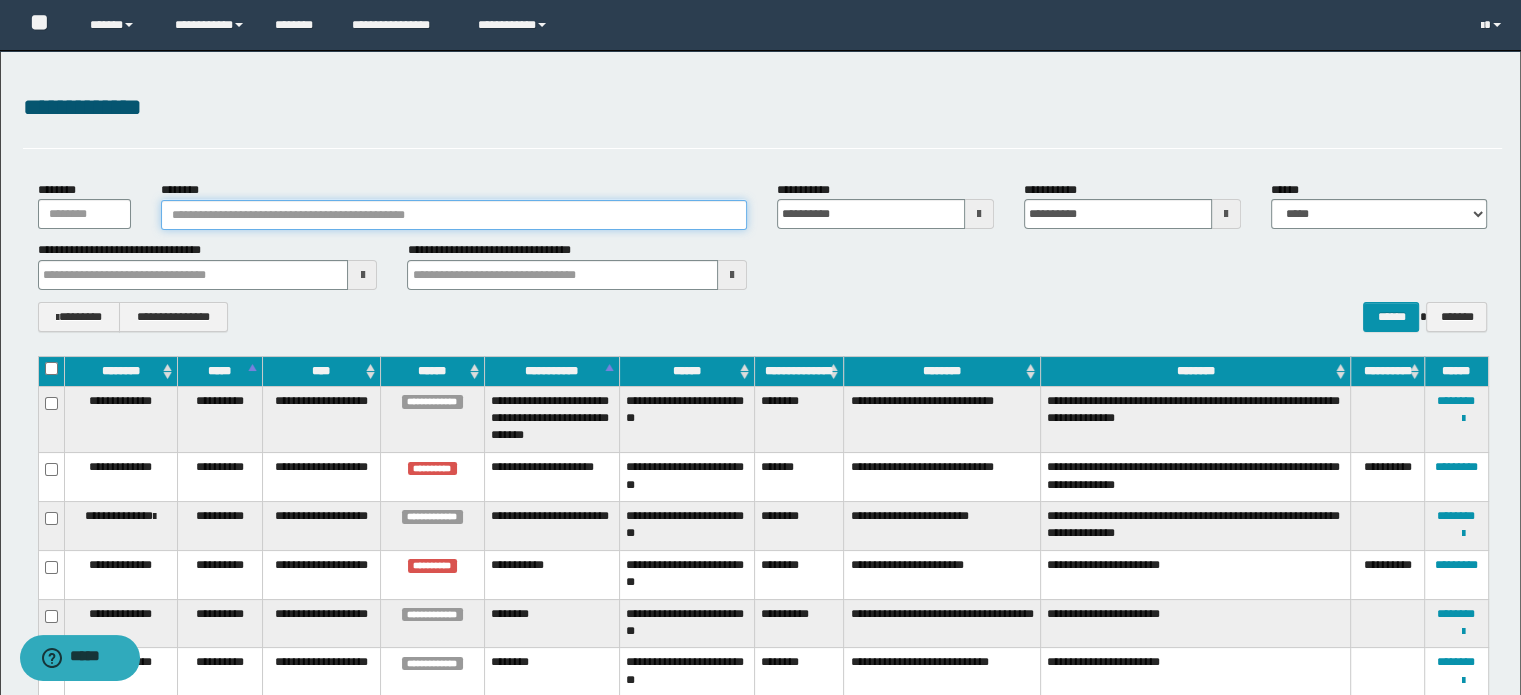 type on "**********" 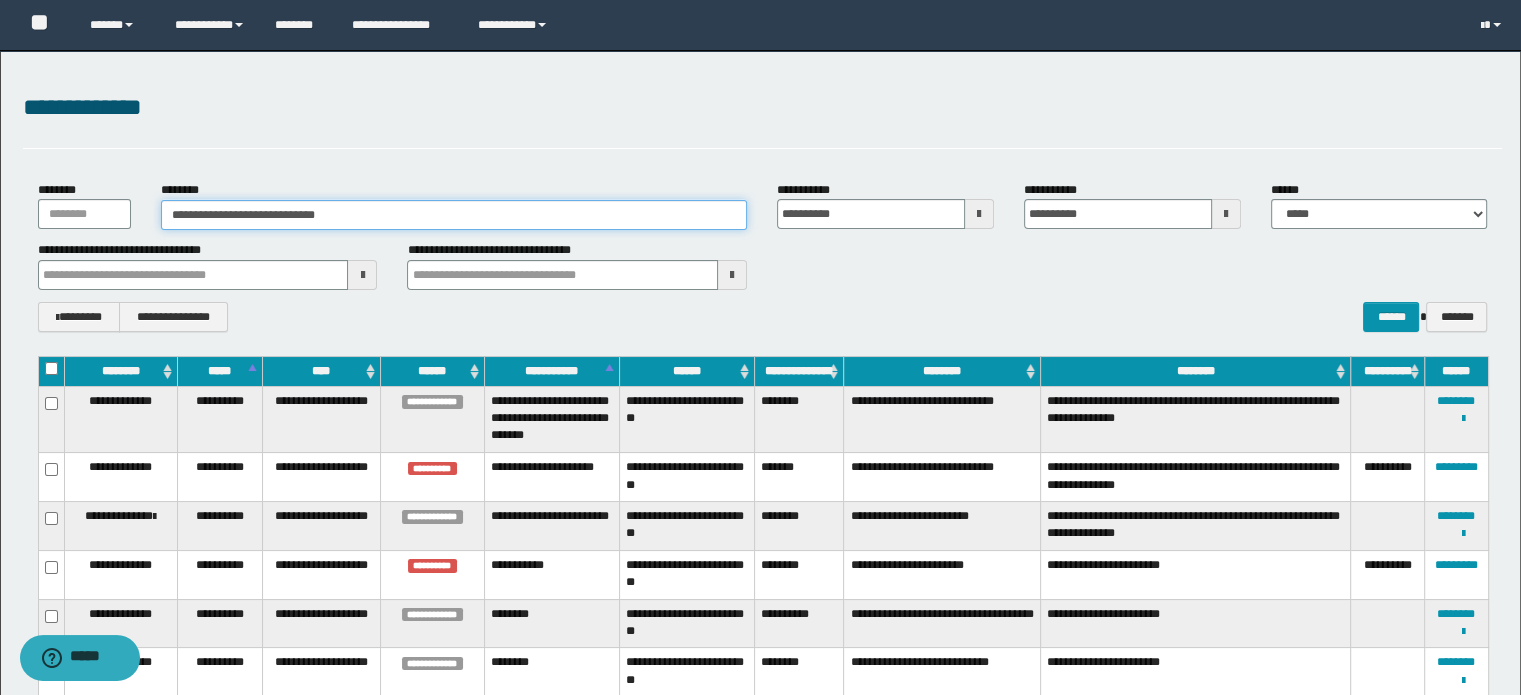 type on "**********" 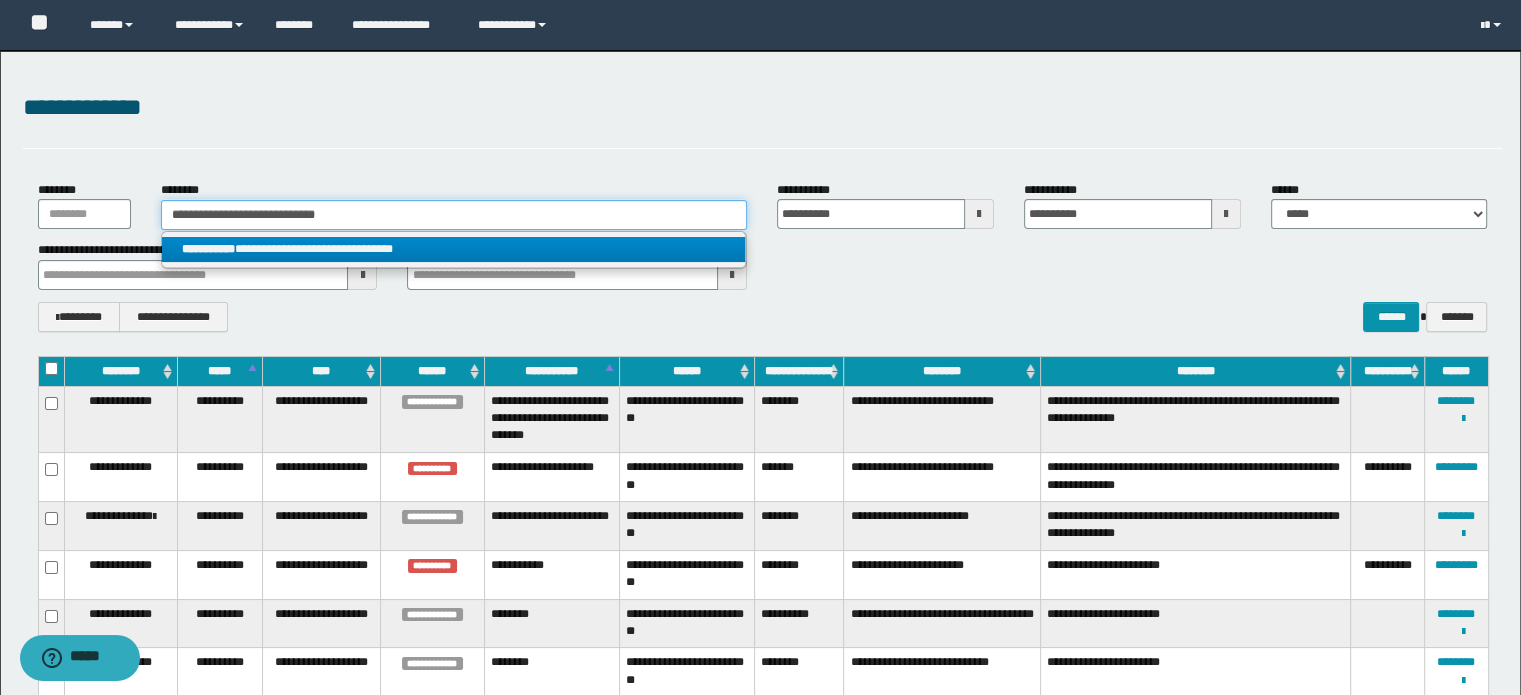 type on "**********" 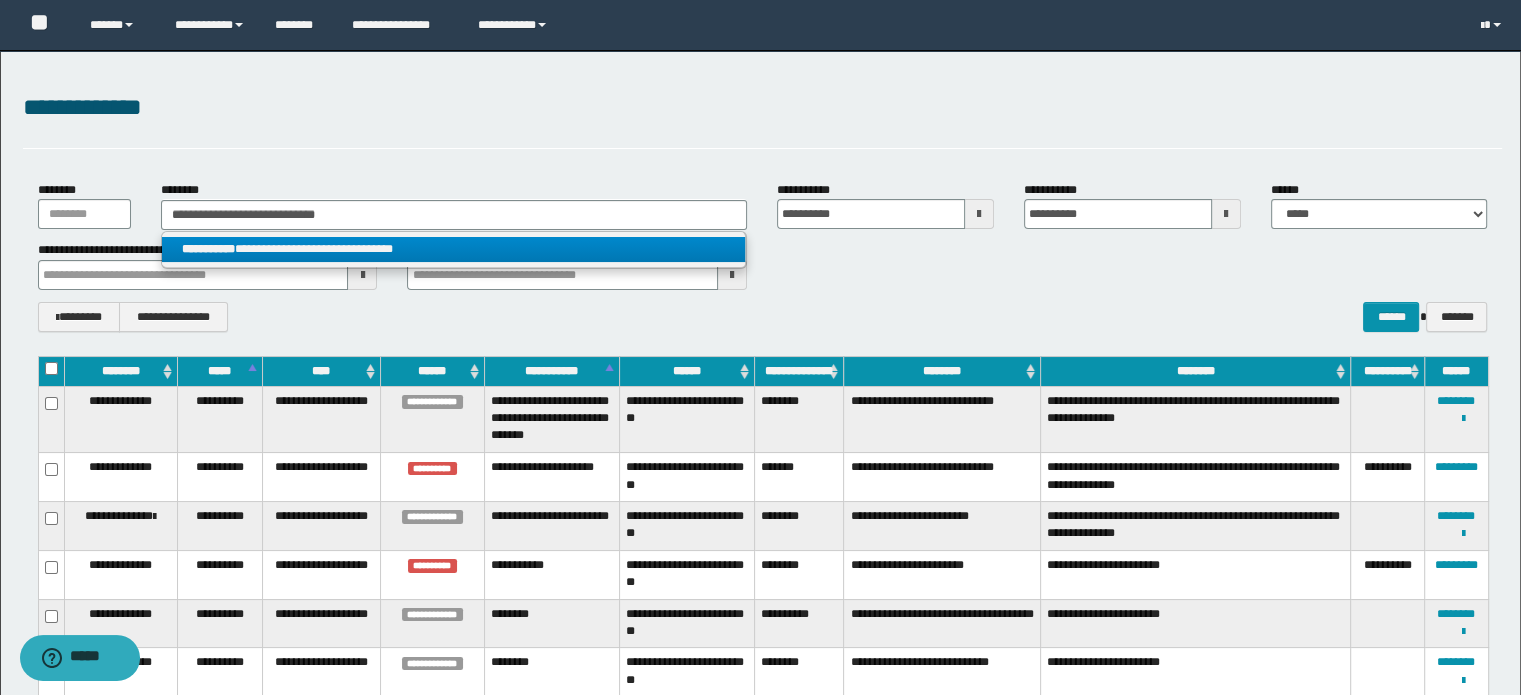 click on "**********" at bounding box center [454, 249] 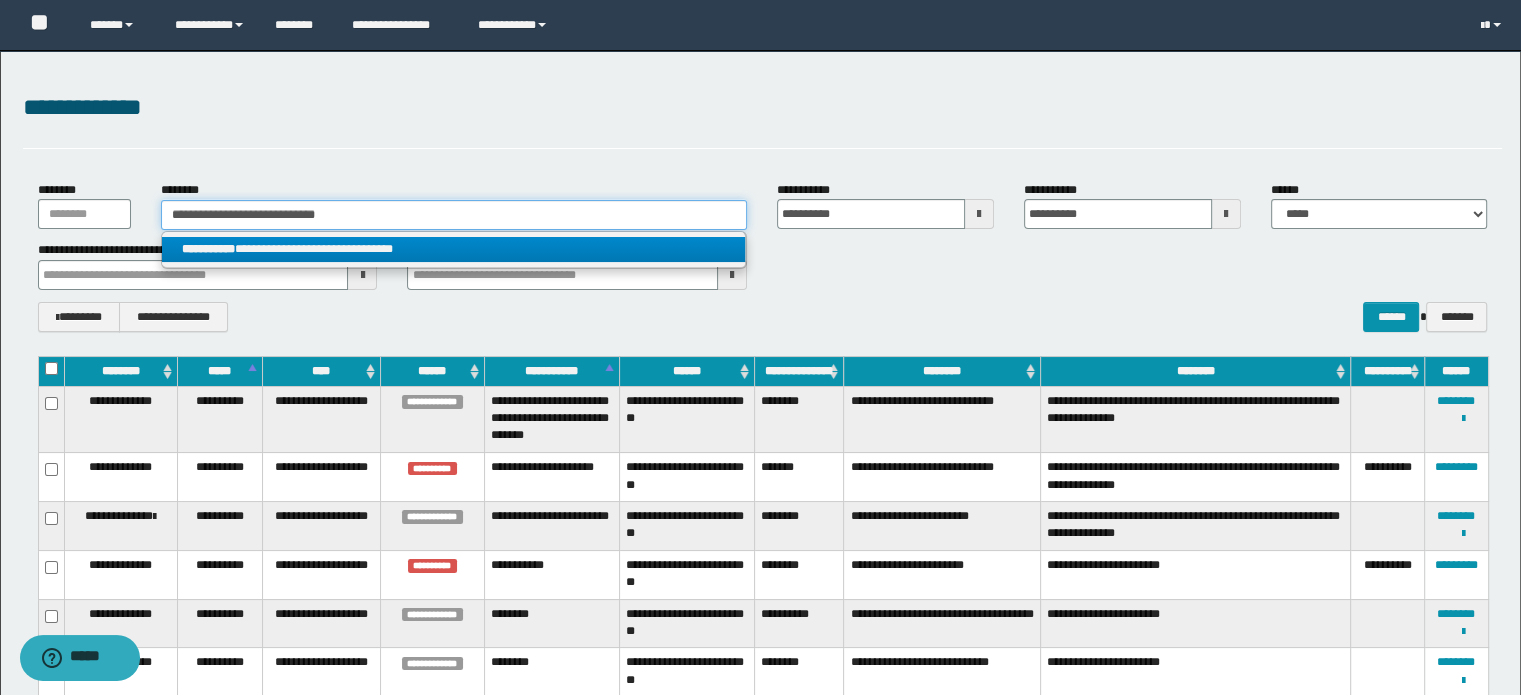 type 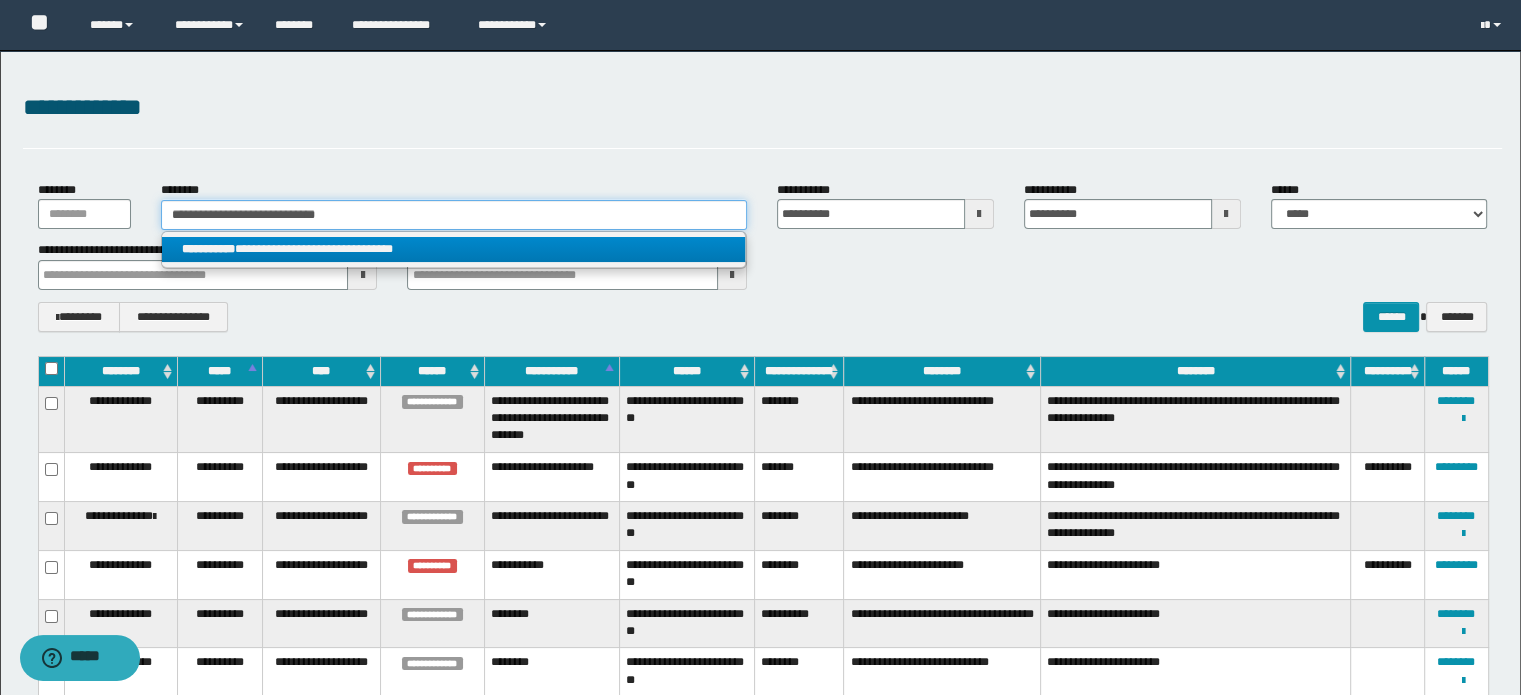 type on "**********" 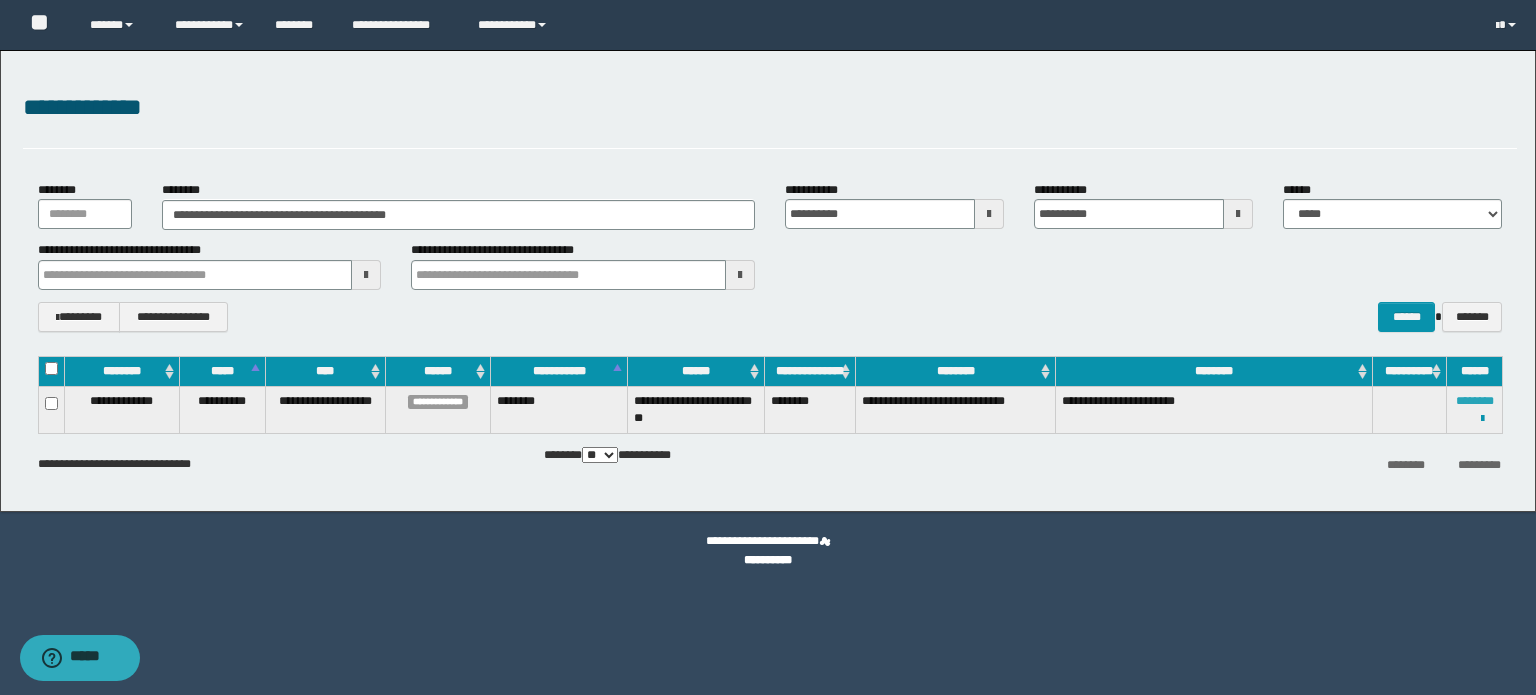 click on "********" at bounding box center (1475, 401) 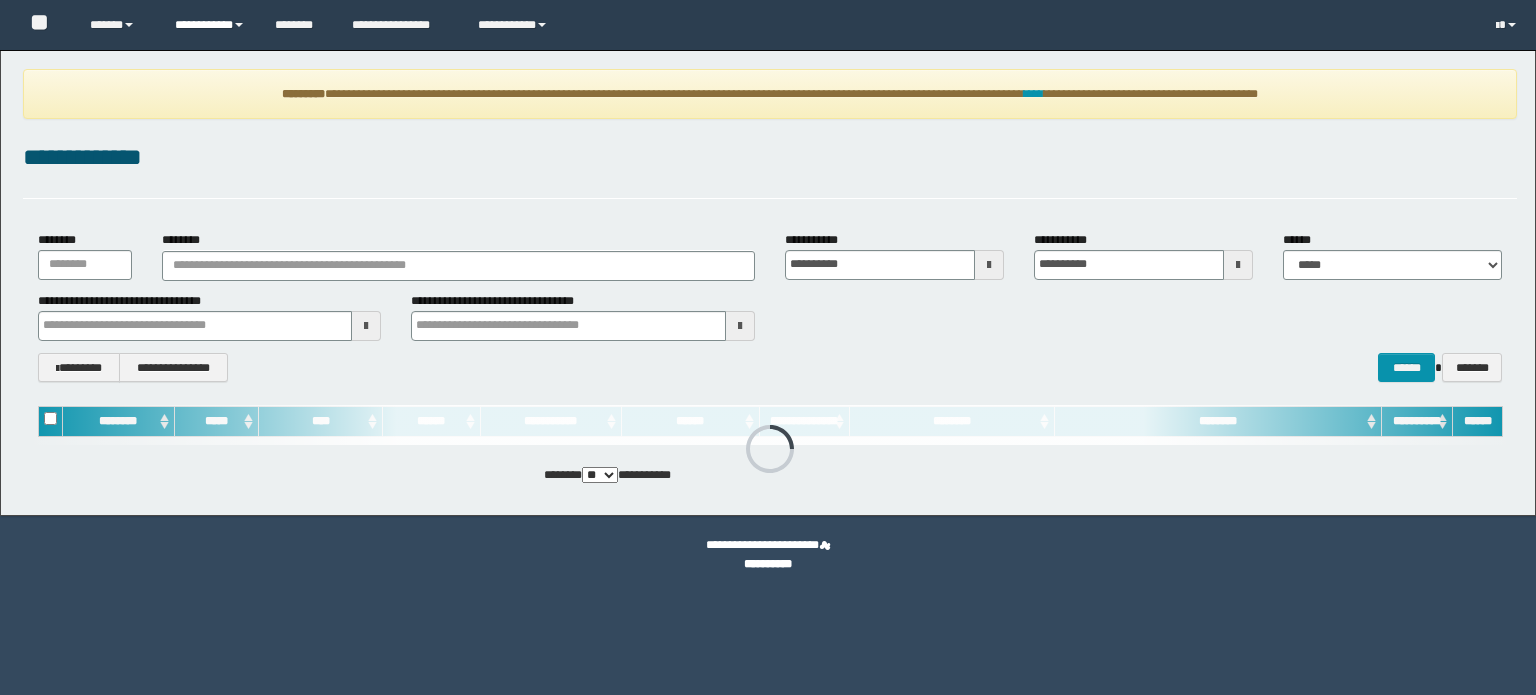 scroll, scrollTop: 0, scrollLeft: 0, axis: both 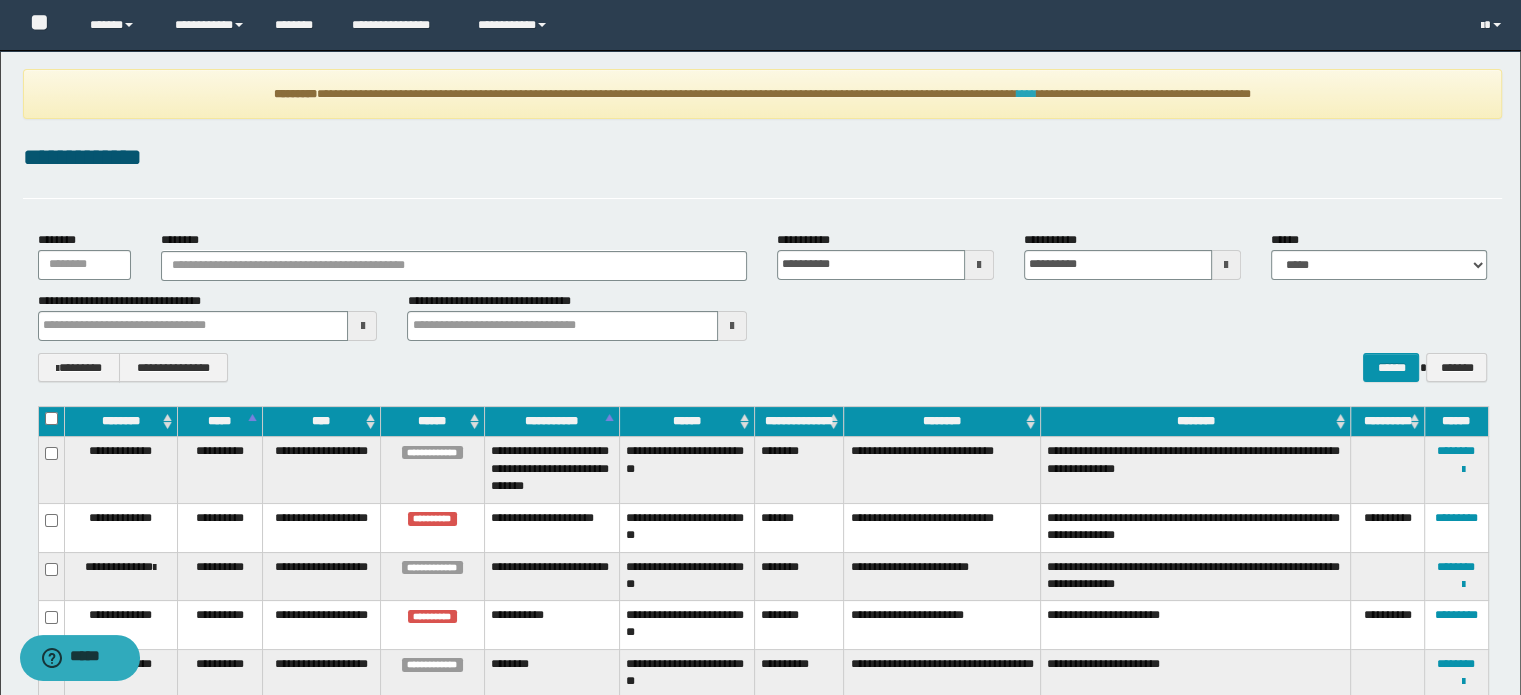 click on "****" at bounding box center (1026, 94) 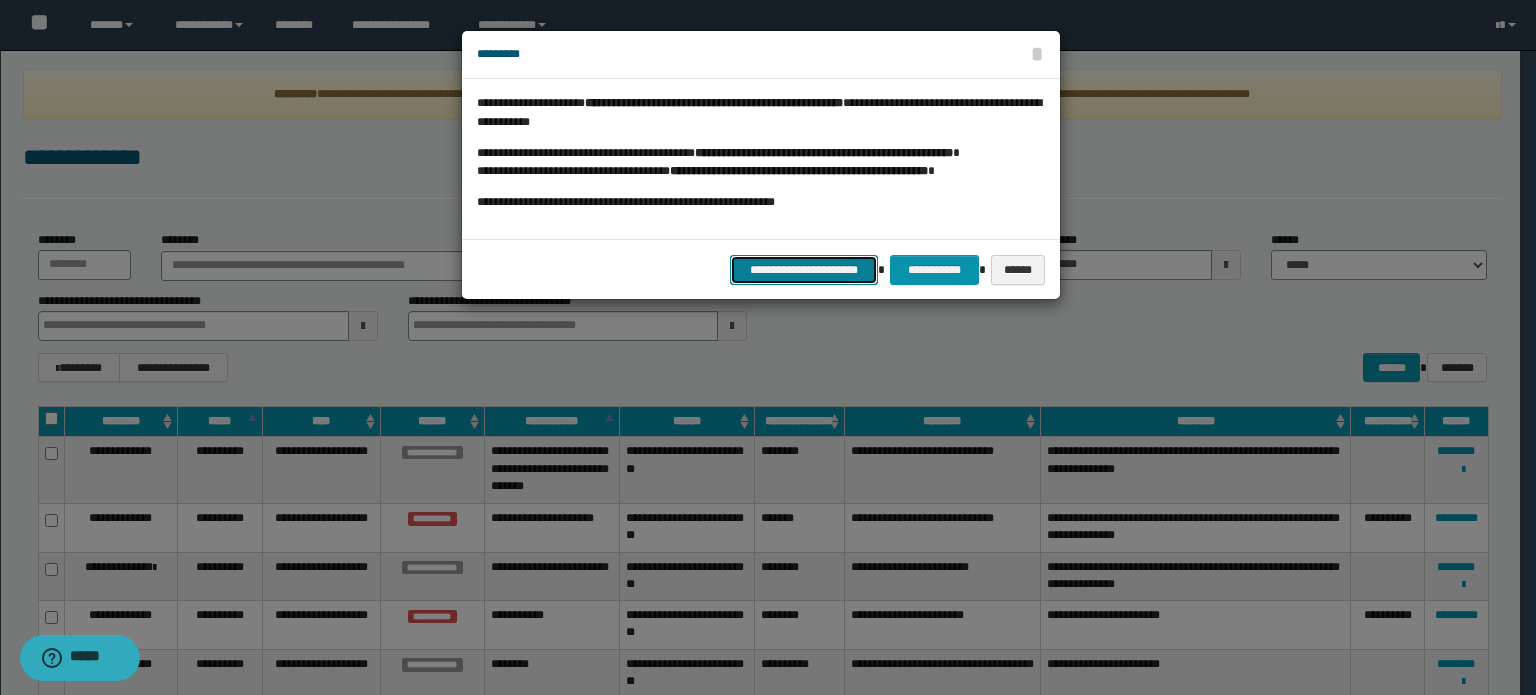 click on "**********" at bounding box center (804, 270) 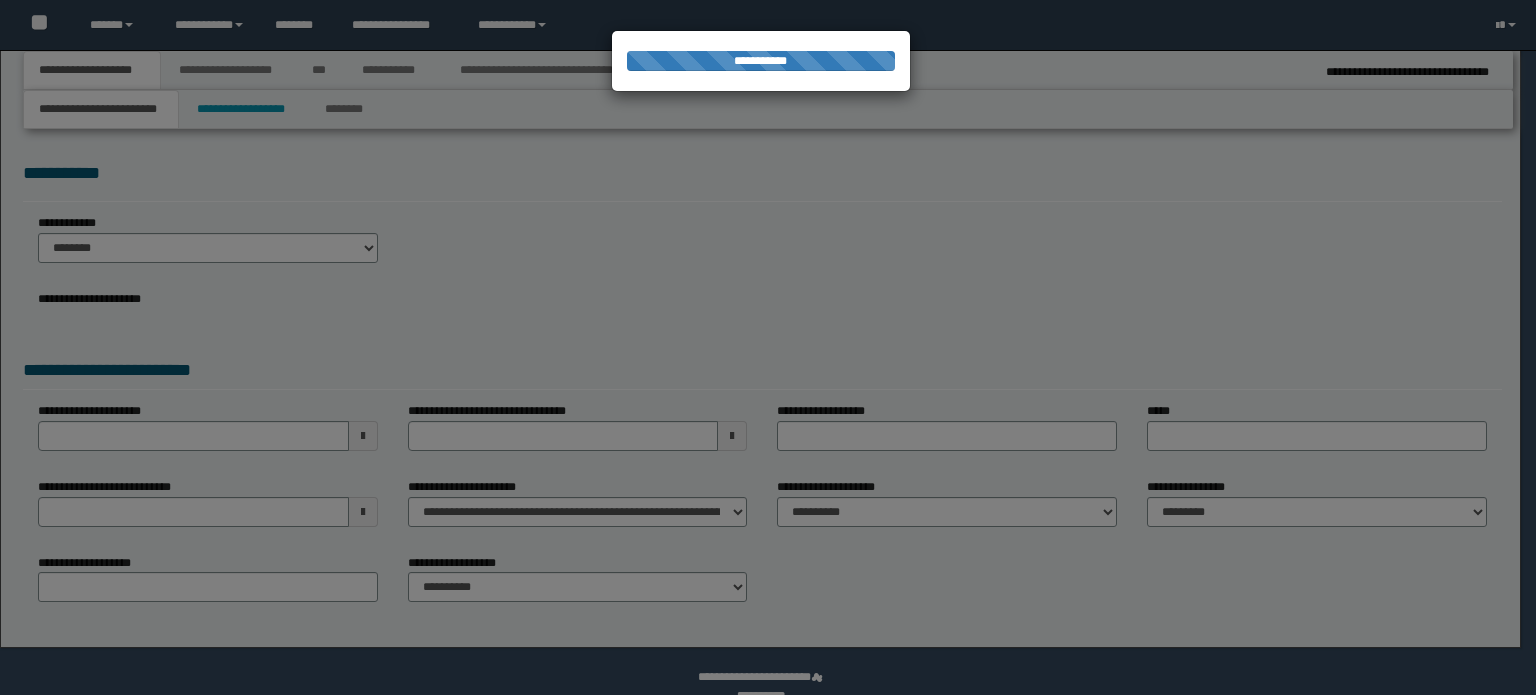 scroll, scrollTop: 0, scrollLeft: 0, axis: both 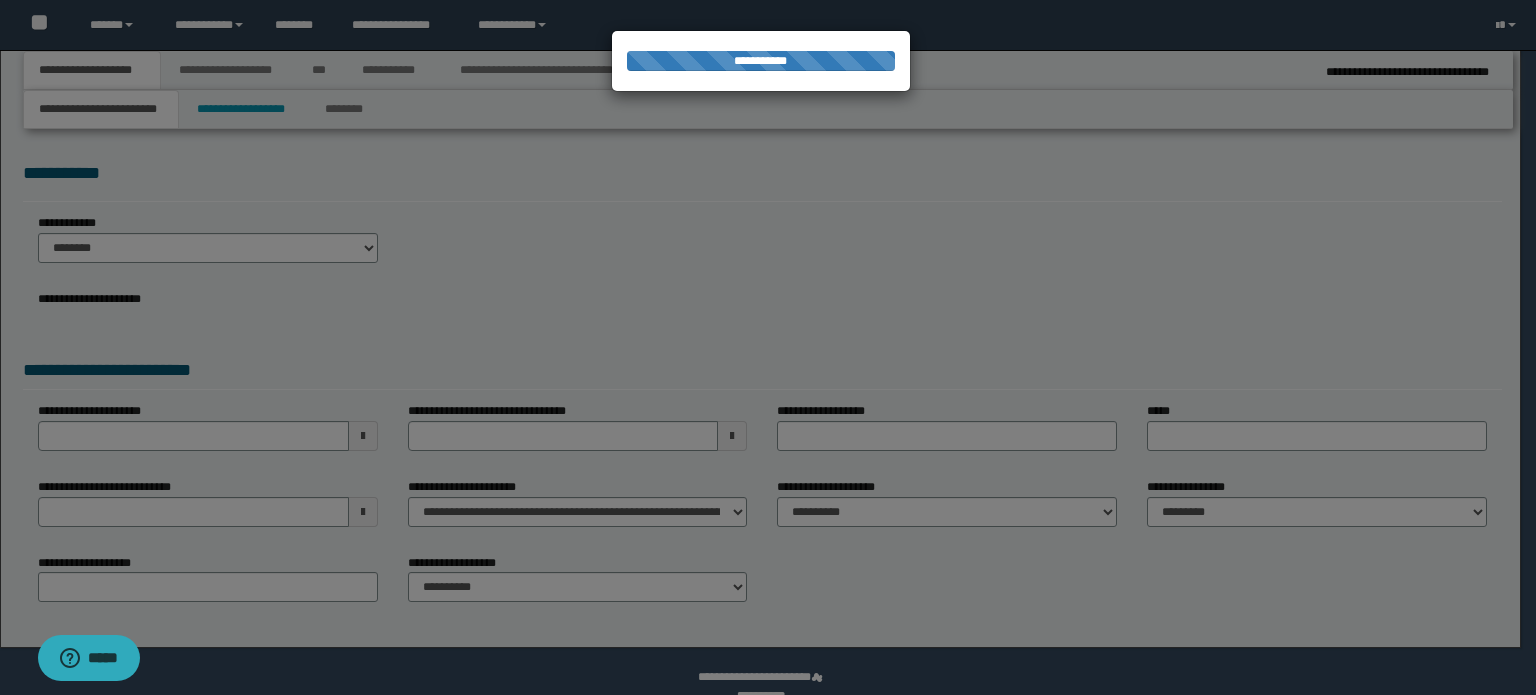 select on "*" 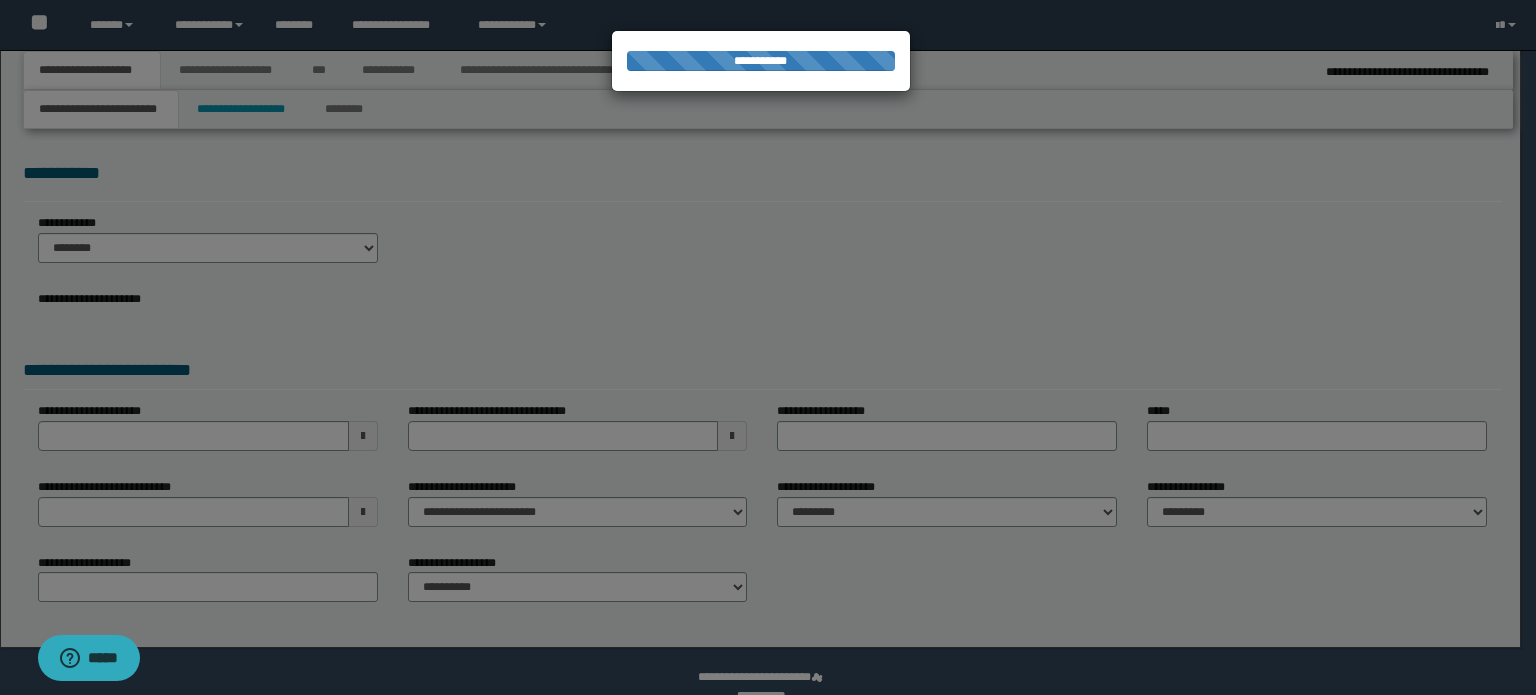 scroll, scrollTop: 0, scrollLeft: 0, axis: both 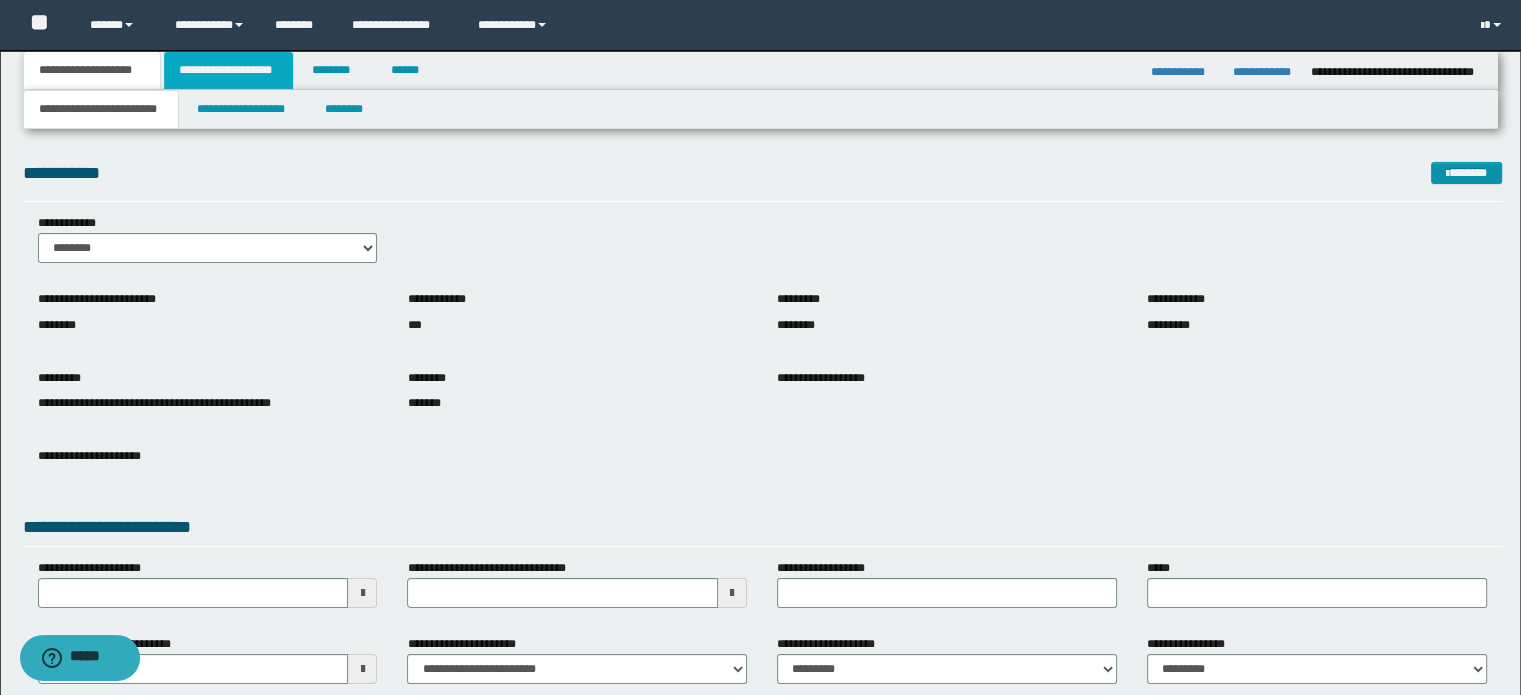 click on "**********" at bounding box center (228, 70) 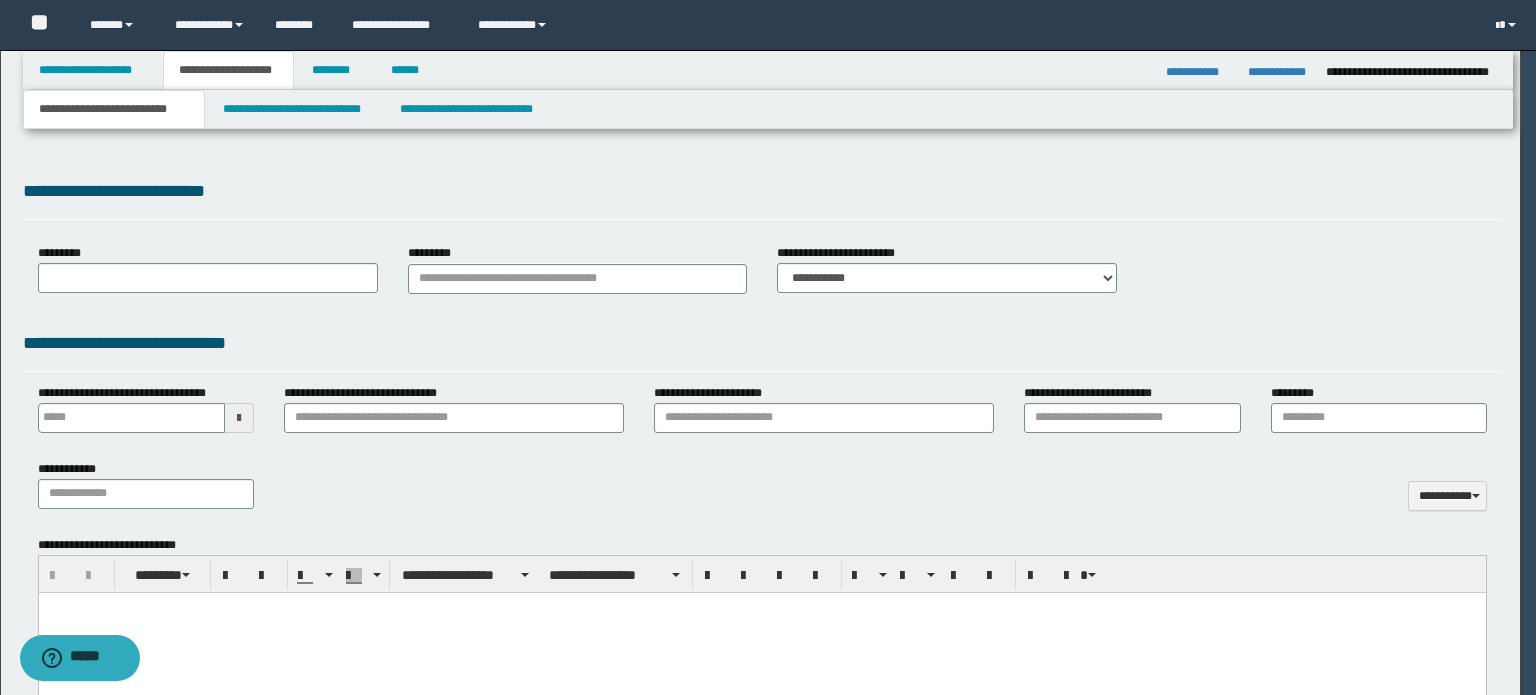 type 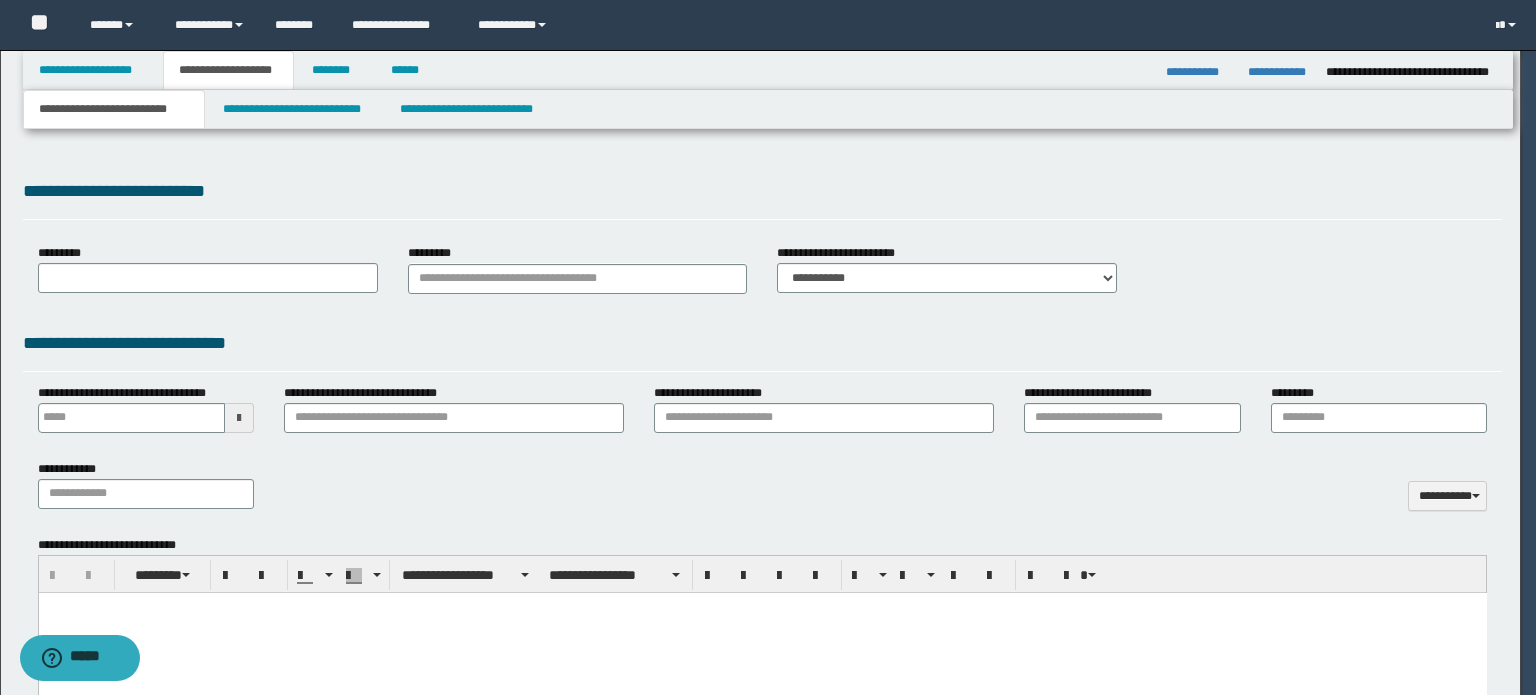 scroll, scrollTop: 0, scrollLeft: 0, axis: both 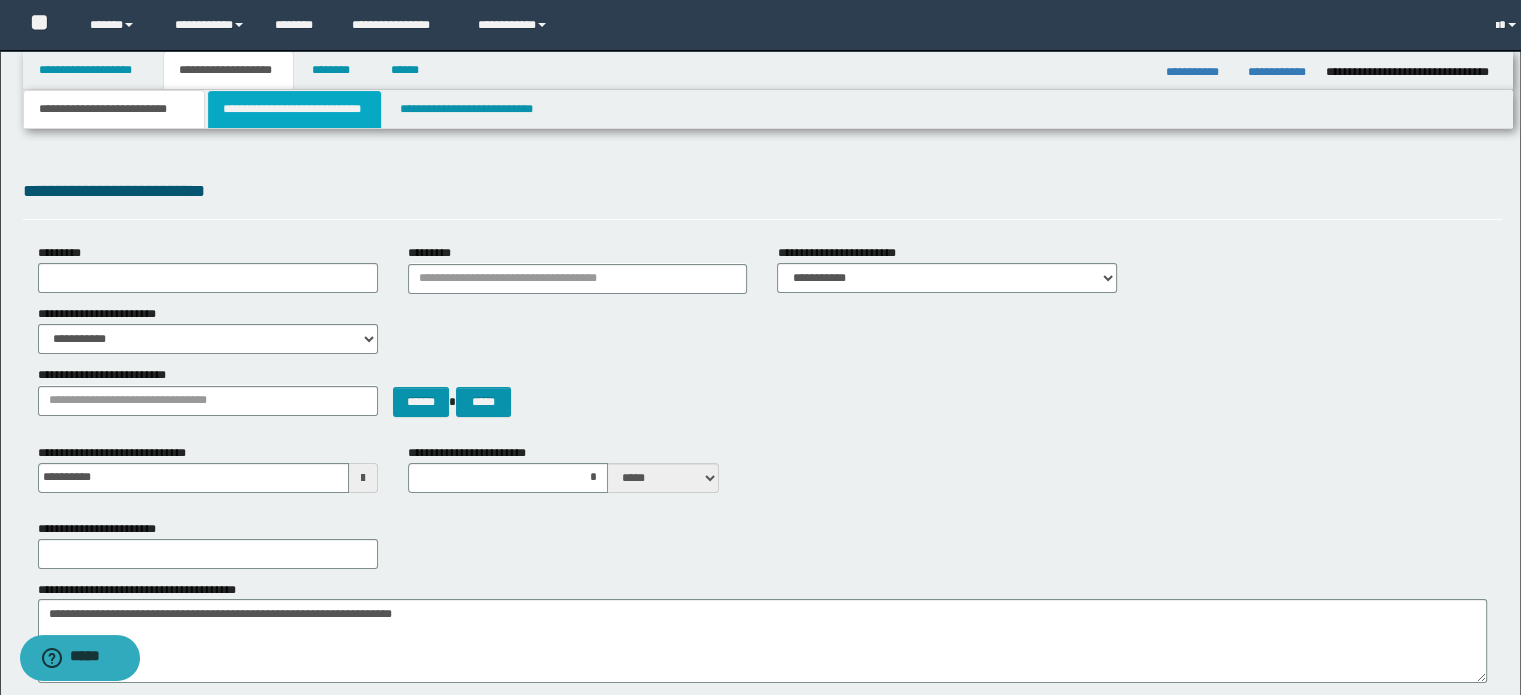 click on "**********" at bounding box center (294, 109) 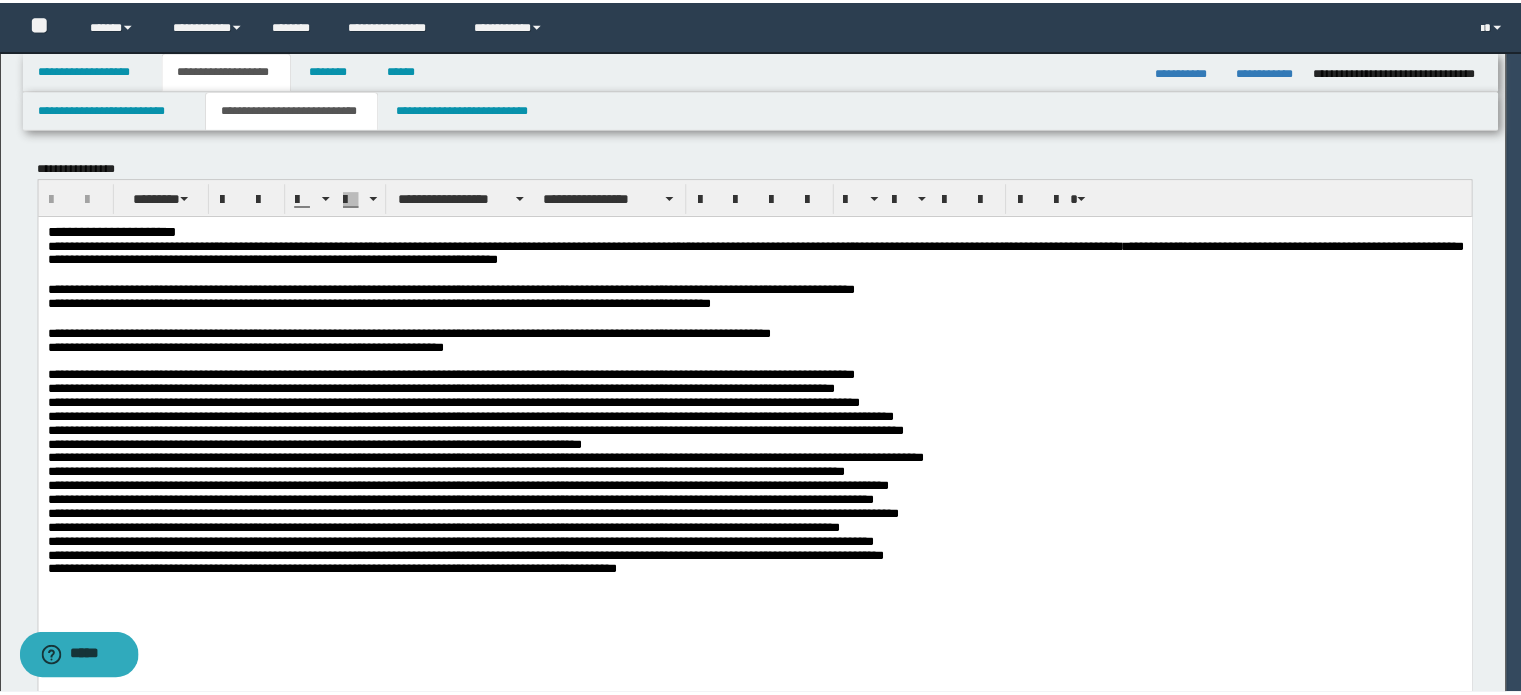 scroll, scrollTop: 0, scrollLeft: 0, axis: both 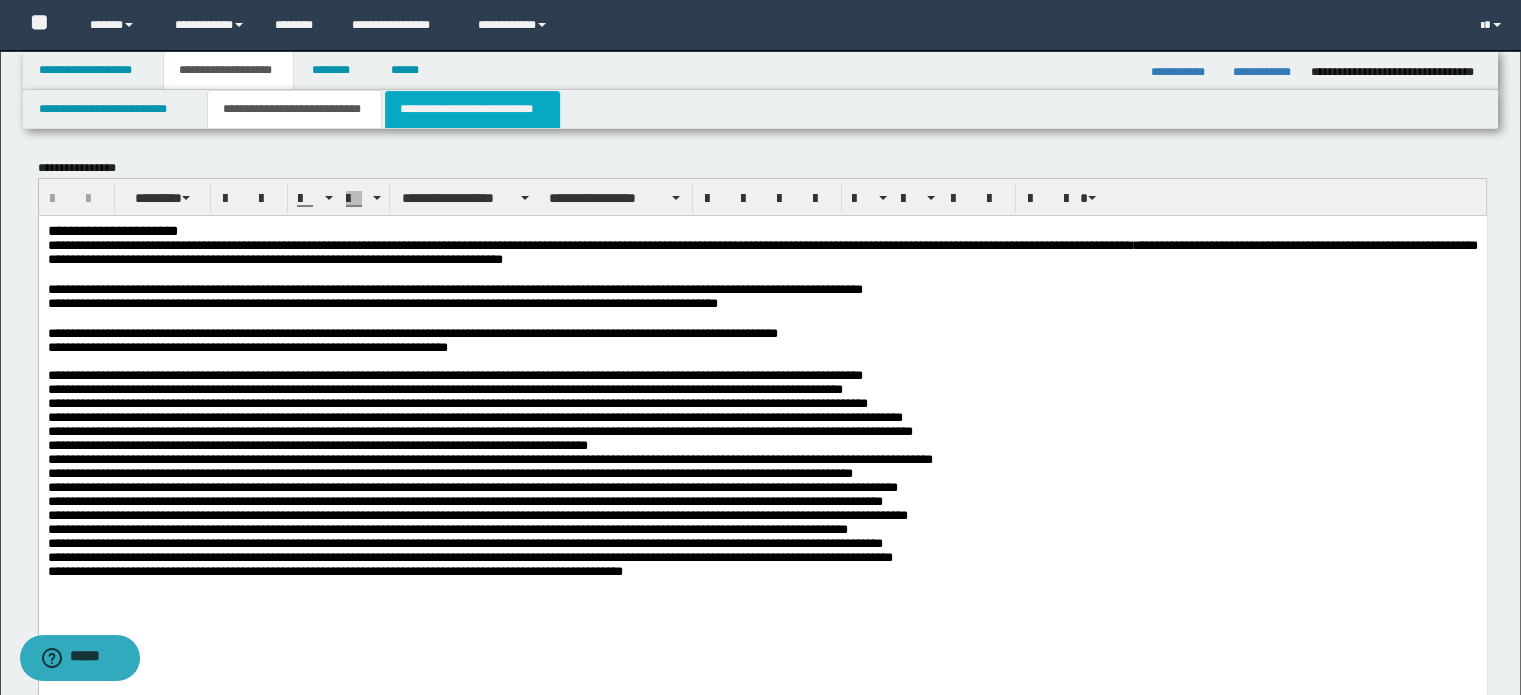 click on "**********" at bounding box center (472, 109) 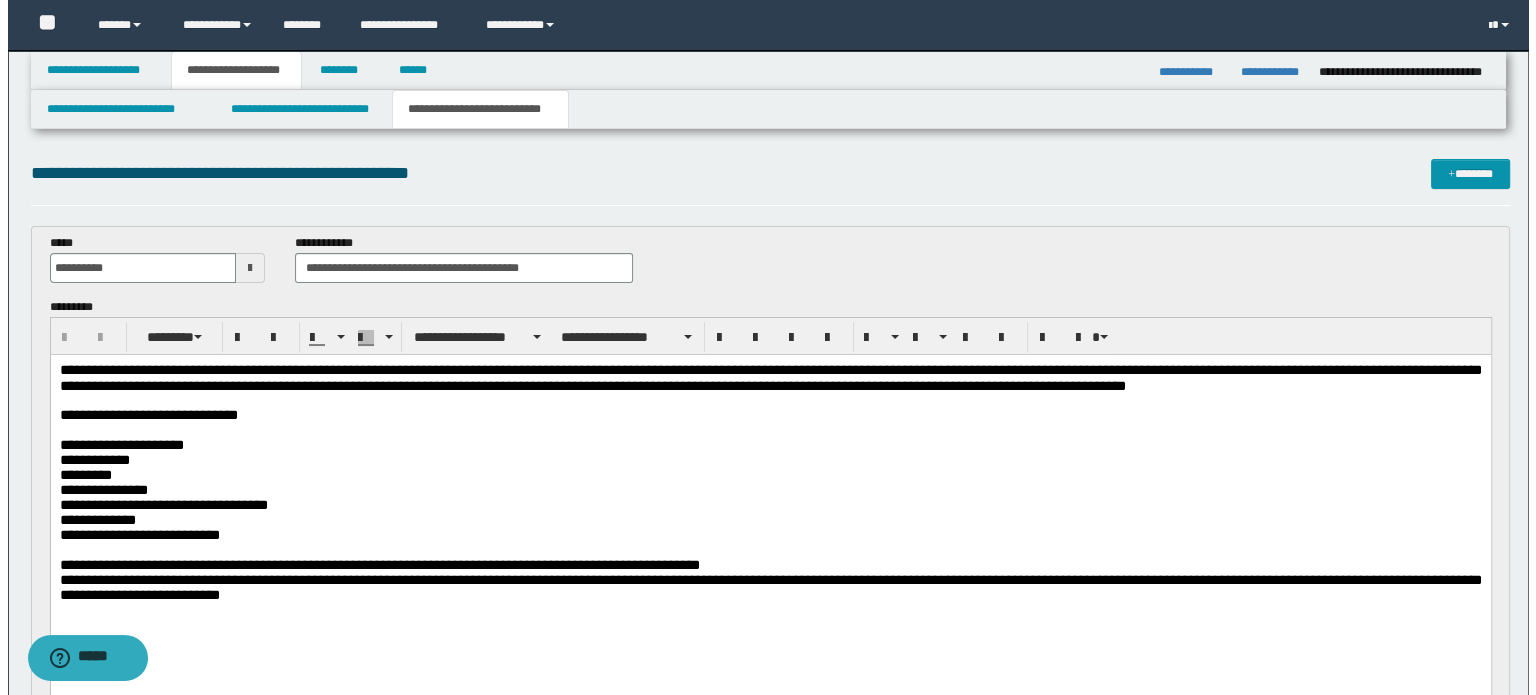 scroll, scrollTop: 0, scrollLeft: 0, axis: both 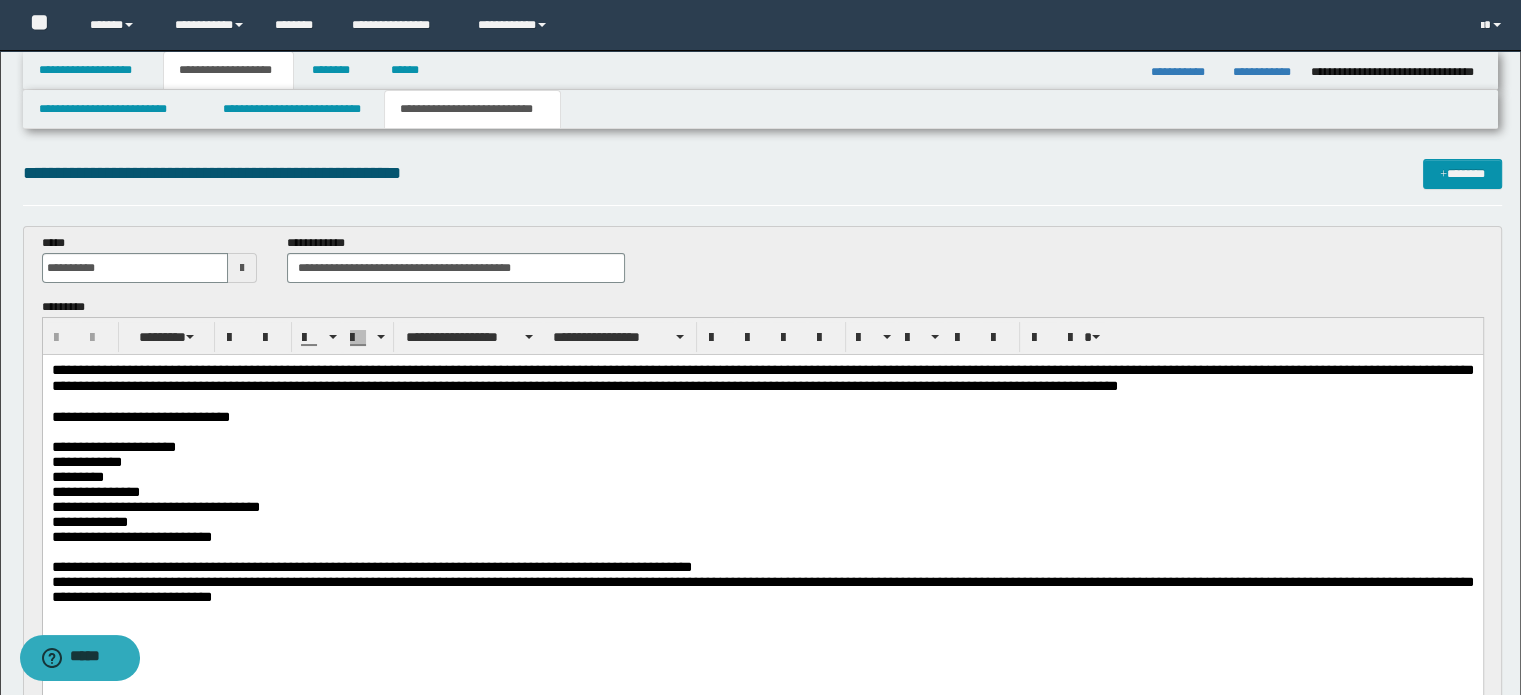 click on "**********" at bounding box center [762, 377] 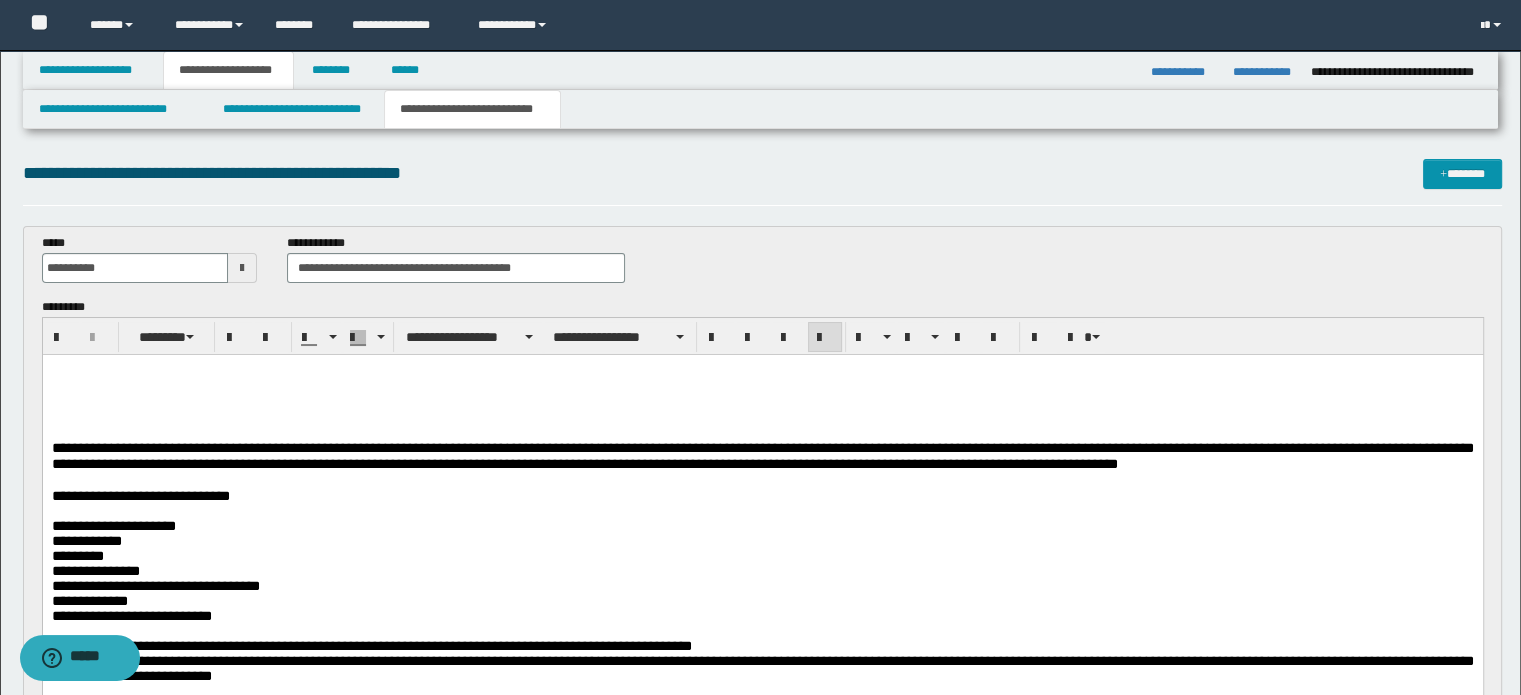 click at bounding box center (762, 370) 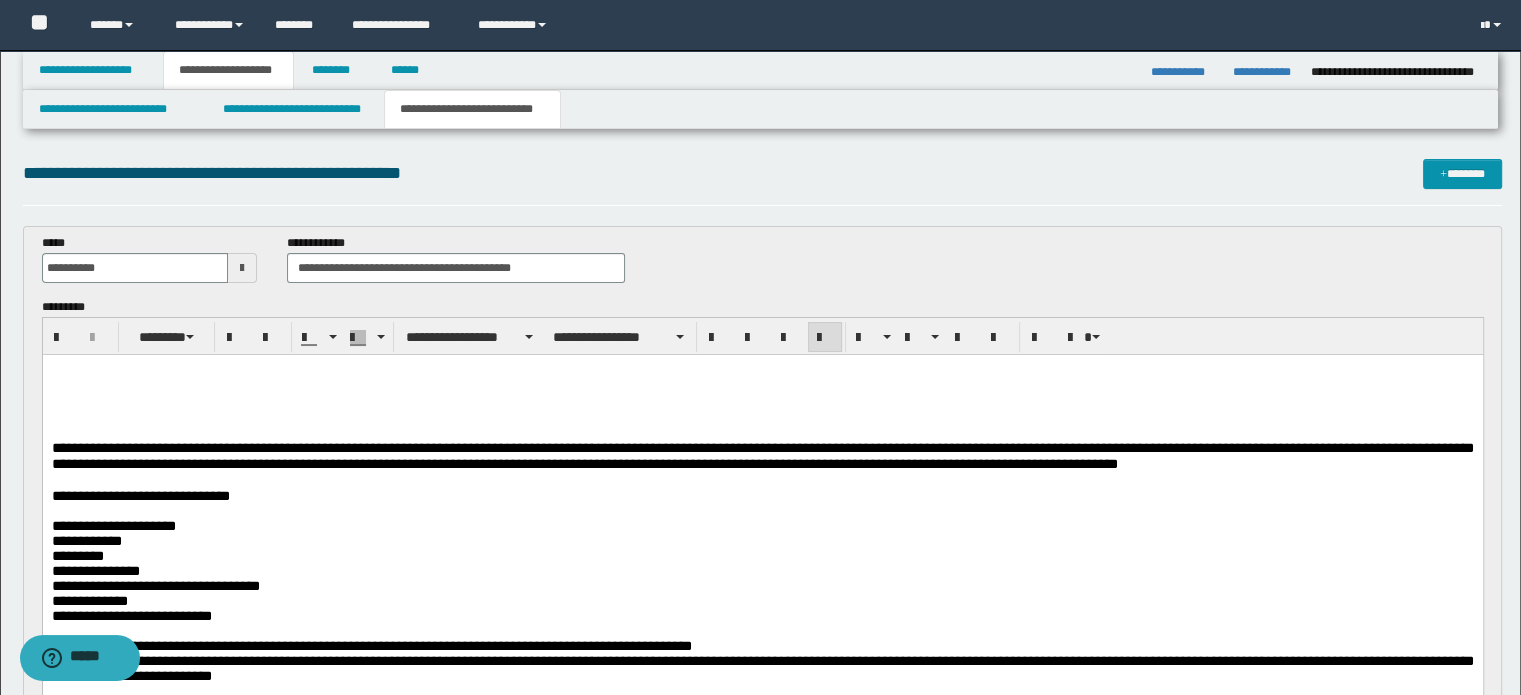 paste 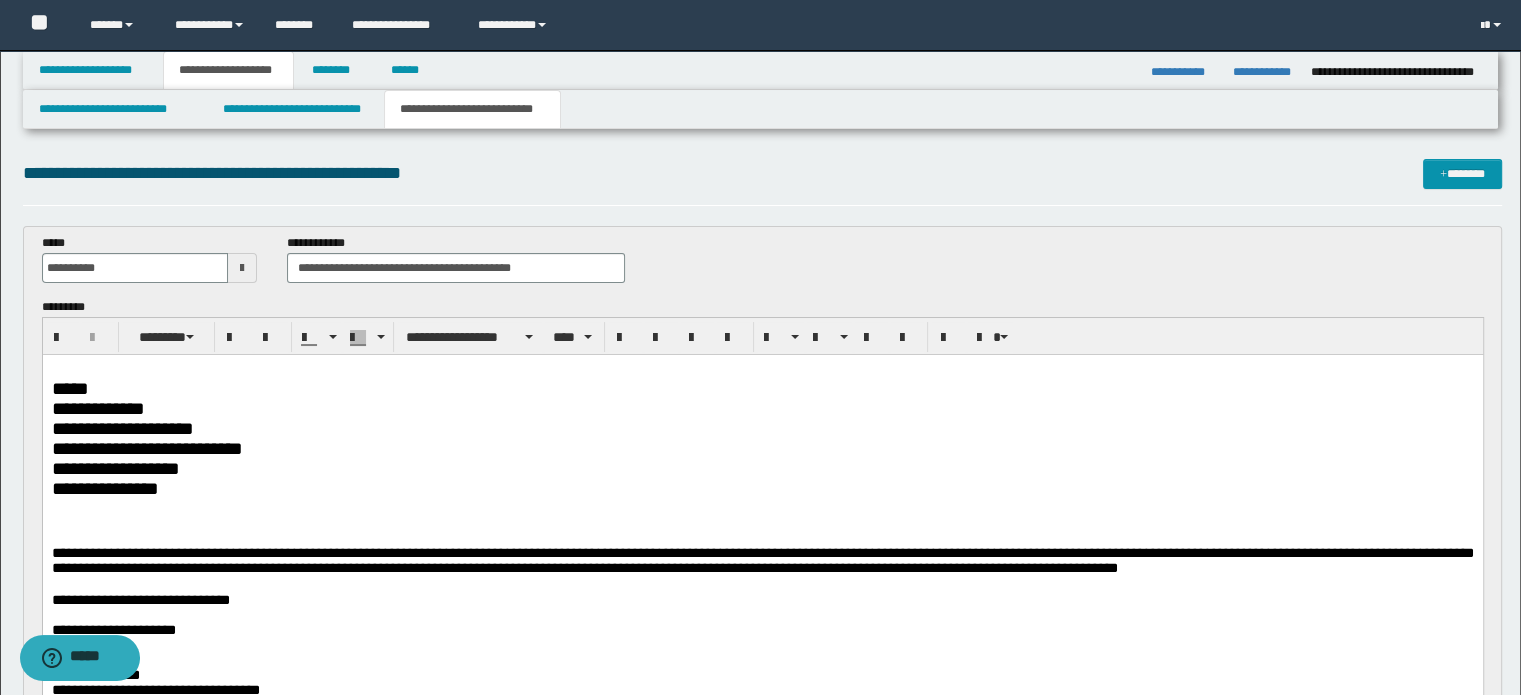 click on "*****" at bounding box center (762, 388) 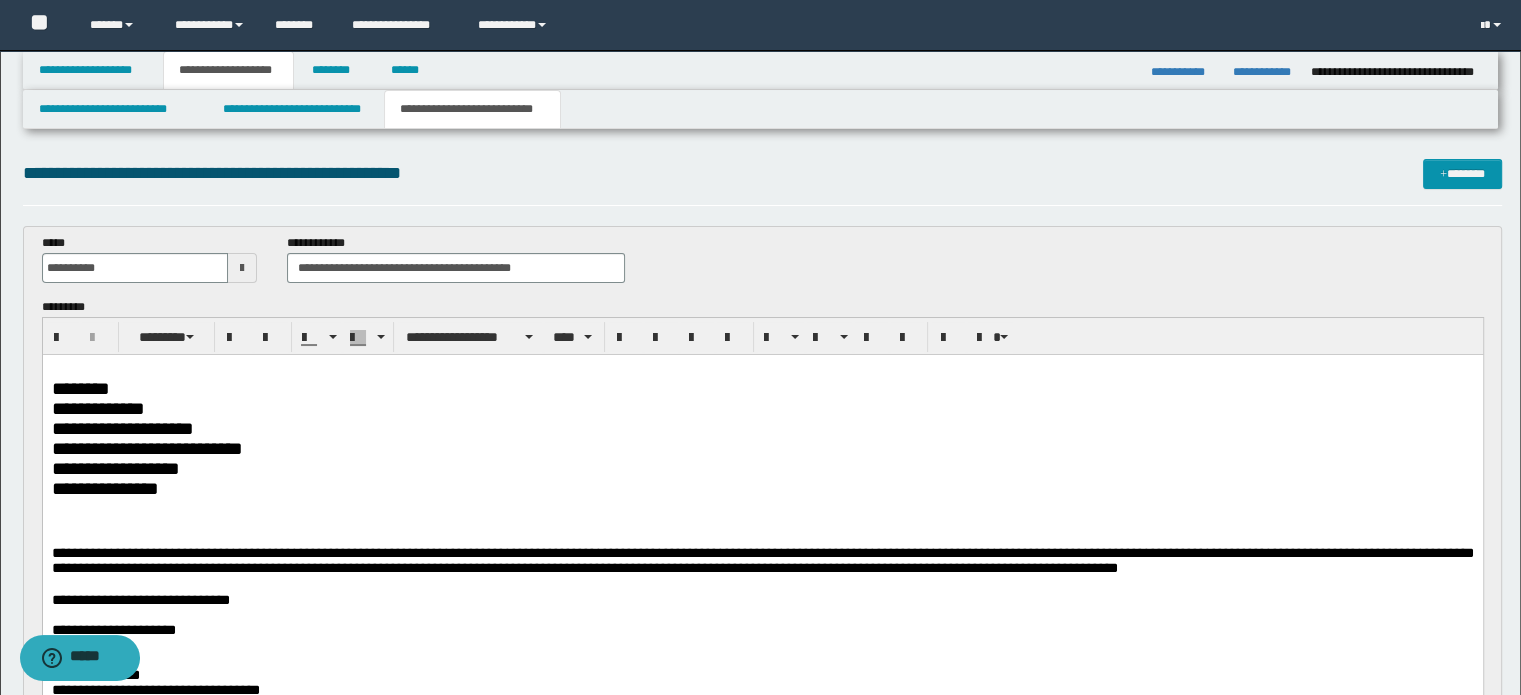 click on "**********" at bounding box center [762, 408] 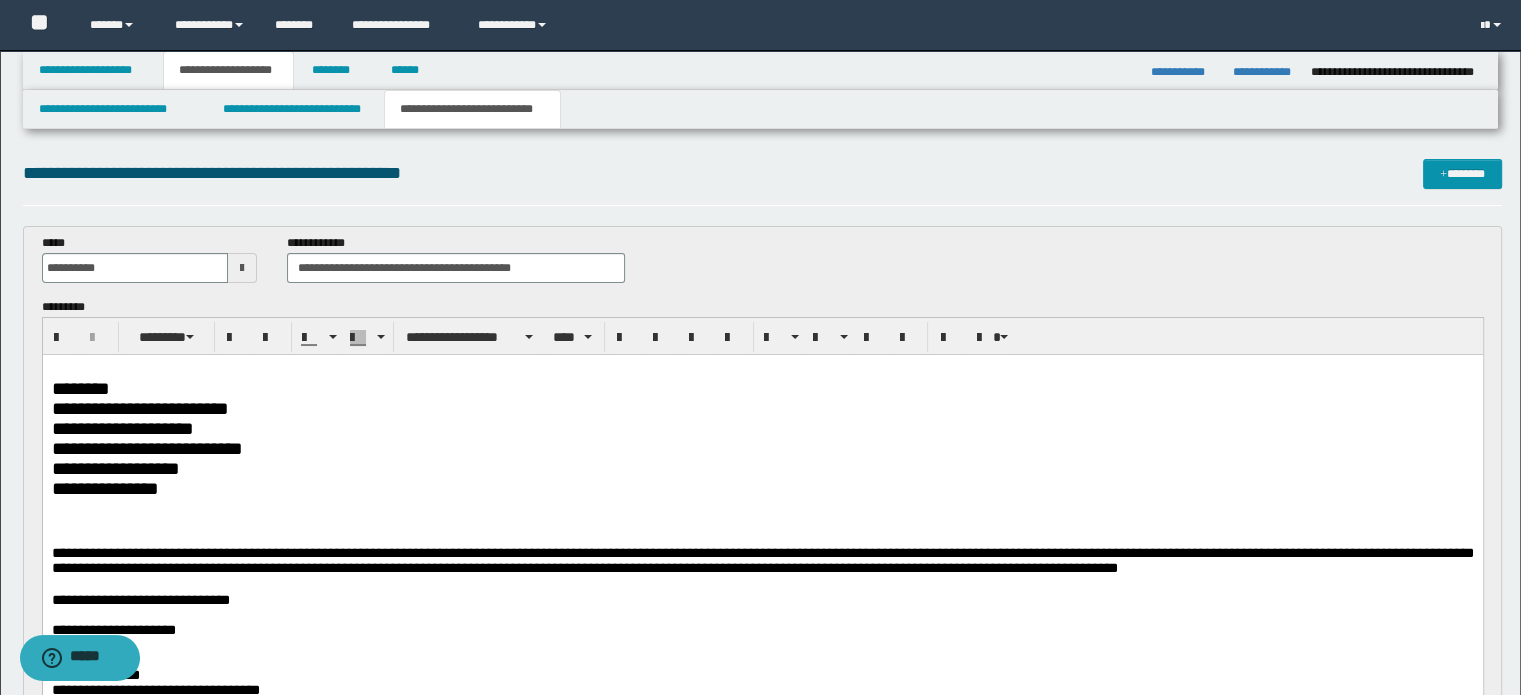 click on "**********" at bounding box center [762, 428] 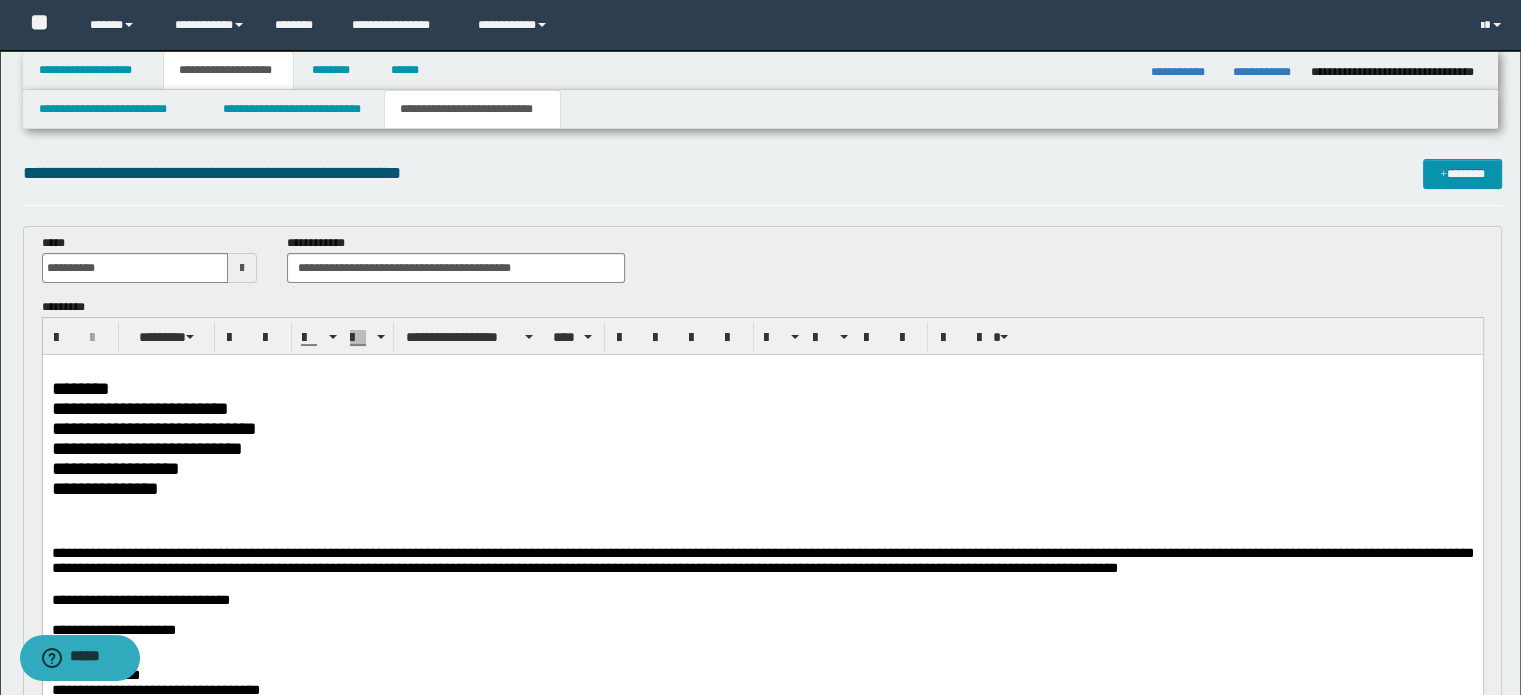 click on "**********" at bounding box center [762, 448] 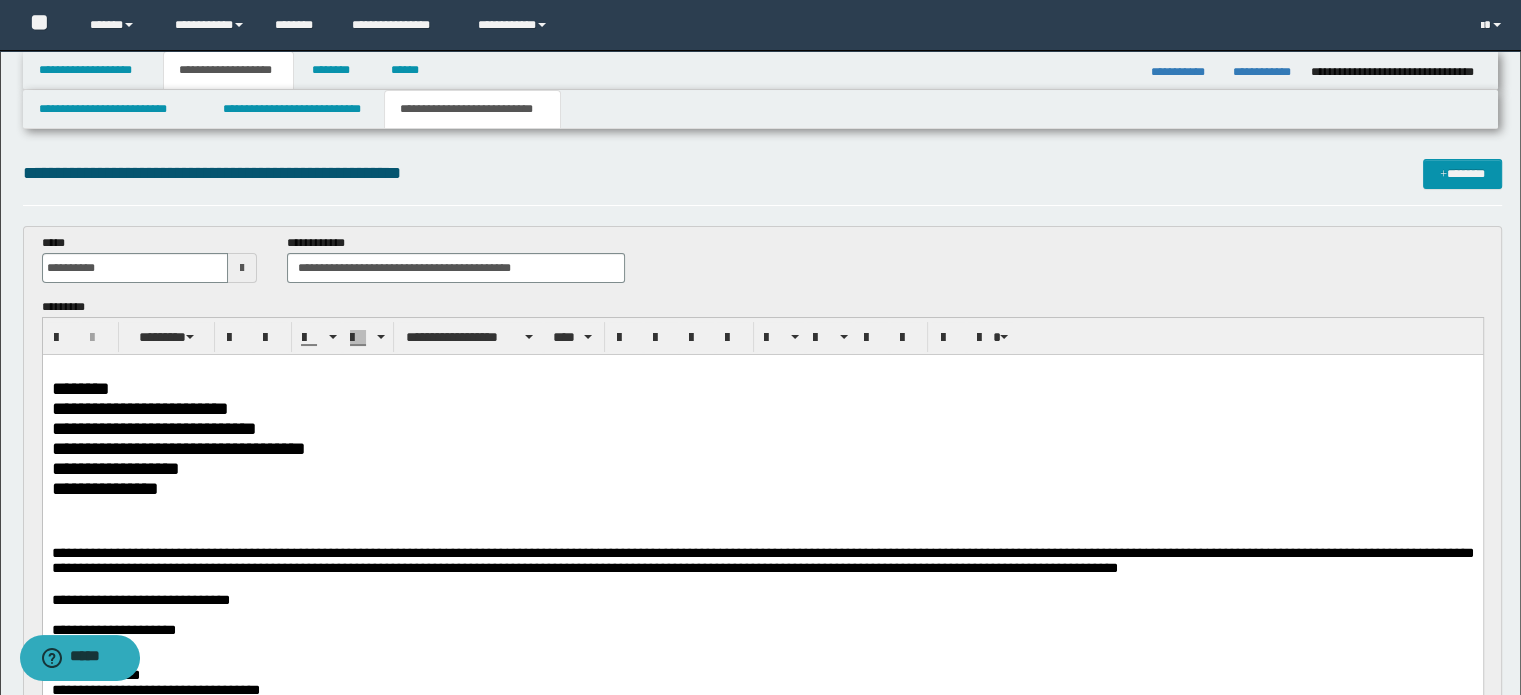 click on "**********" at bounding box center [762, 468] 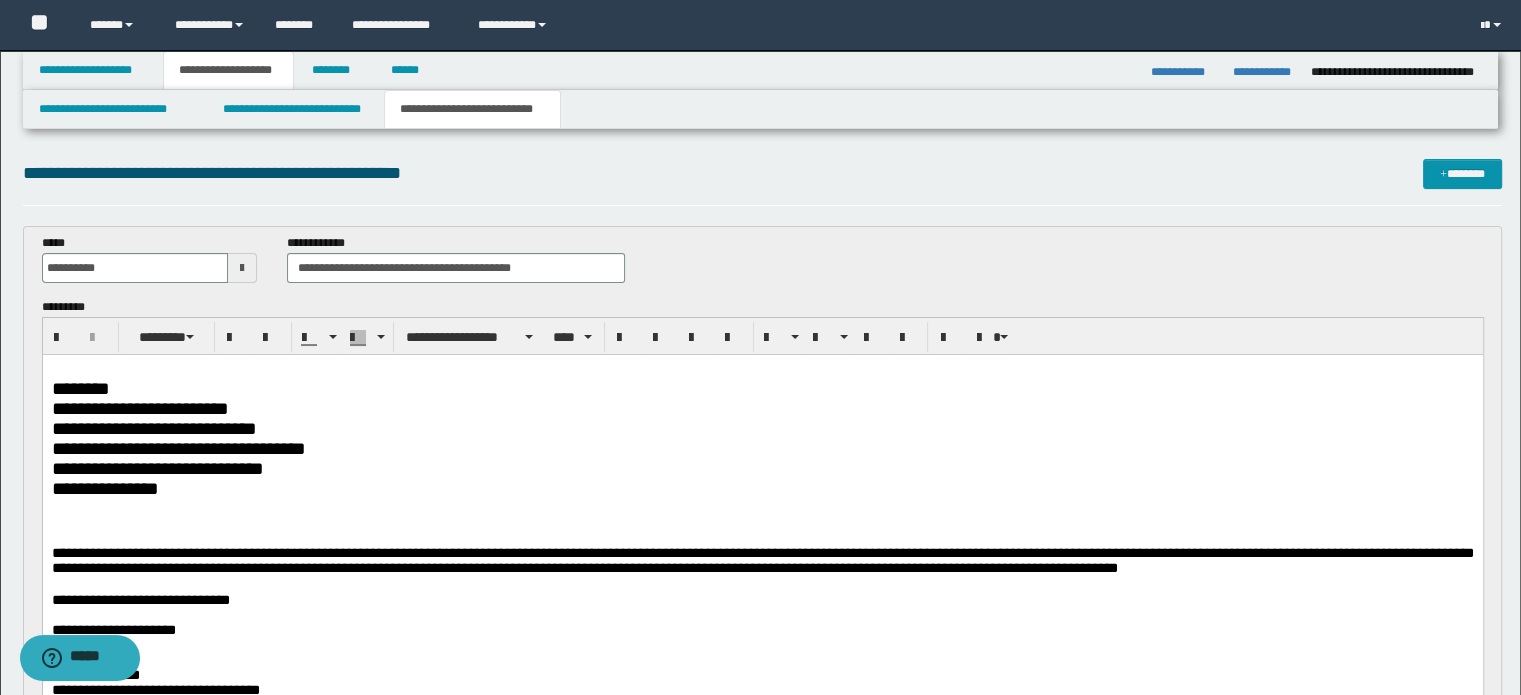 click on "**********" at bounding box center (762, 488) 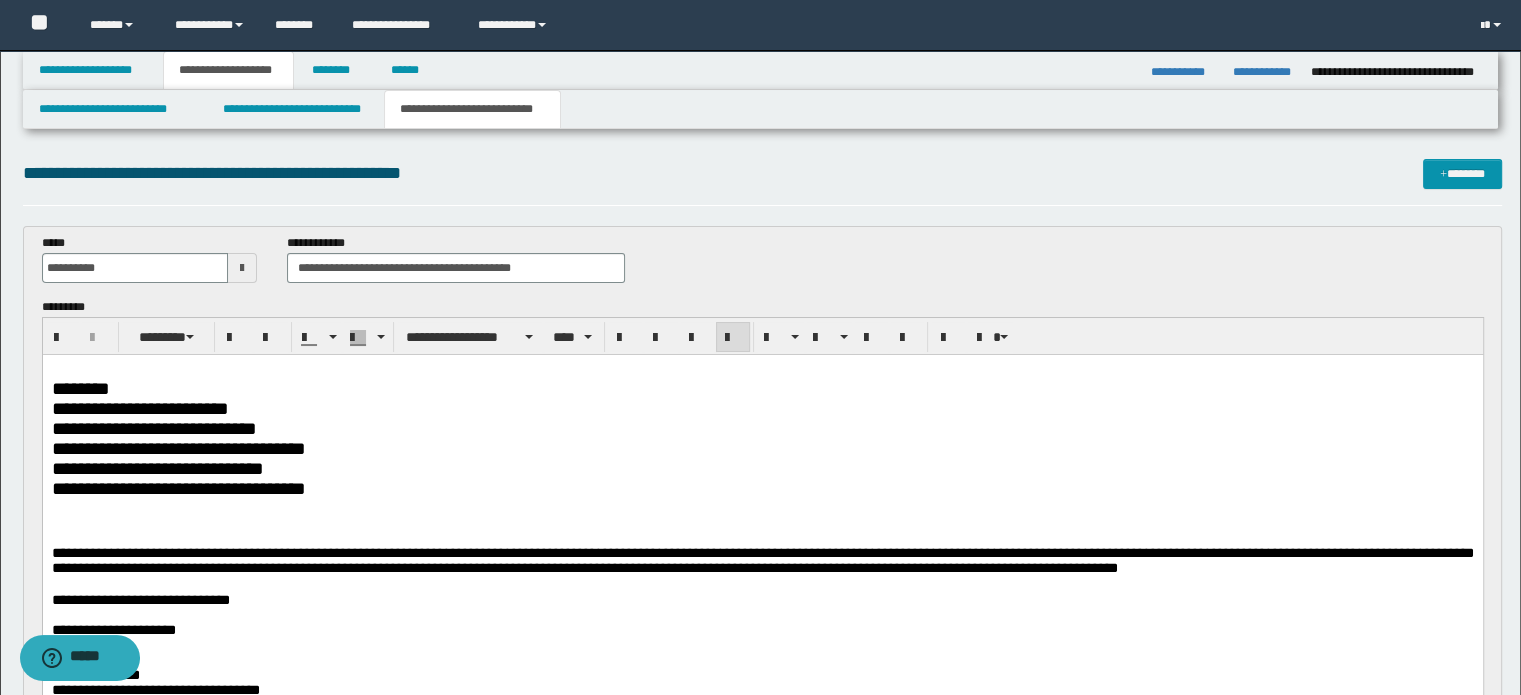 click on "**********" at bounding box center (153, 427) 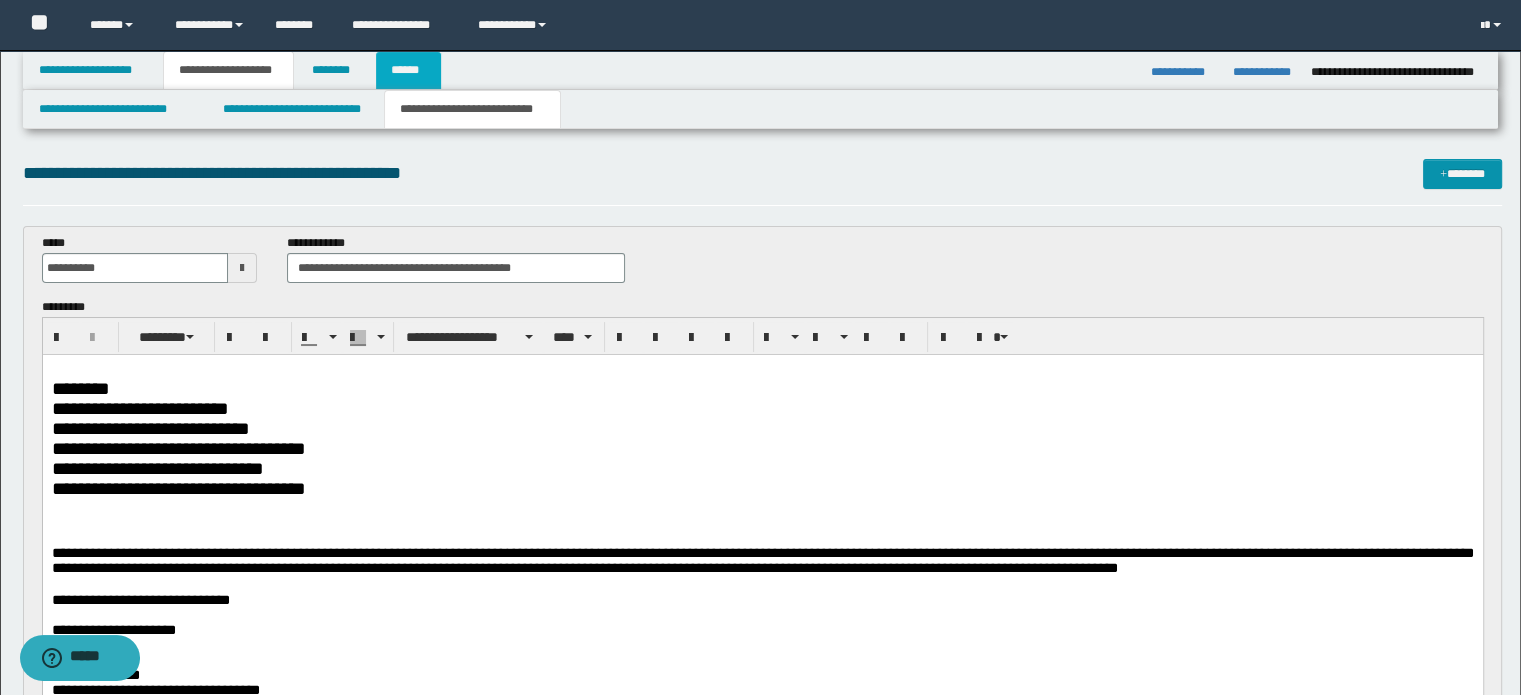click on "******" at bounding box center (409, 70) 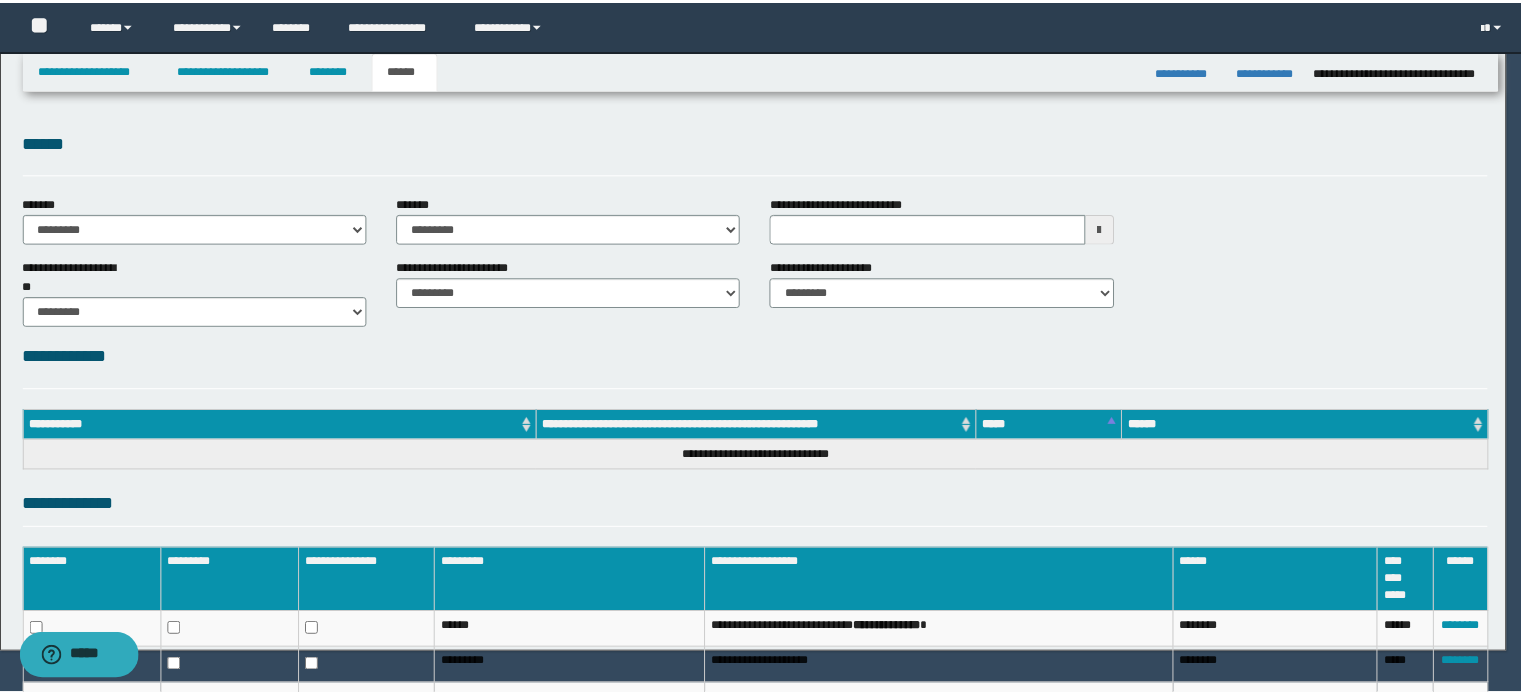 scroll, scrollTop: 0, scrollLeft: 0, axis: both 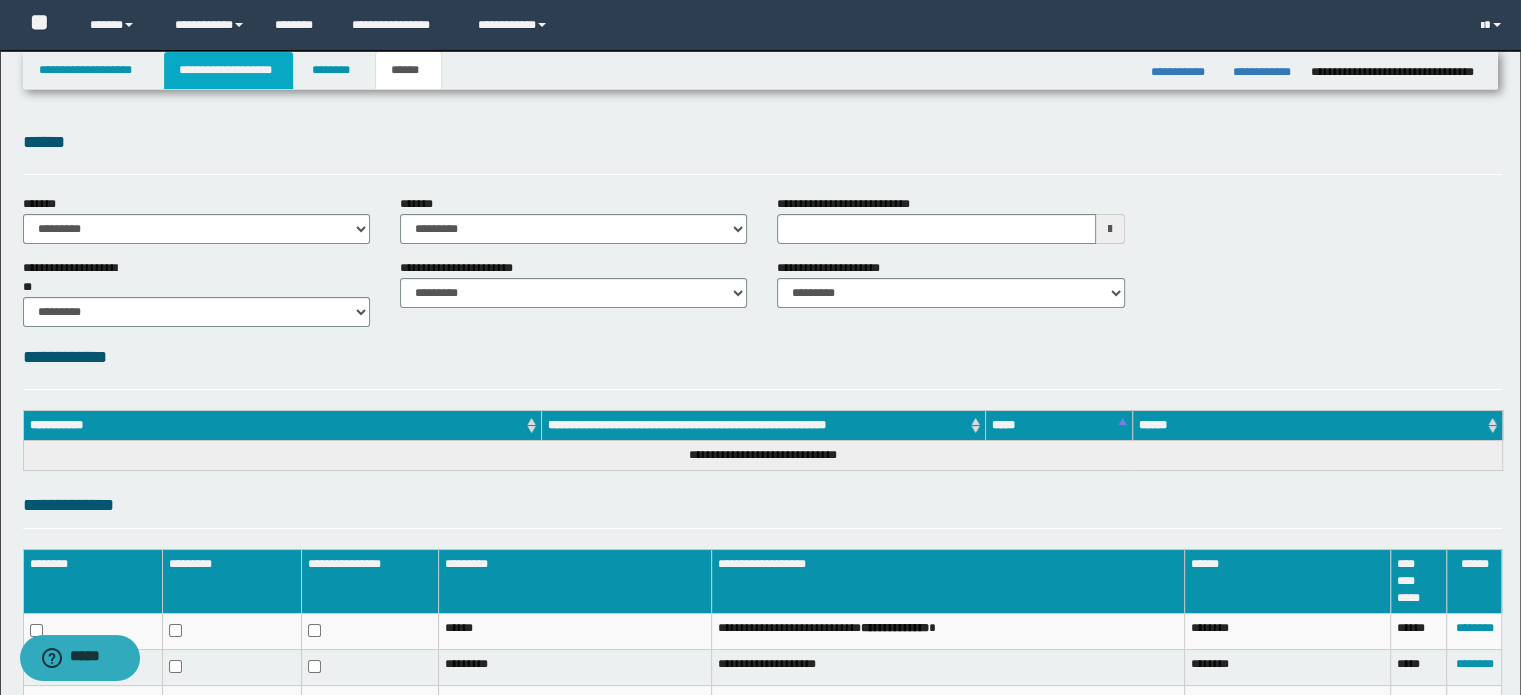 click on "**********" at bounding box center [228, 70] 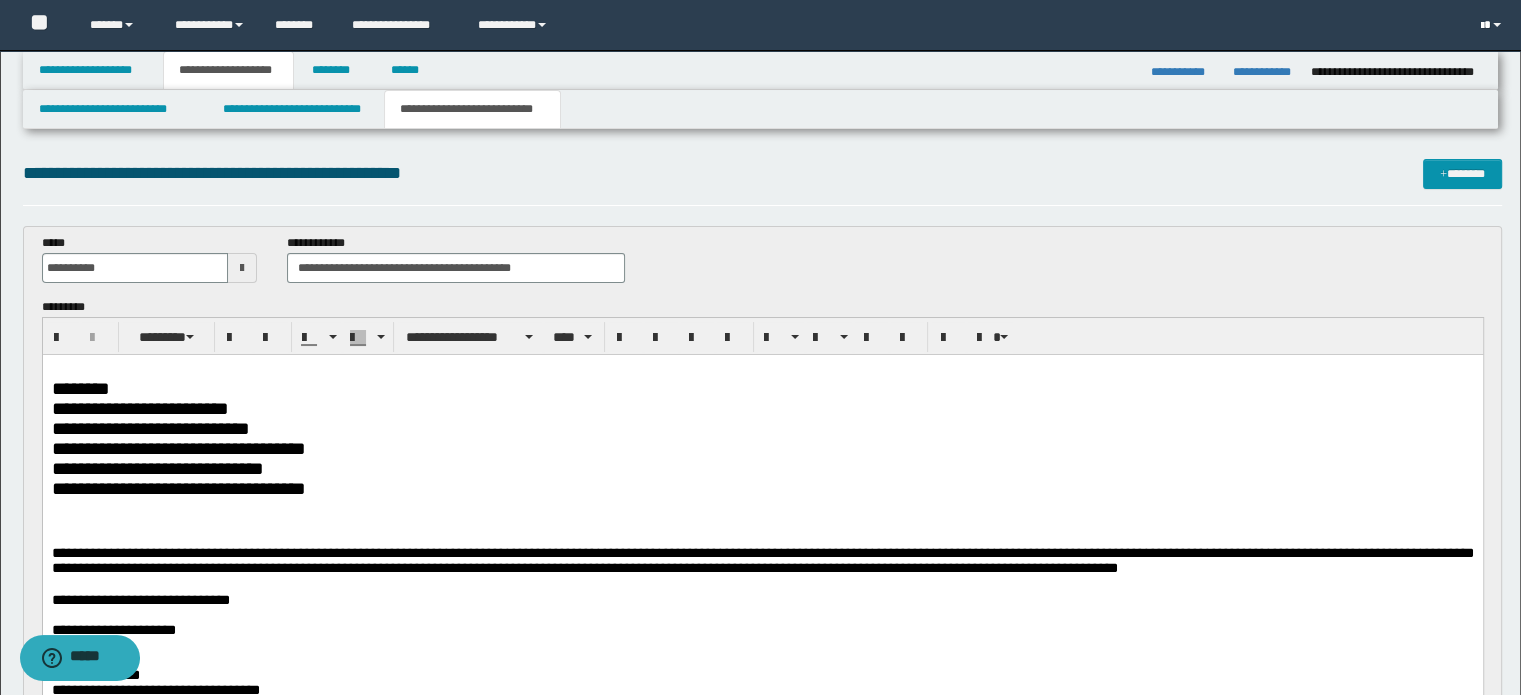 click at bounding box center (1493, 25) 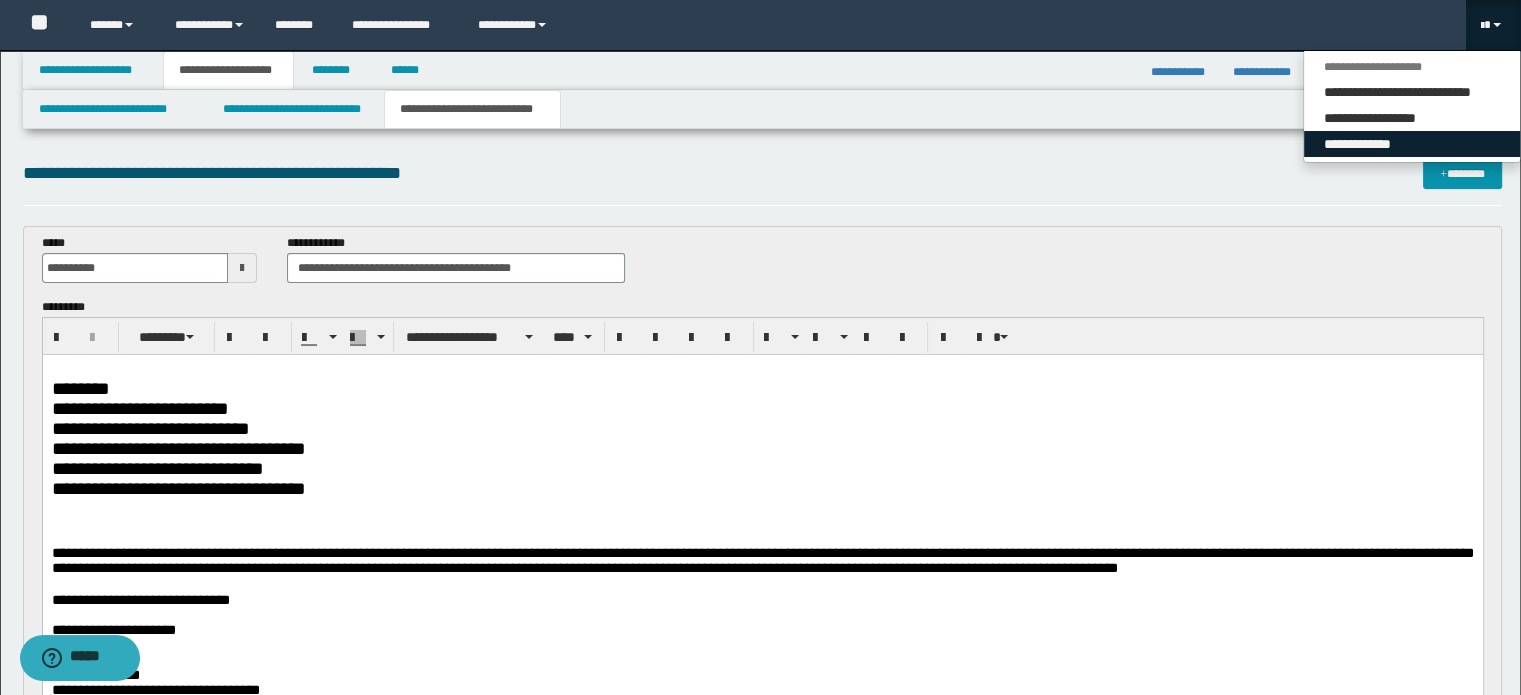 click on "**********" at bounding box center (1412, 144) 